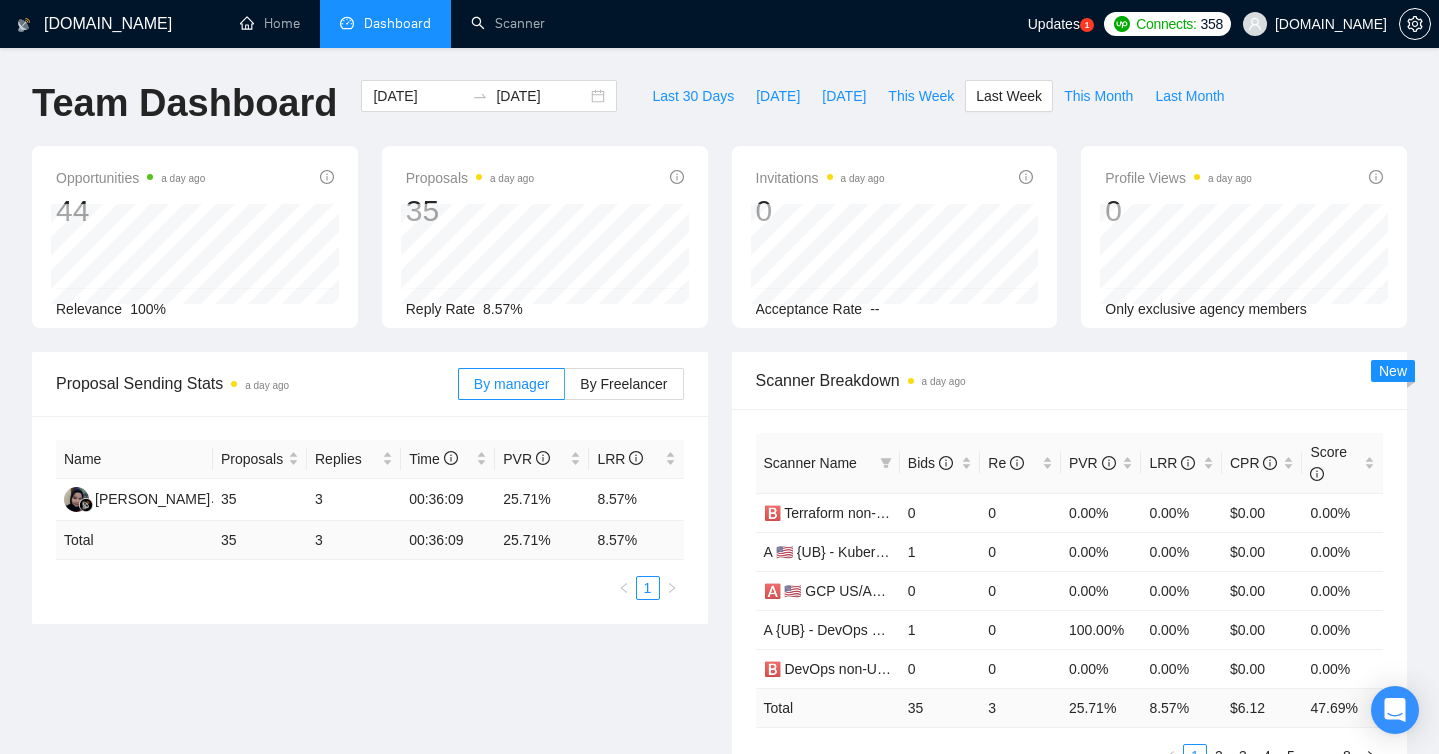 scroll, scrollTop: 0, scrollLeft: 0, axis: both 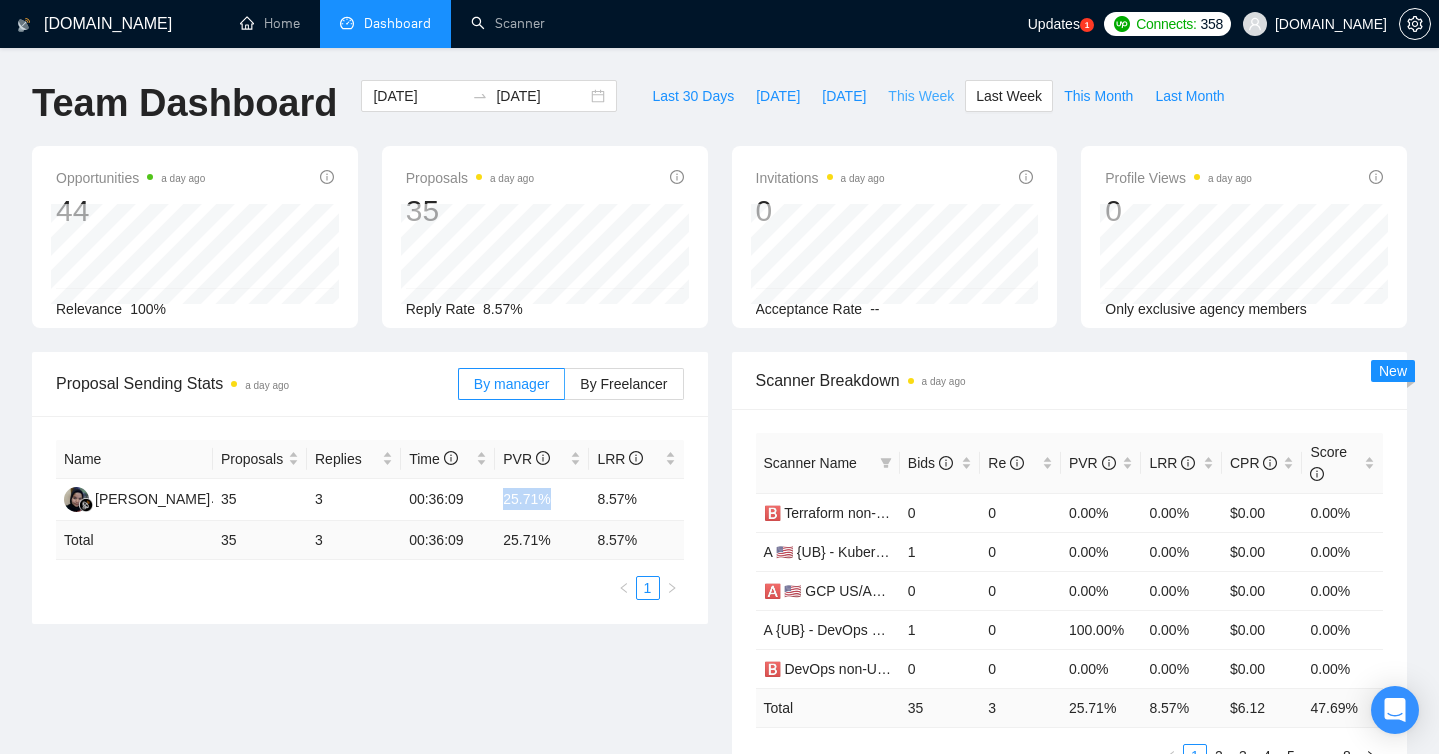 click on "This Week" at bounding box center (921, 96) 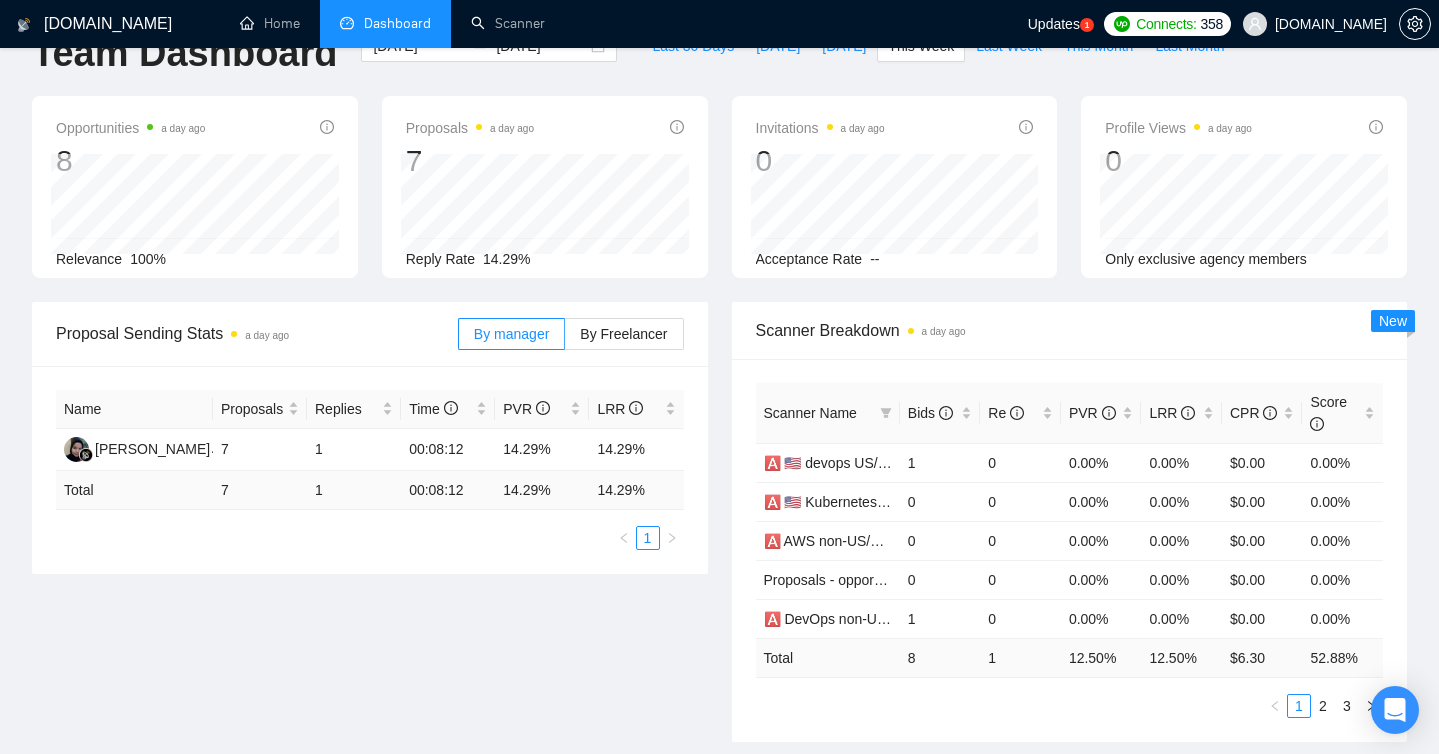 scroll, scrollTop: 170, scrollLeft: 0, axis: vertical 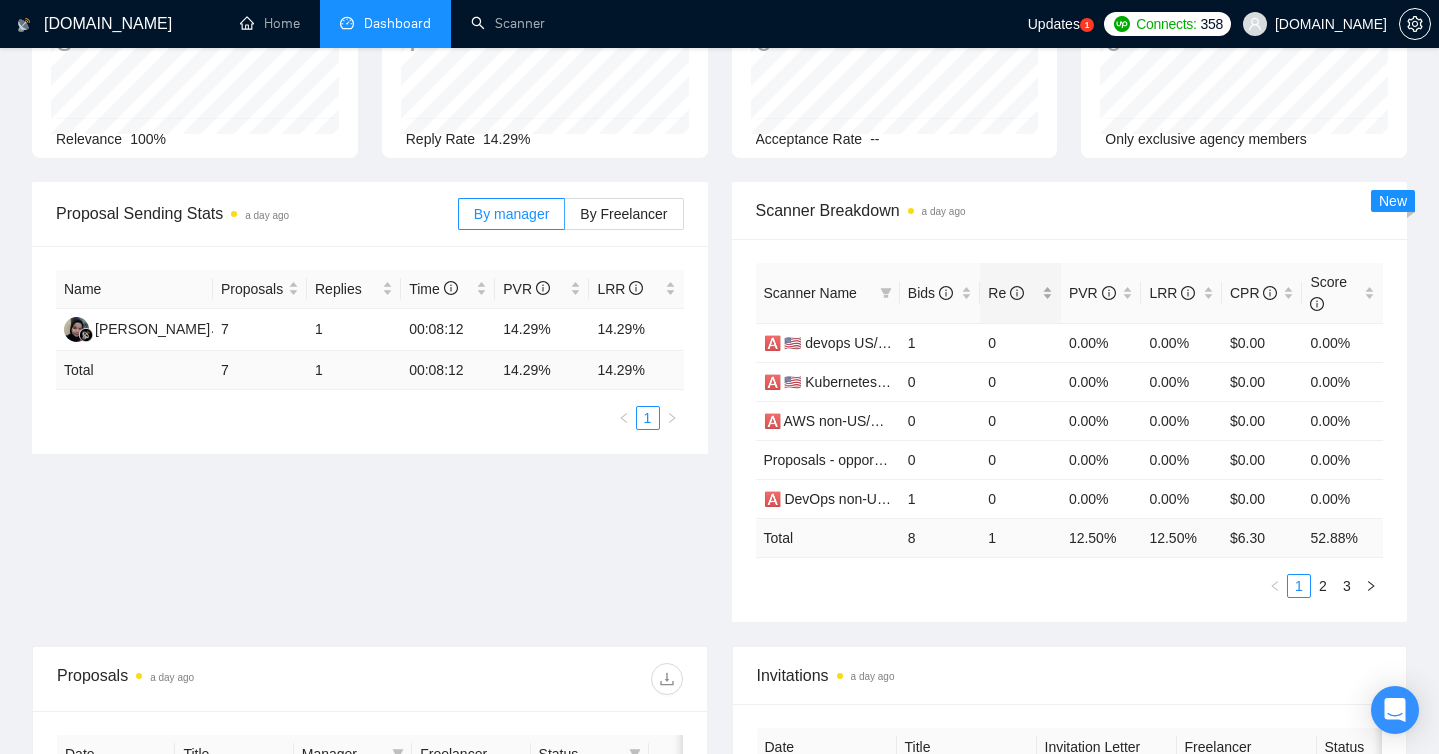 click on "Re" at bounding box center [1020, 293] 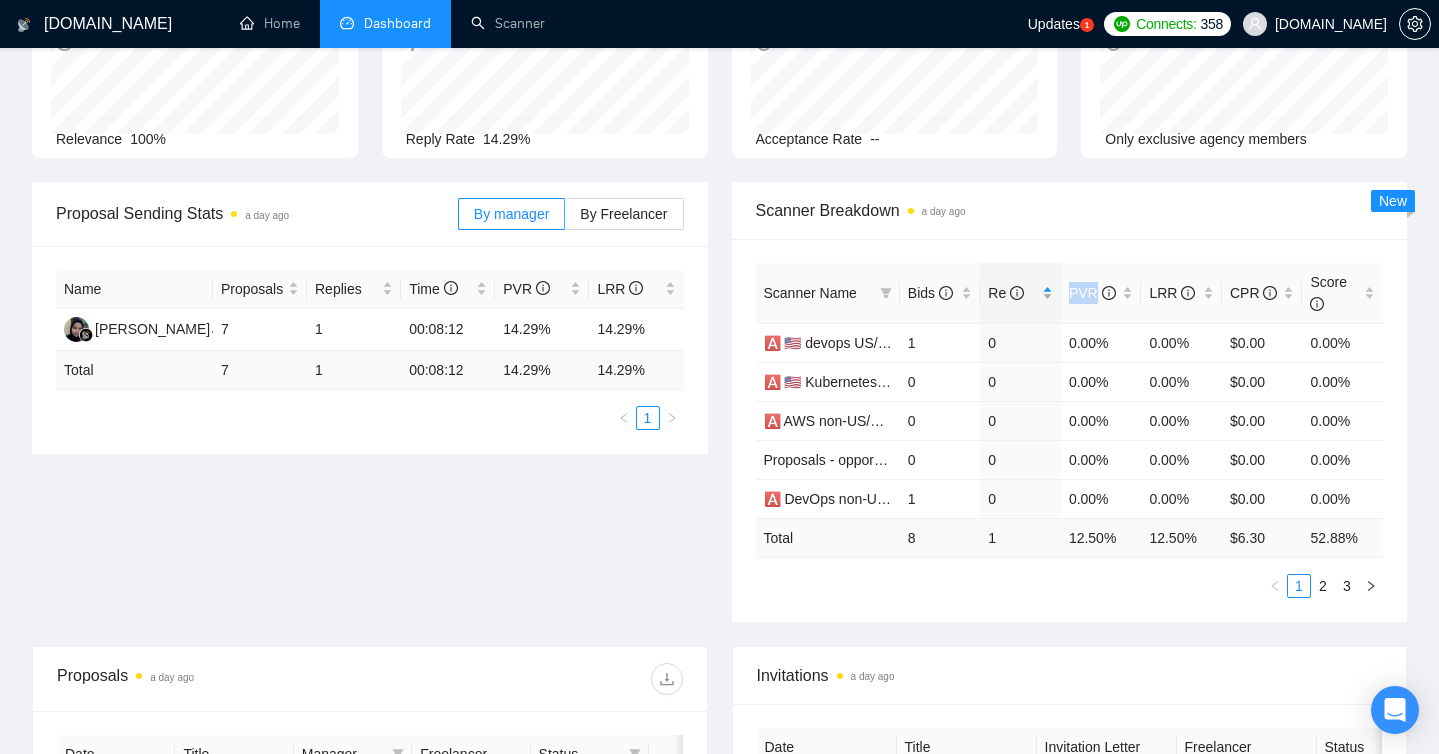 click on "Re" at bounding box center (1020, 293) 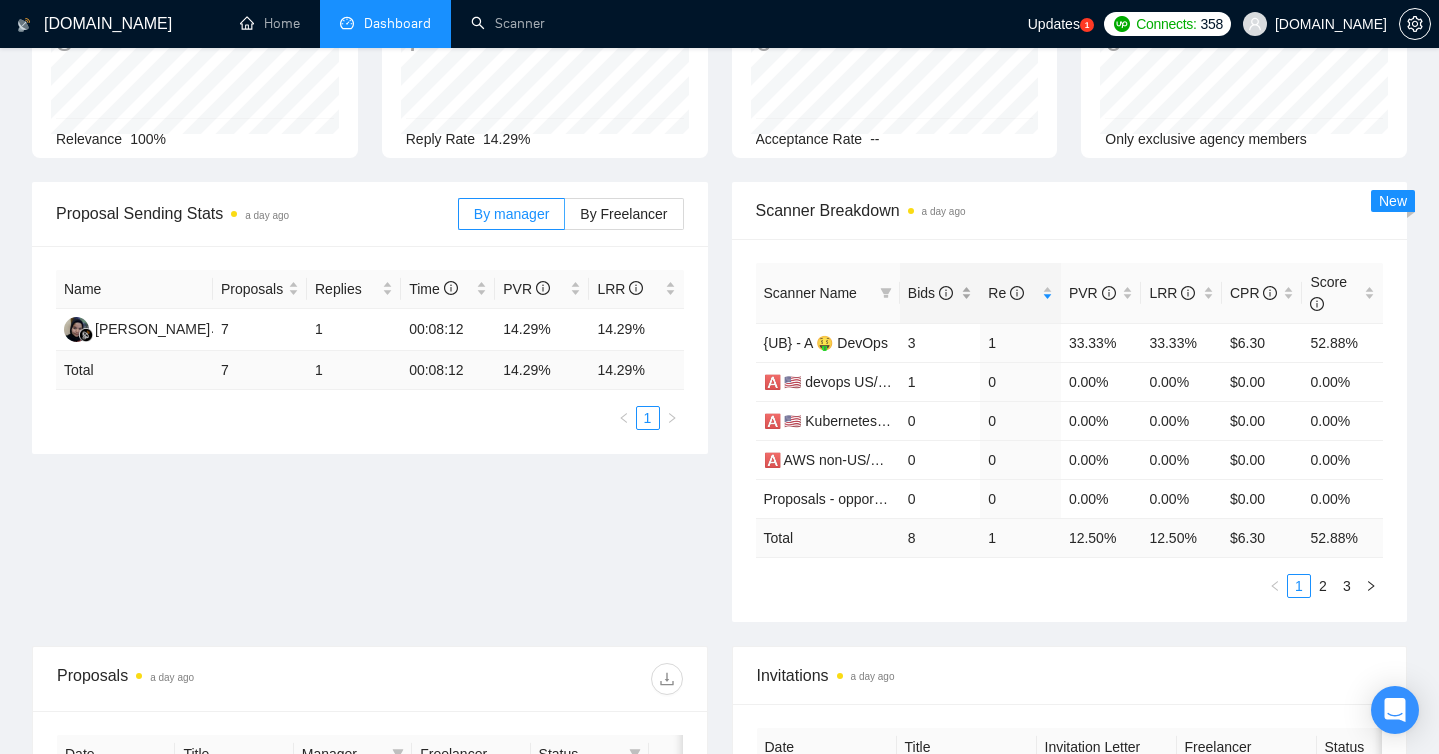 click on "Bids" at bounding box center (930, 293) 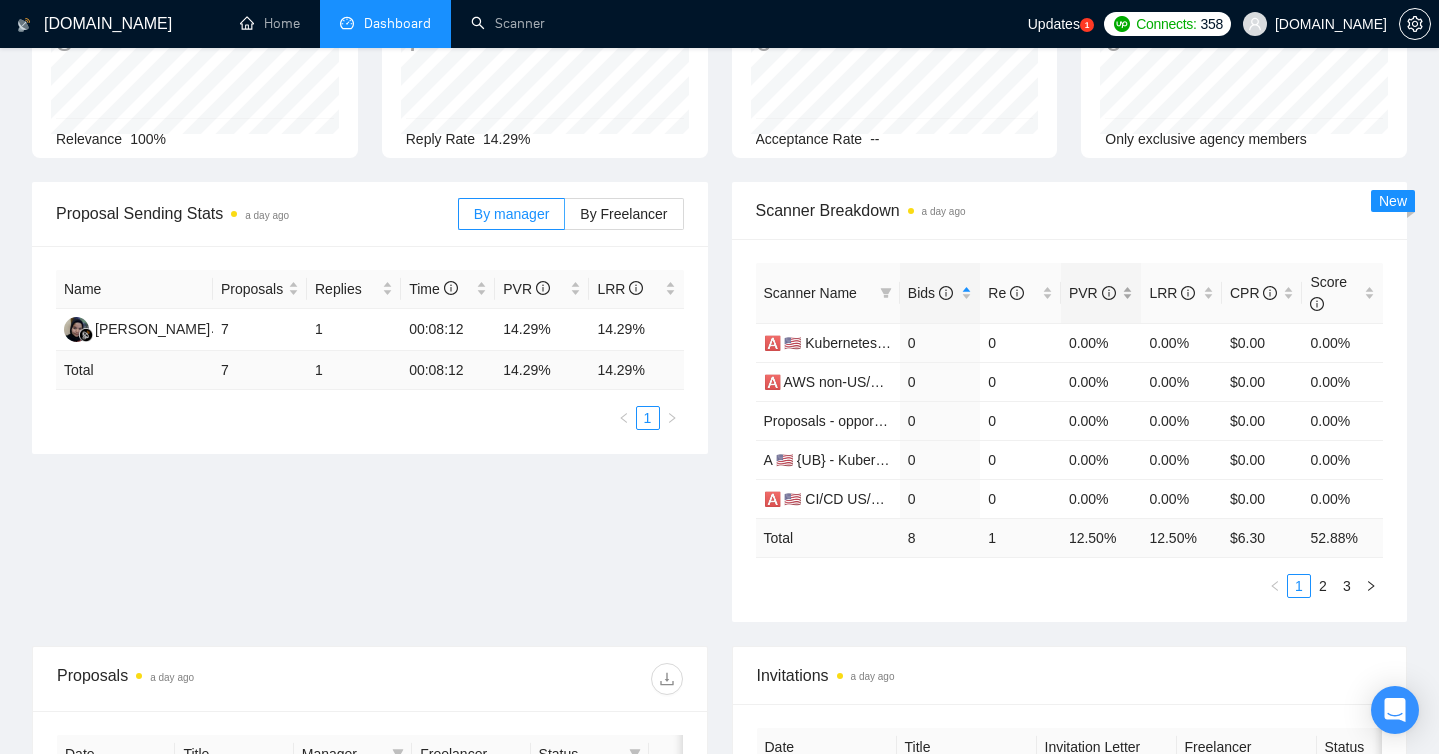 click on "PVR" at bounding box center [1092, 293] 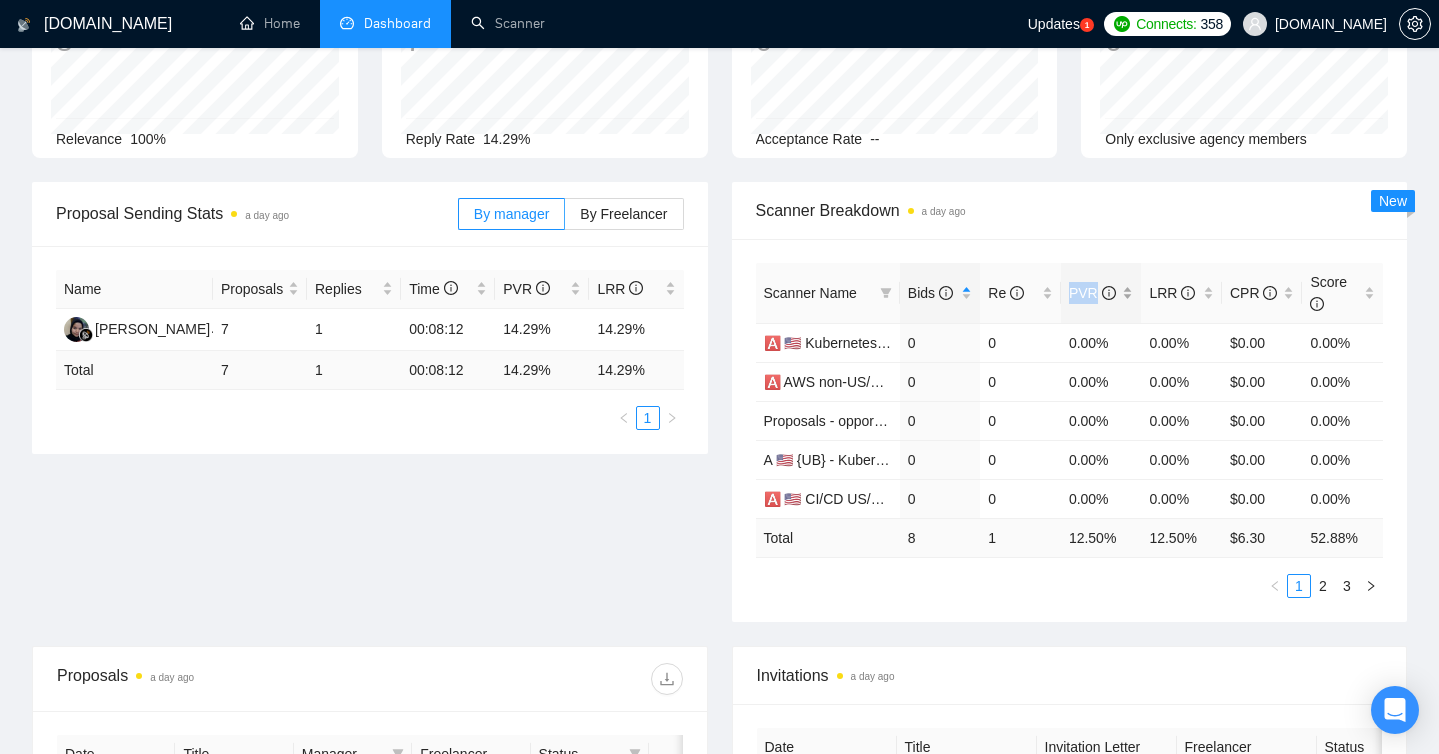 click on "PVR" at bounding box center (1092, 293) 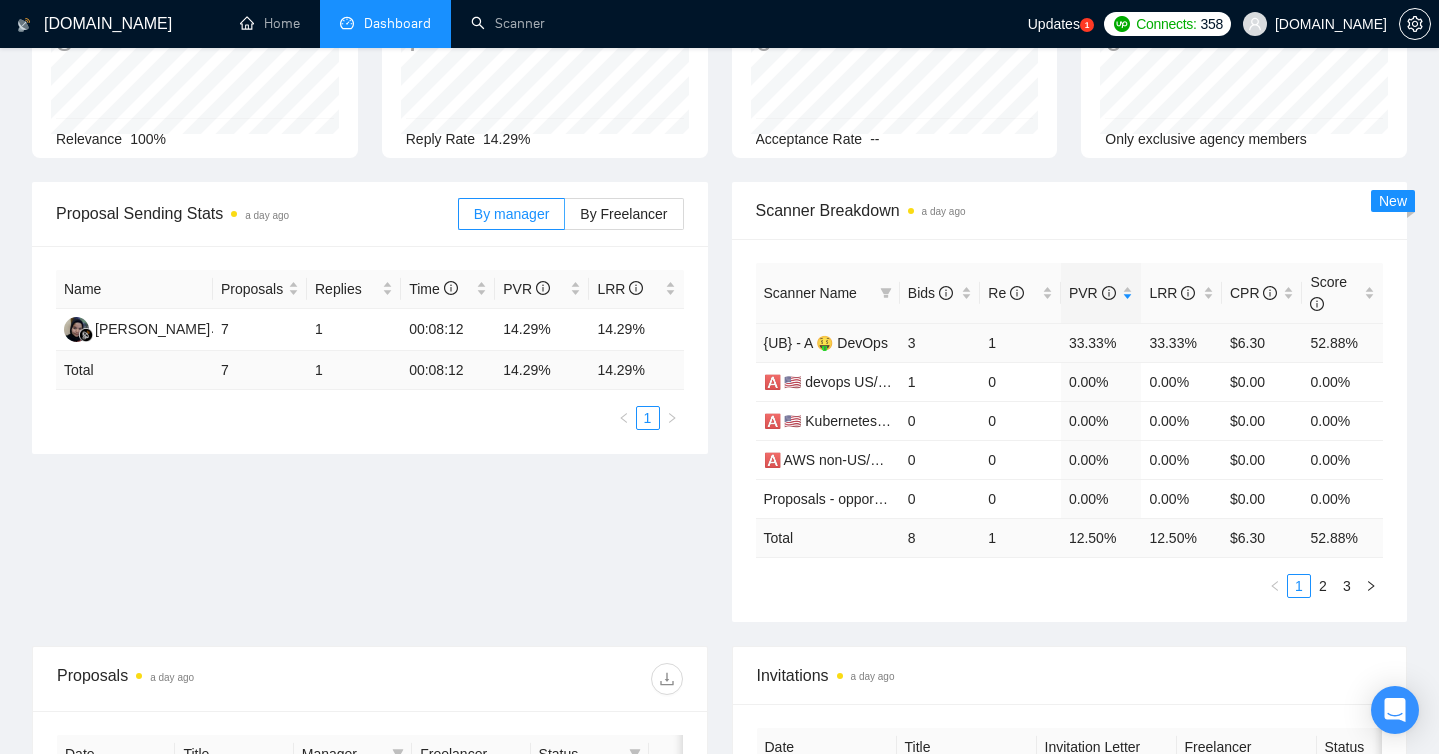 click on "33.33%" at bounding box center (1101, 342) 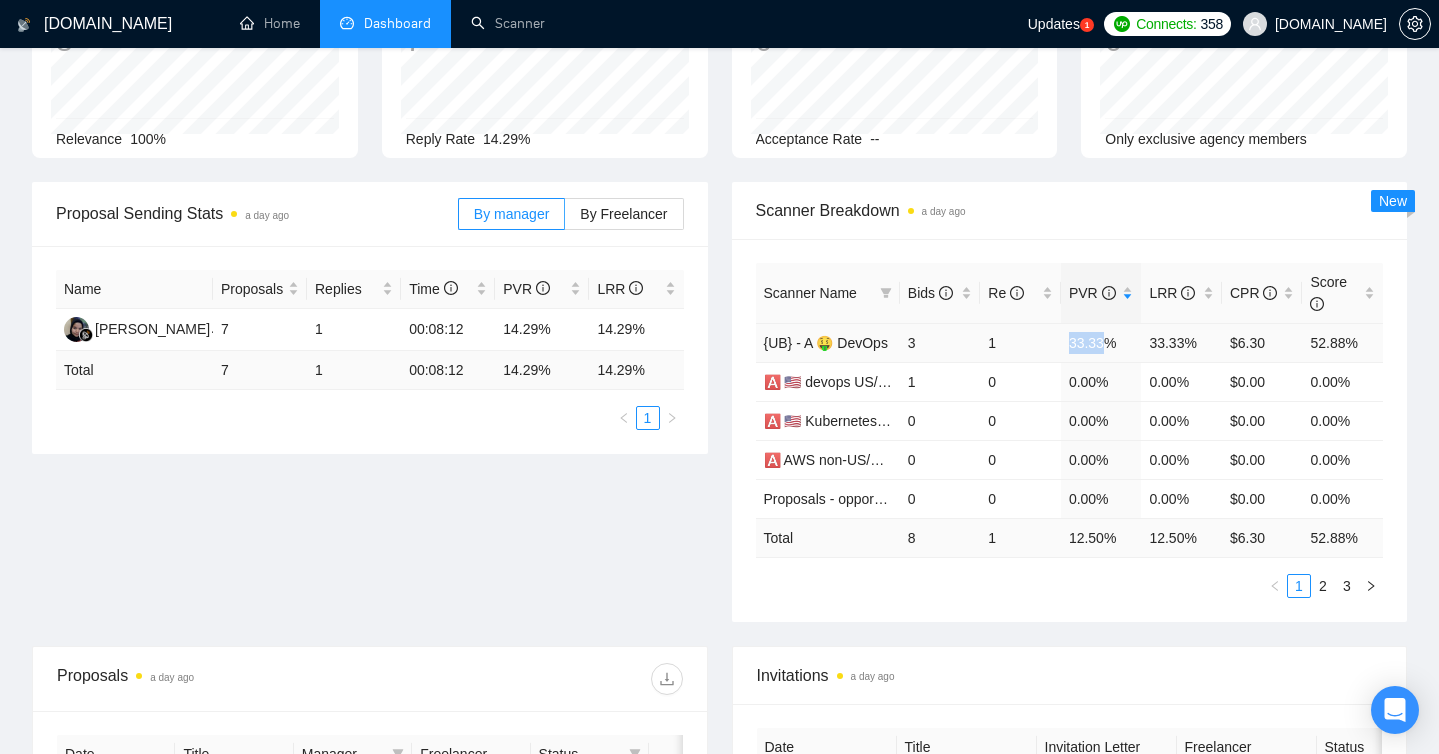 click on "33.33%" at bounding box center [1101, 342] 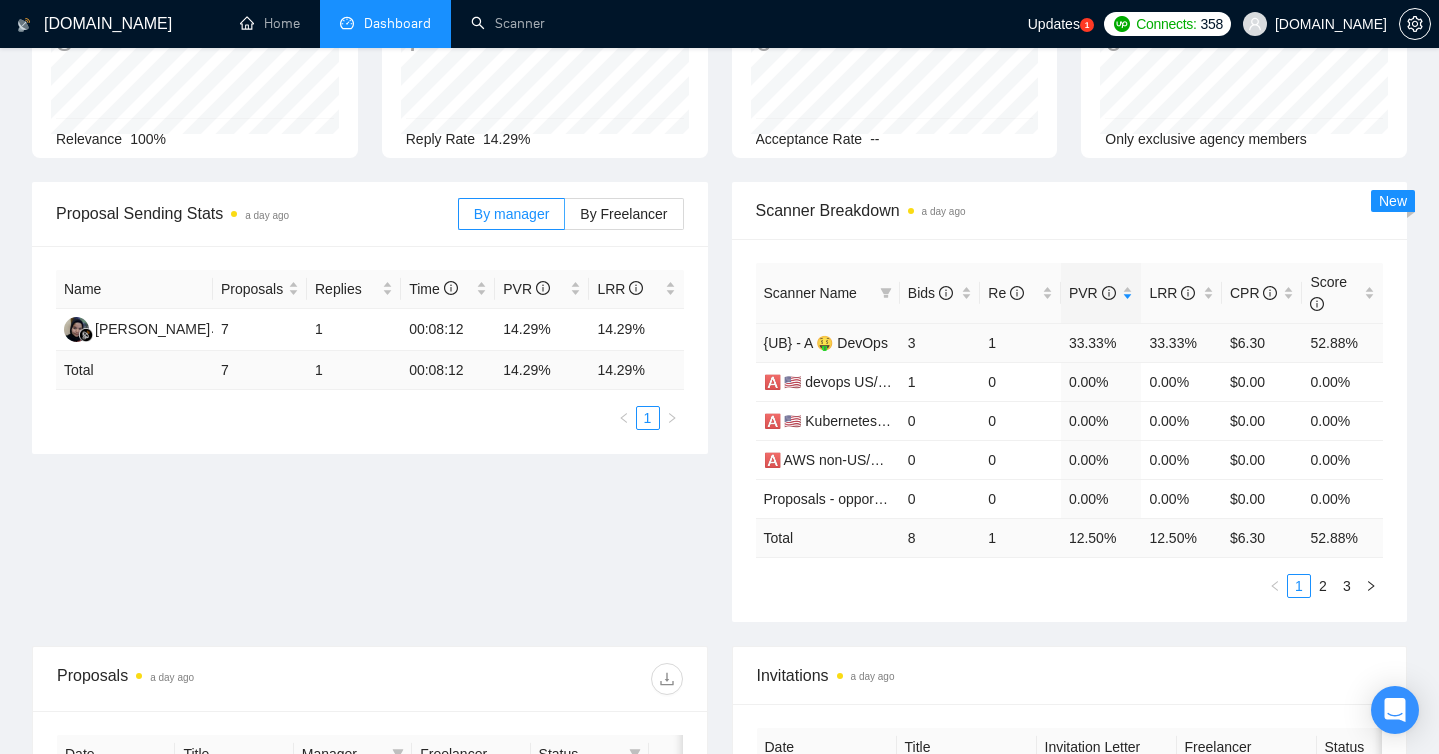 click on "33.33%" at bounding box center [1181, 342] 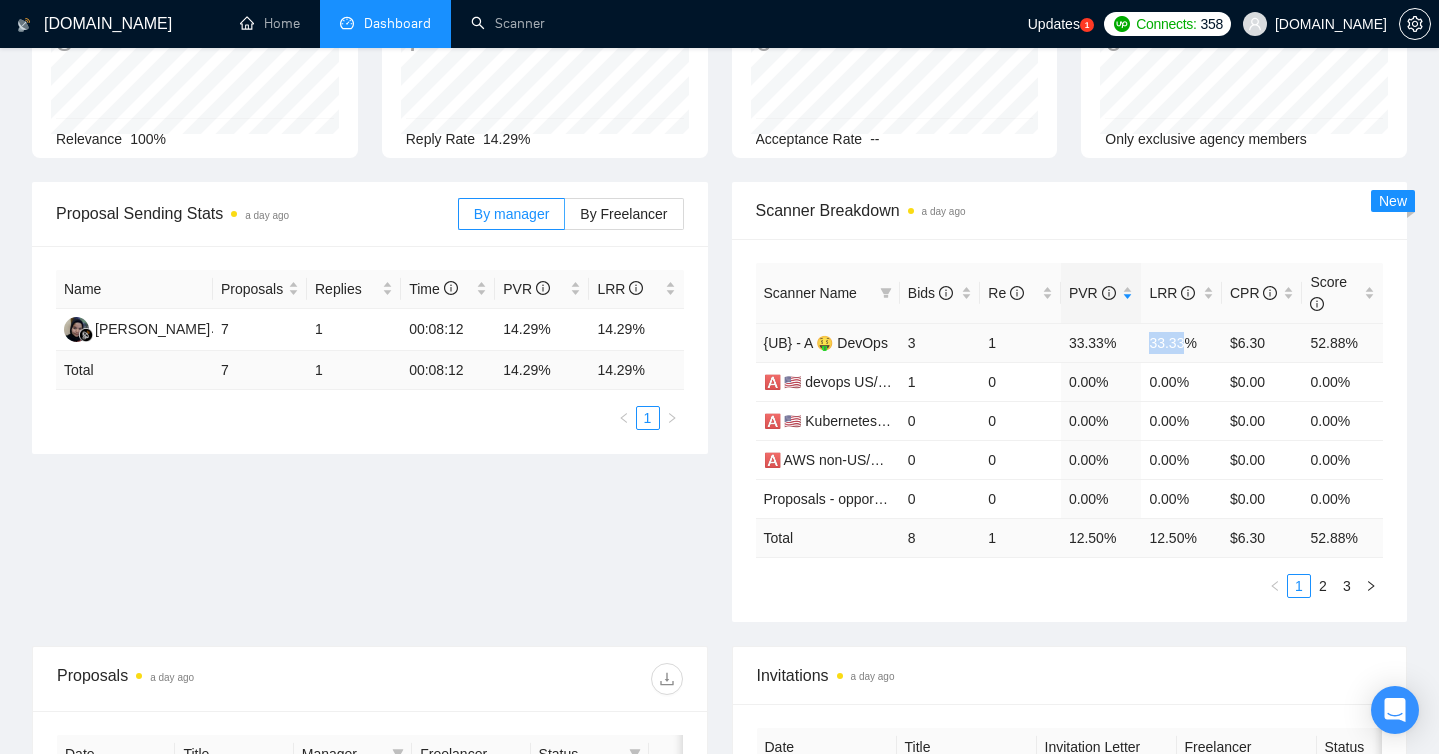 click on "33.33%" at bounding box center (1181, 342) 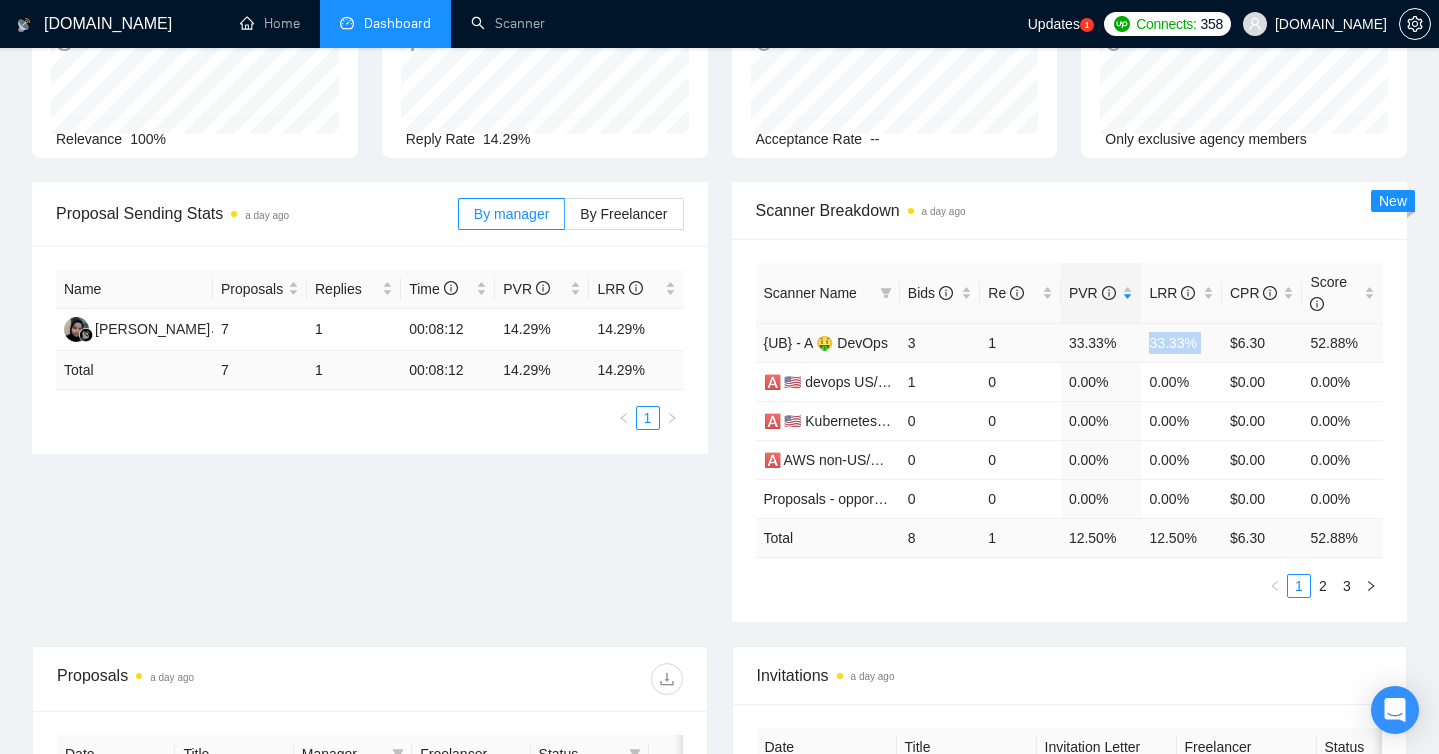 click on "33.33%" at bounding box center [1181, 342] 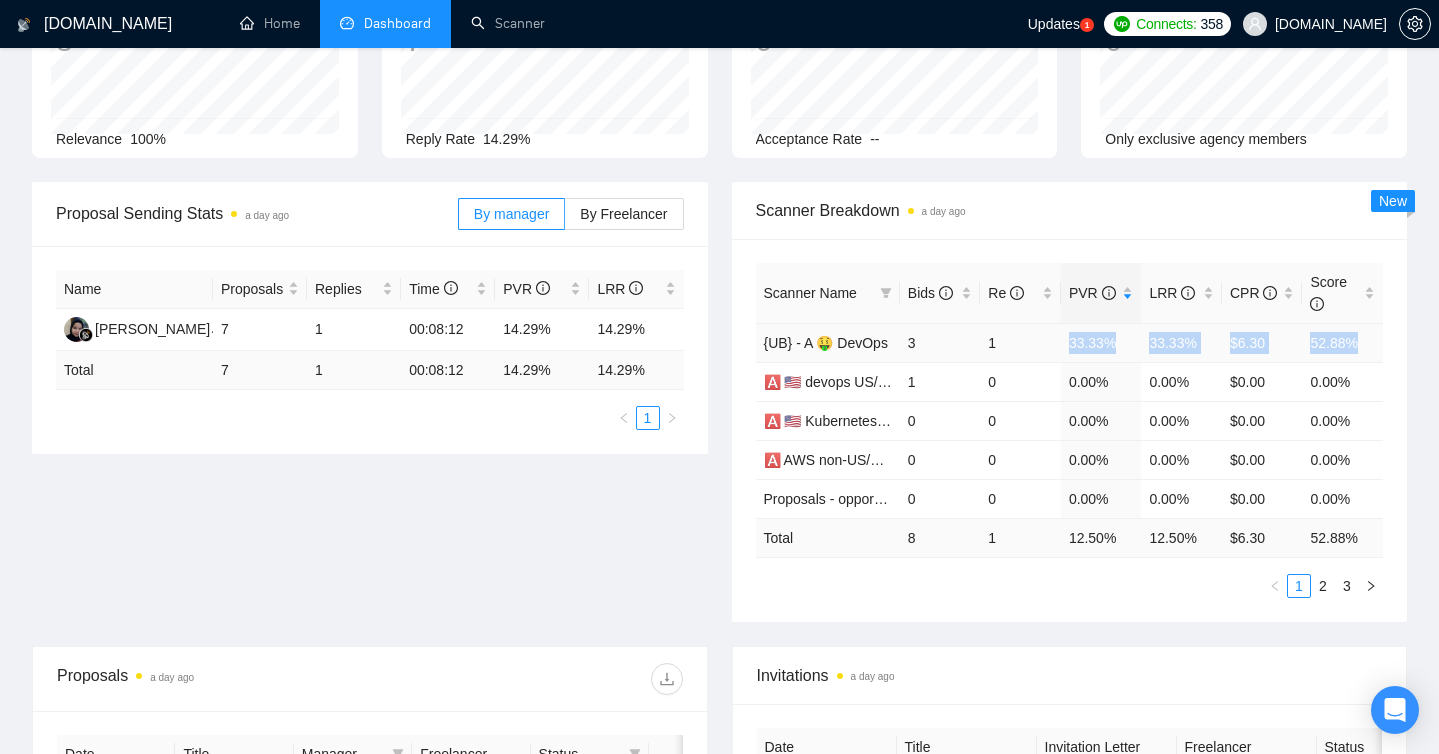 drag, startPoint x: 1057, startPoint y: 340, endPoint x: 1382, endPoint y: 340, distance: 325 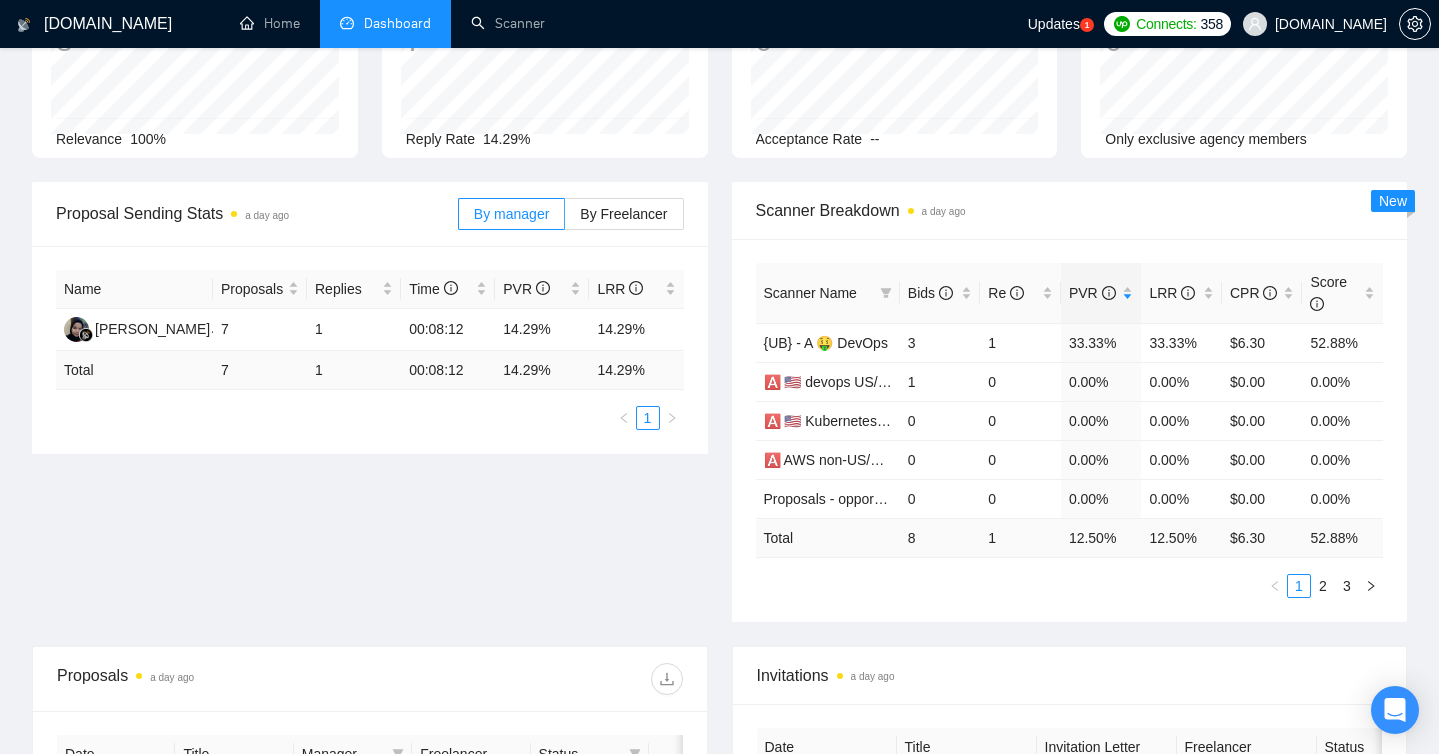 click on "Scanner Name Bids   Re   PVR   LRR   CPR   Score   {UB} - A 🤑 DevOps  3 1 33.33% 33.33% $6.30 52.88% 🅰️ 🇺🇸 devops US/AU/CA relevant exp - 1 0 0.00% 0.00% $0.00 0.00% 🅰️ 🇺🇸  Kubernetes US/AU/CA -  0 0 0.00% 0.00% $0.00 0.00% 🅰️ AWS non-US/AU/CA -  0 0 0.00% 0.00% $0.00 0.00% Proposals - opportunities 0 0 0.00% 0.00% $0.00 0.00% Total 8 1 12.50 % 12.50 % $ 6.30 52.88 % 1 2 3" at bounding box center (1070, 430) 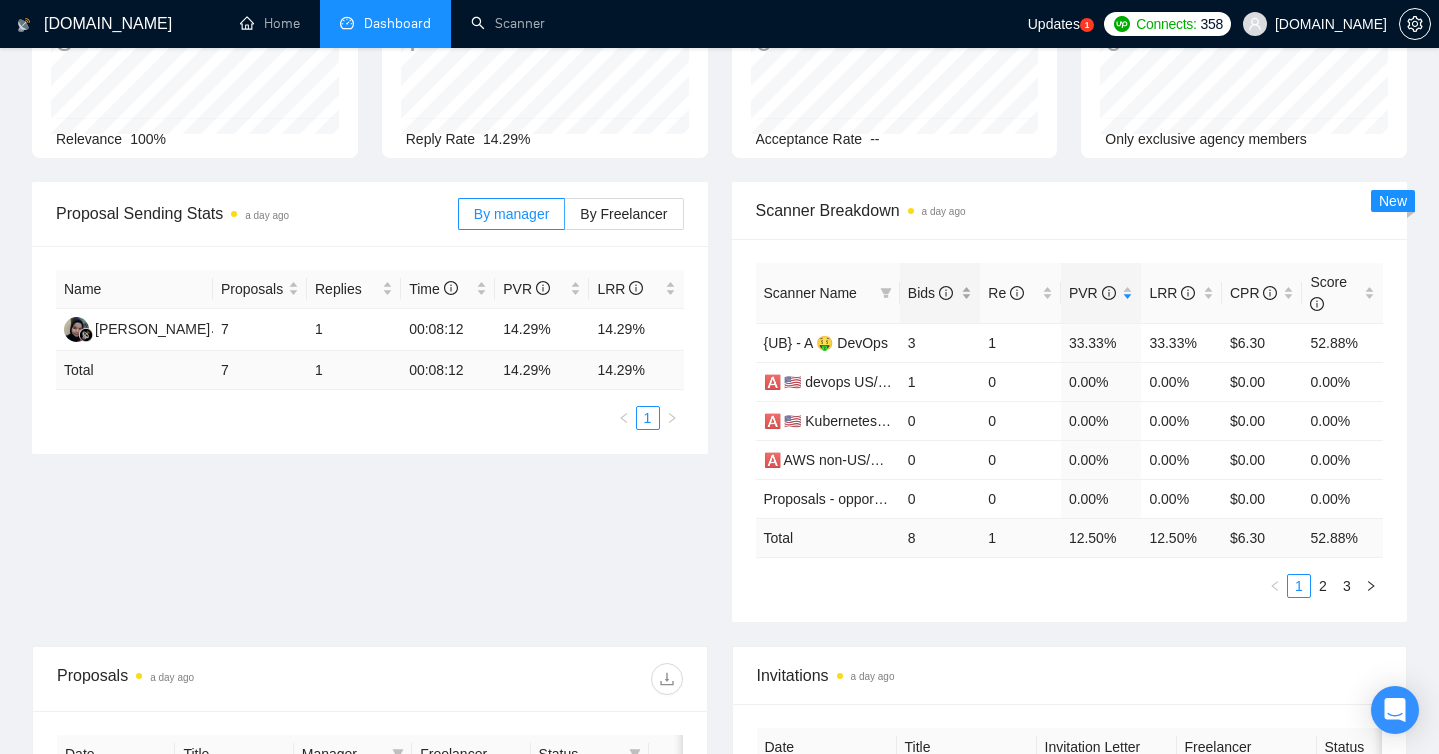 scroll, scrollTop: 0, scrollLeft: 0, axis: both 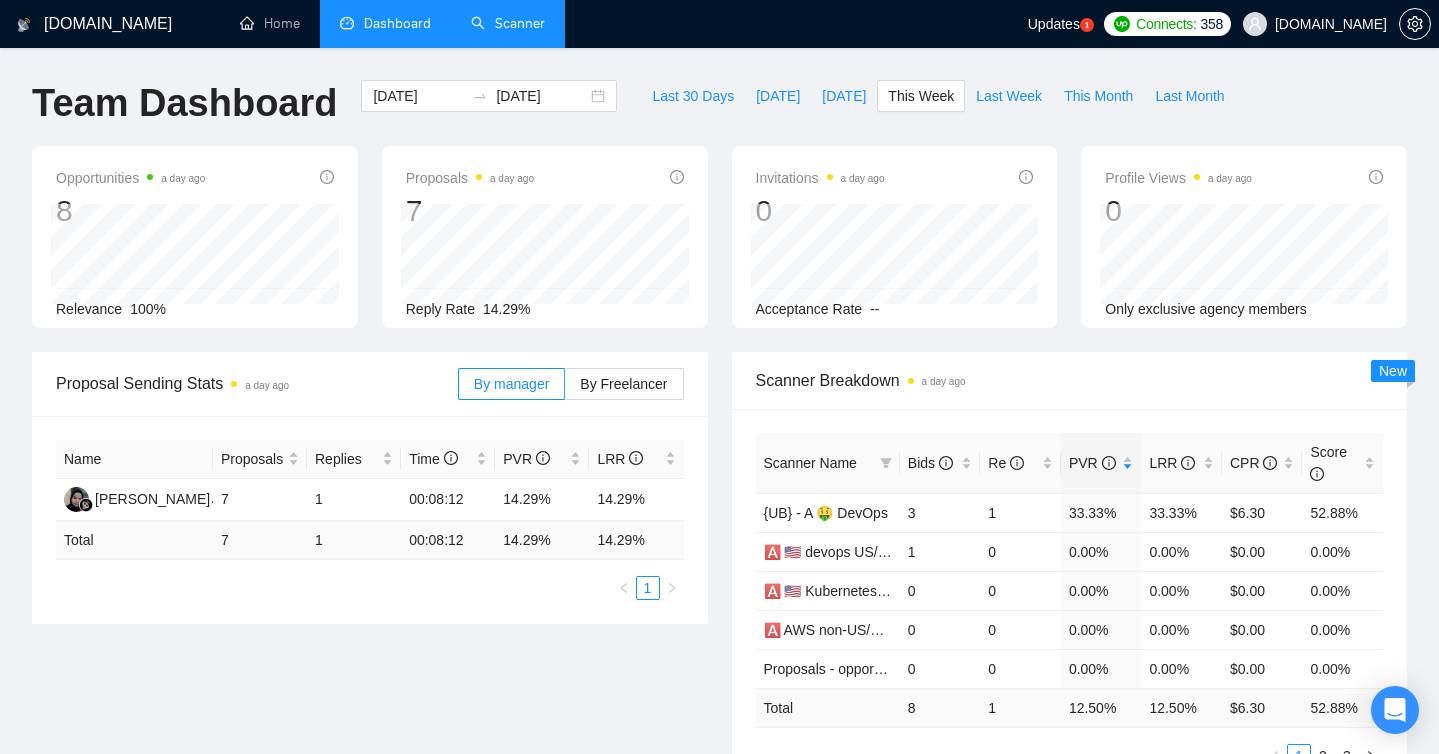 click on "Scanner" at bounding box center [508, 23] 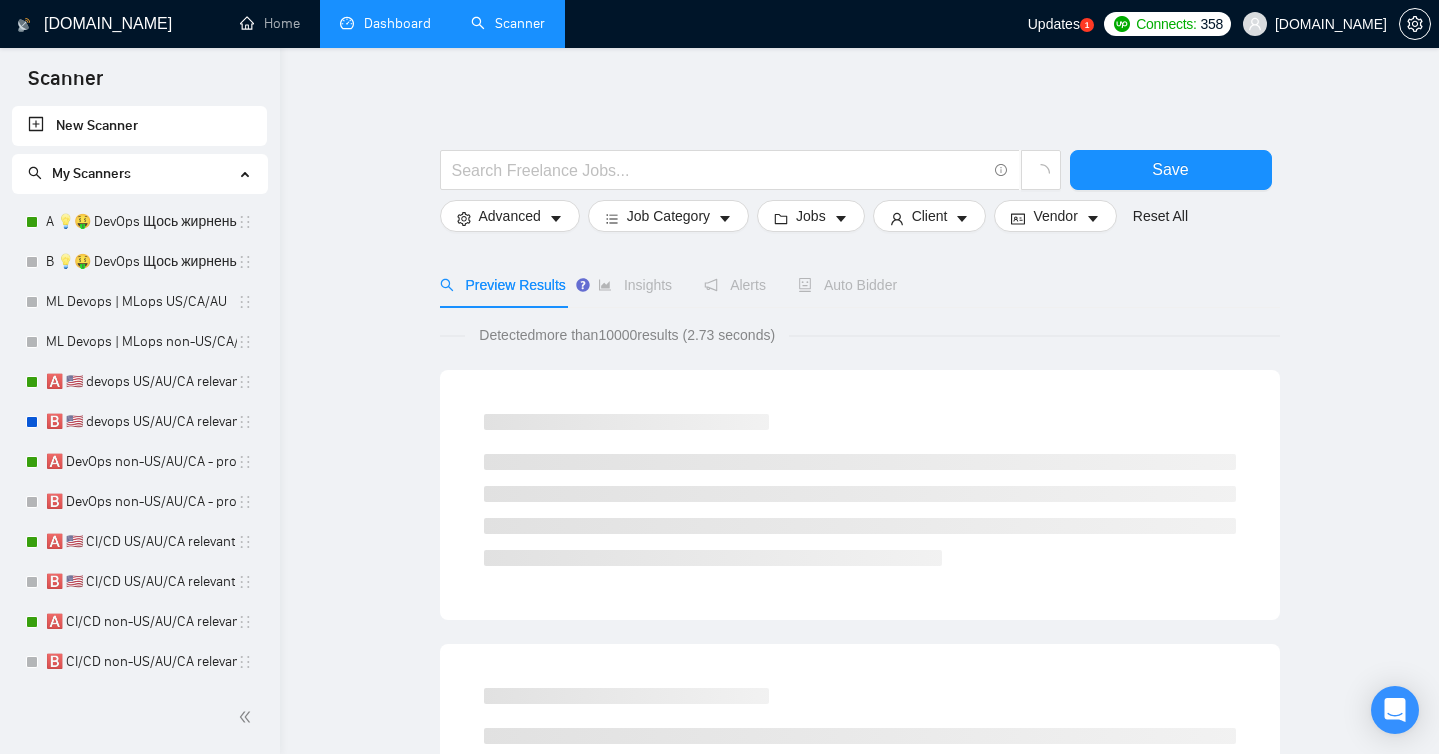 click on "Dashboard" at bounding box center [385, 23] 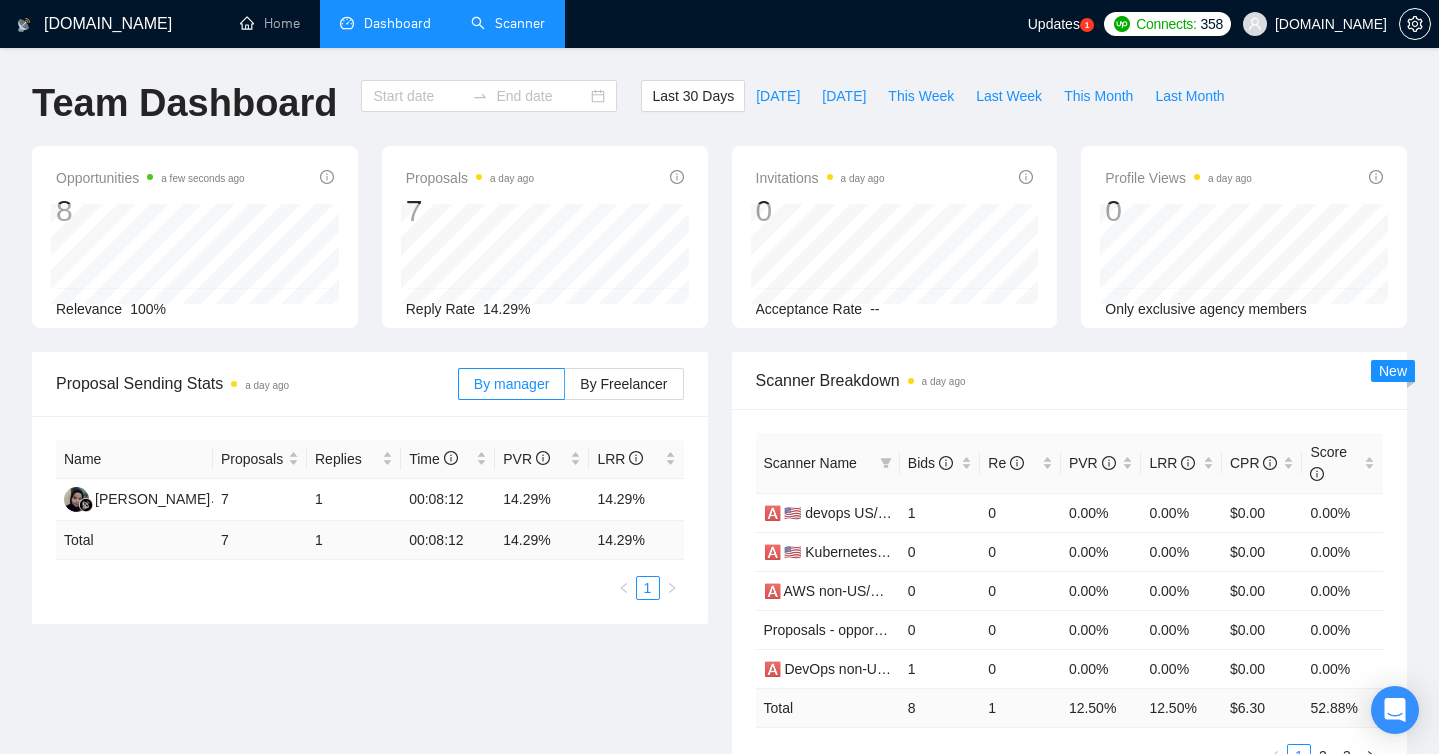 type on "[DATE]" 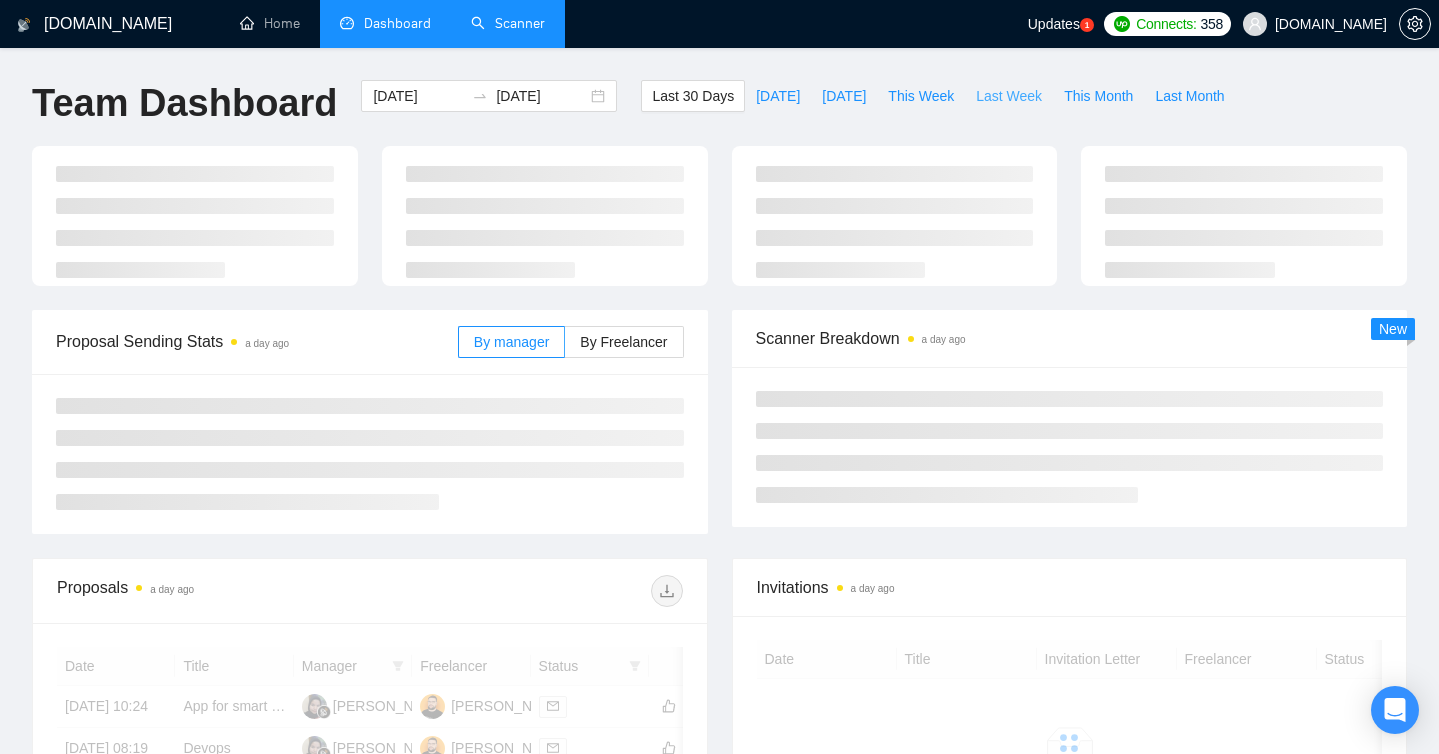 click on "Last Week" at bounding box center (1009, 96) 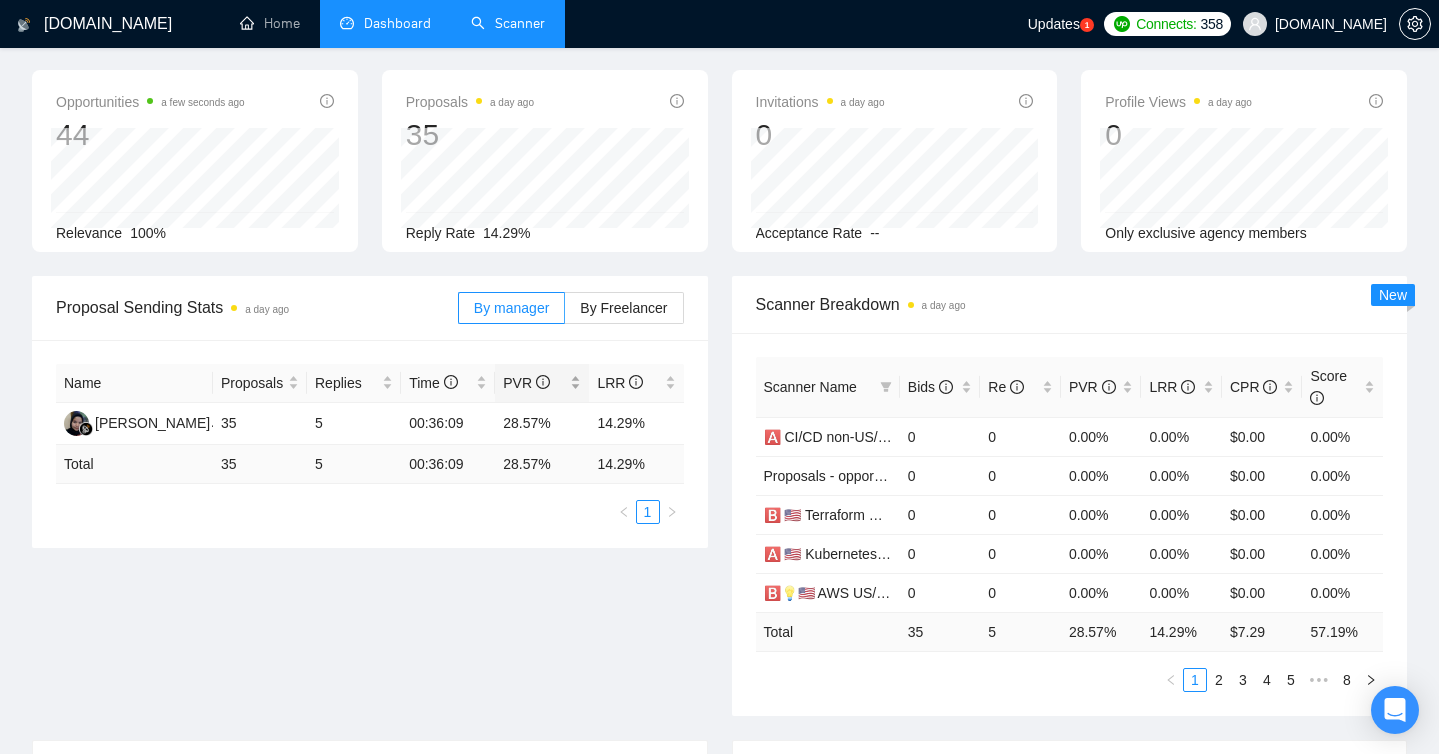 scroll, scrollTop: 81, scrollLeft: 0, axis: vertical 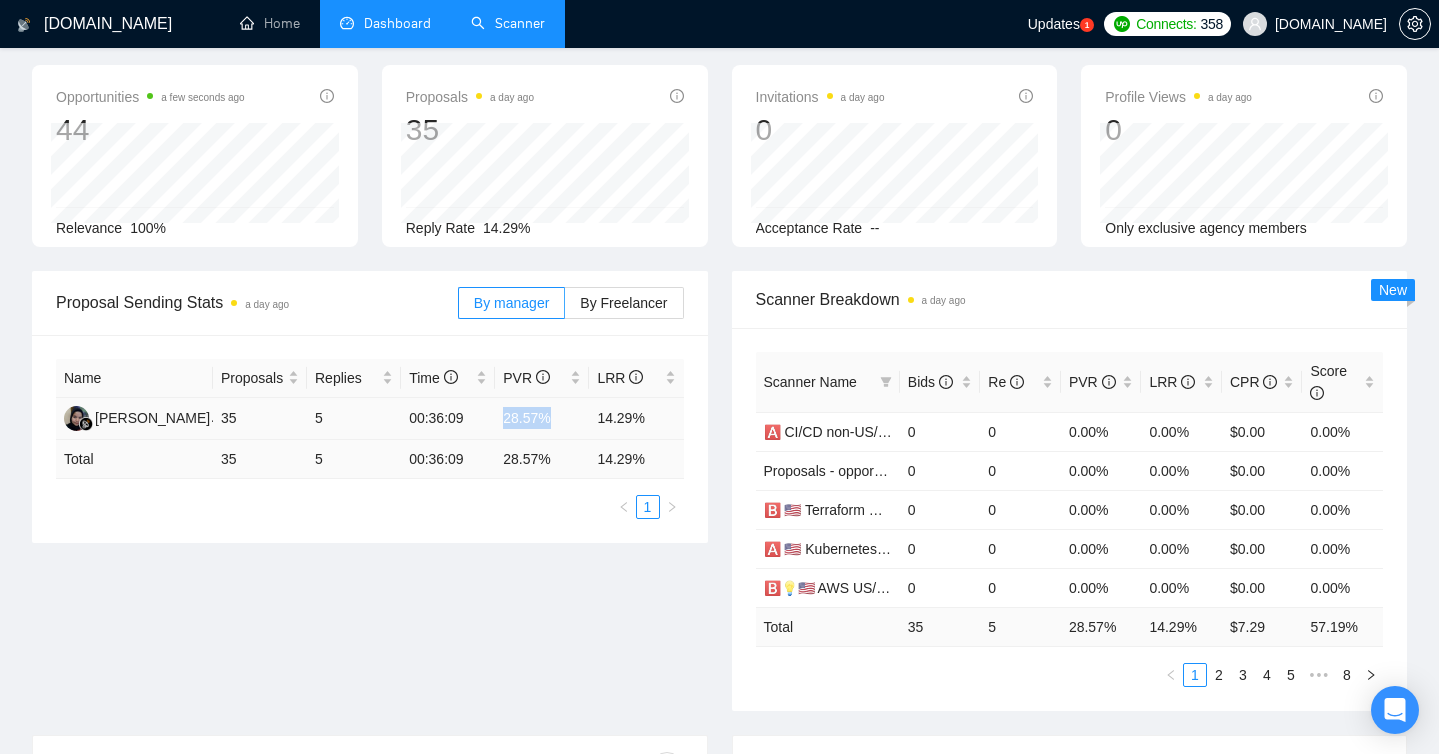drag, startPoint x: 501, startPoint y: 420, endPoint x: 551, endPoint y: 421, distance: 50.01 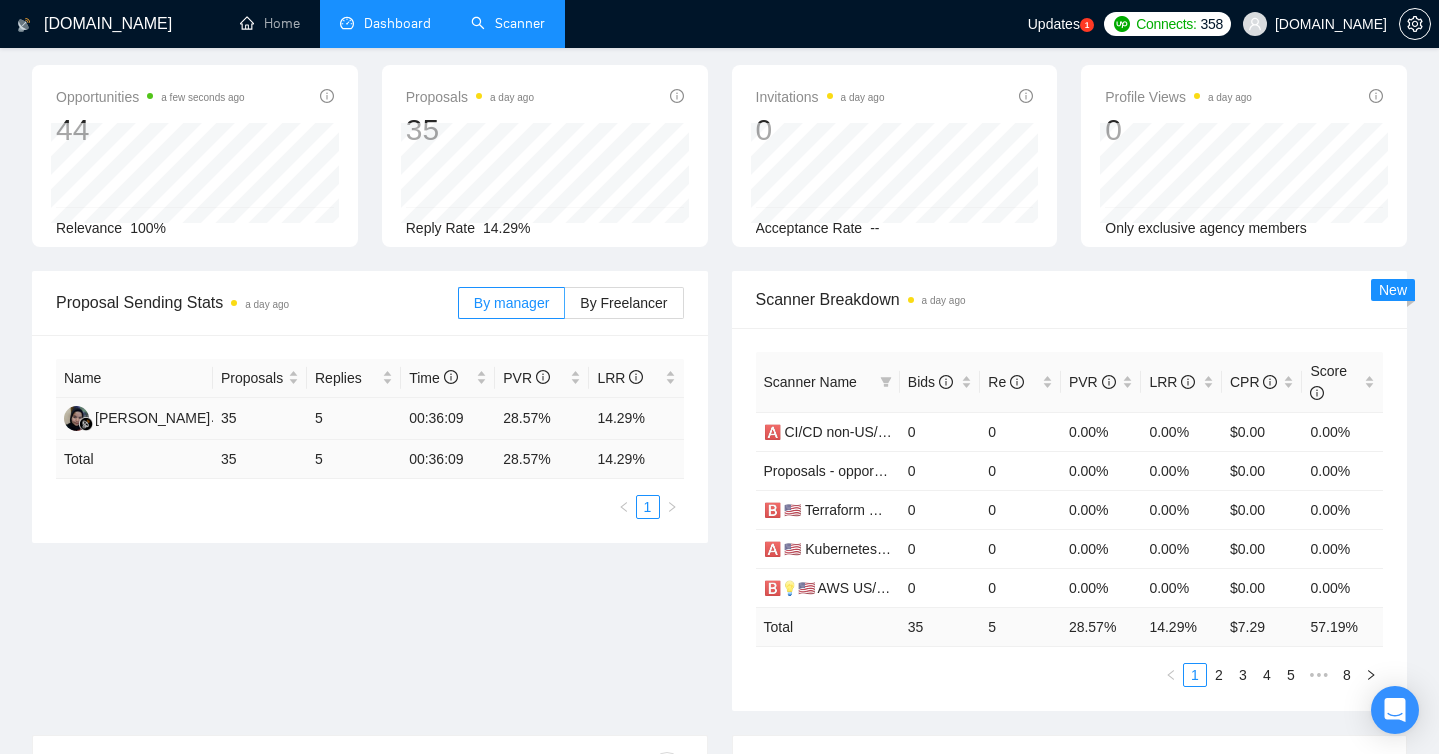 click on "14.29%" at bounding box center (636, 419) 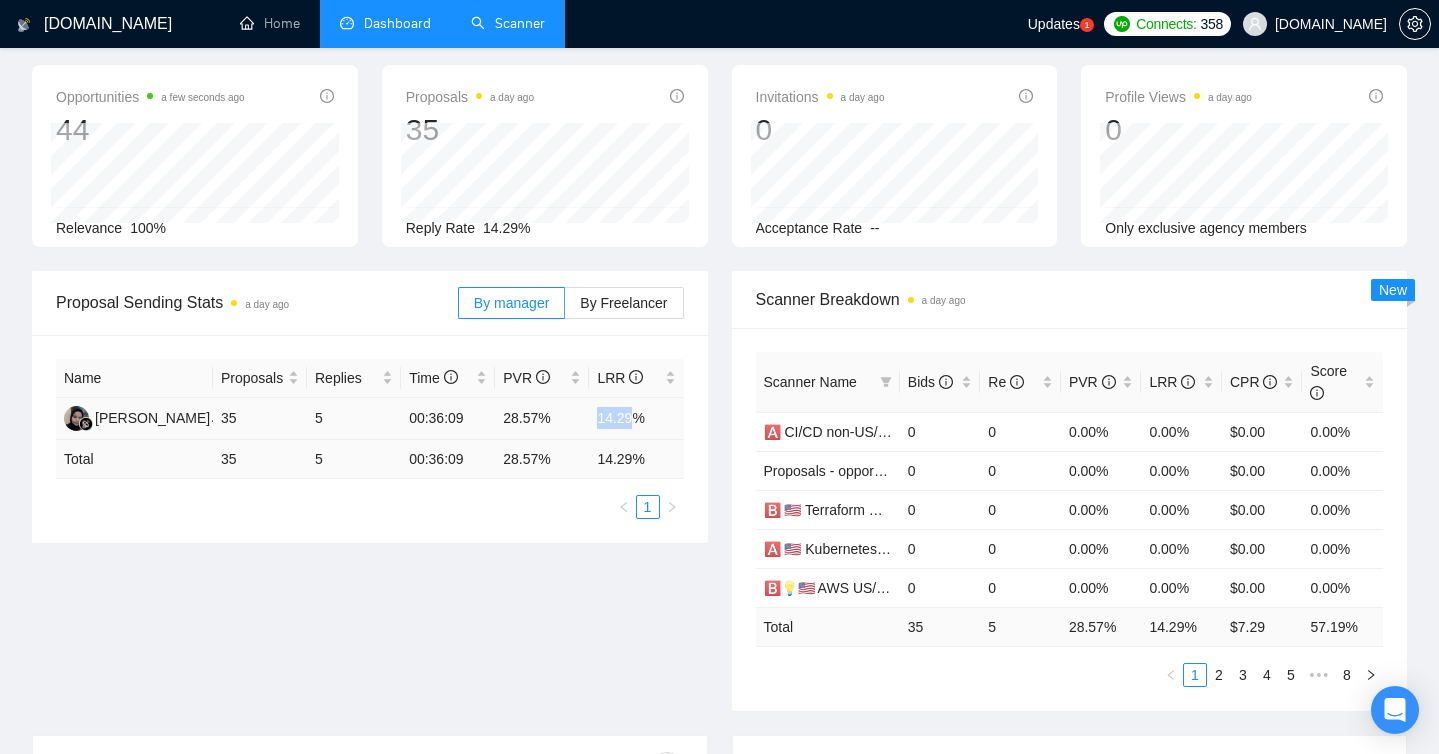 click on "14.29%" at bounding box center (636, 419) 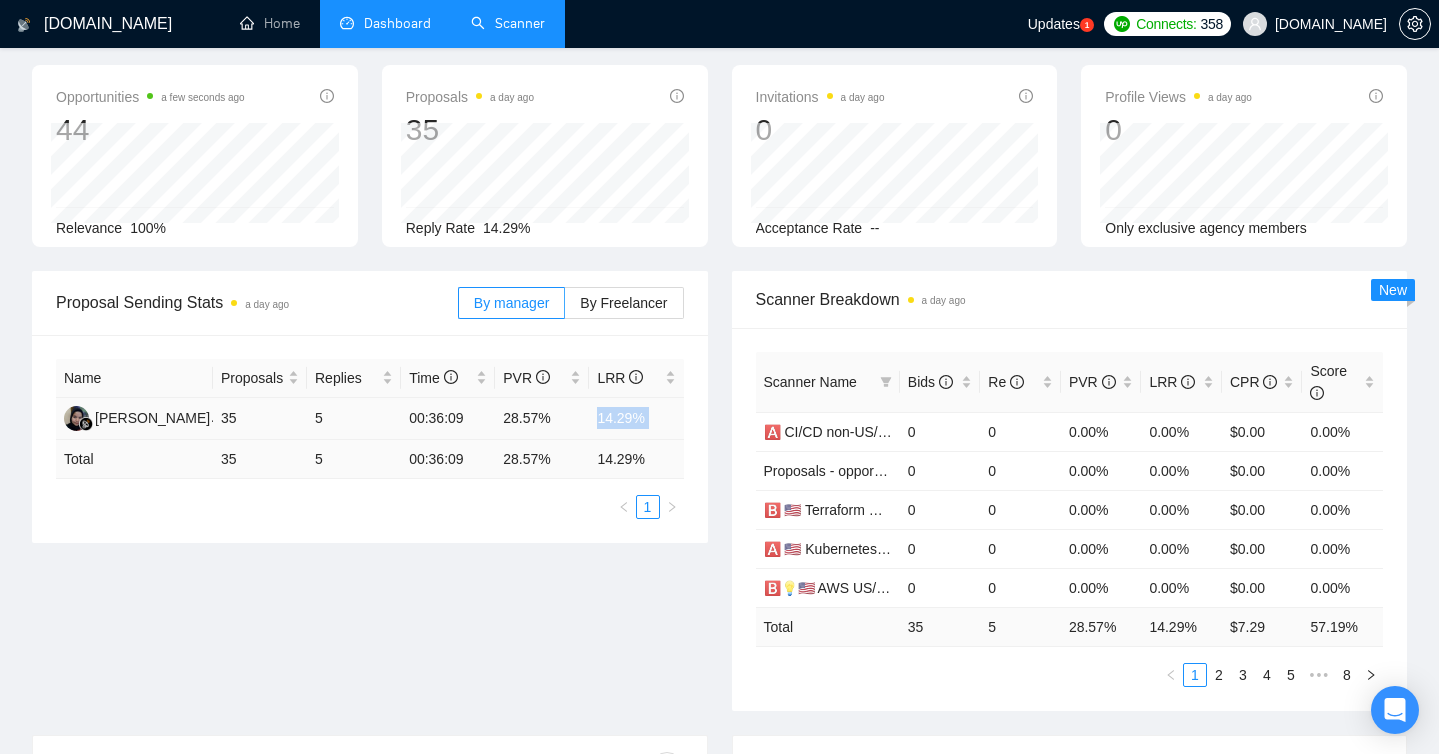 click on "14.29%" at bounding box center (636, 419) 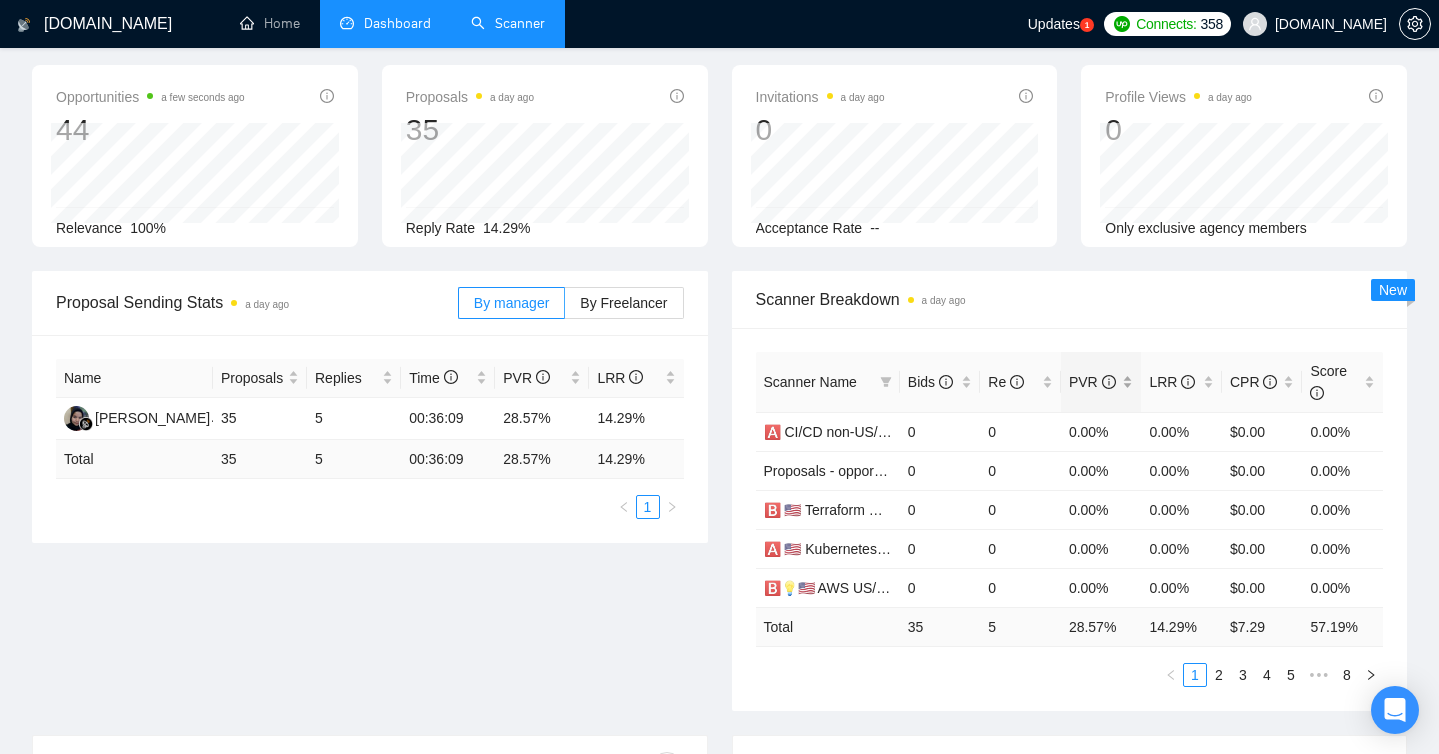 click on "PVR" at bounding box center (1092, 382) 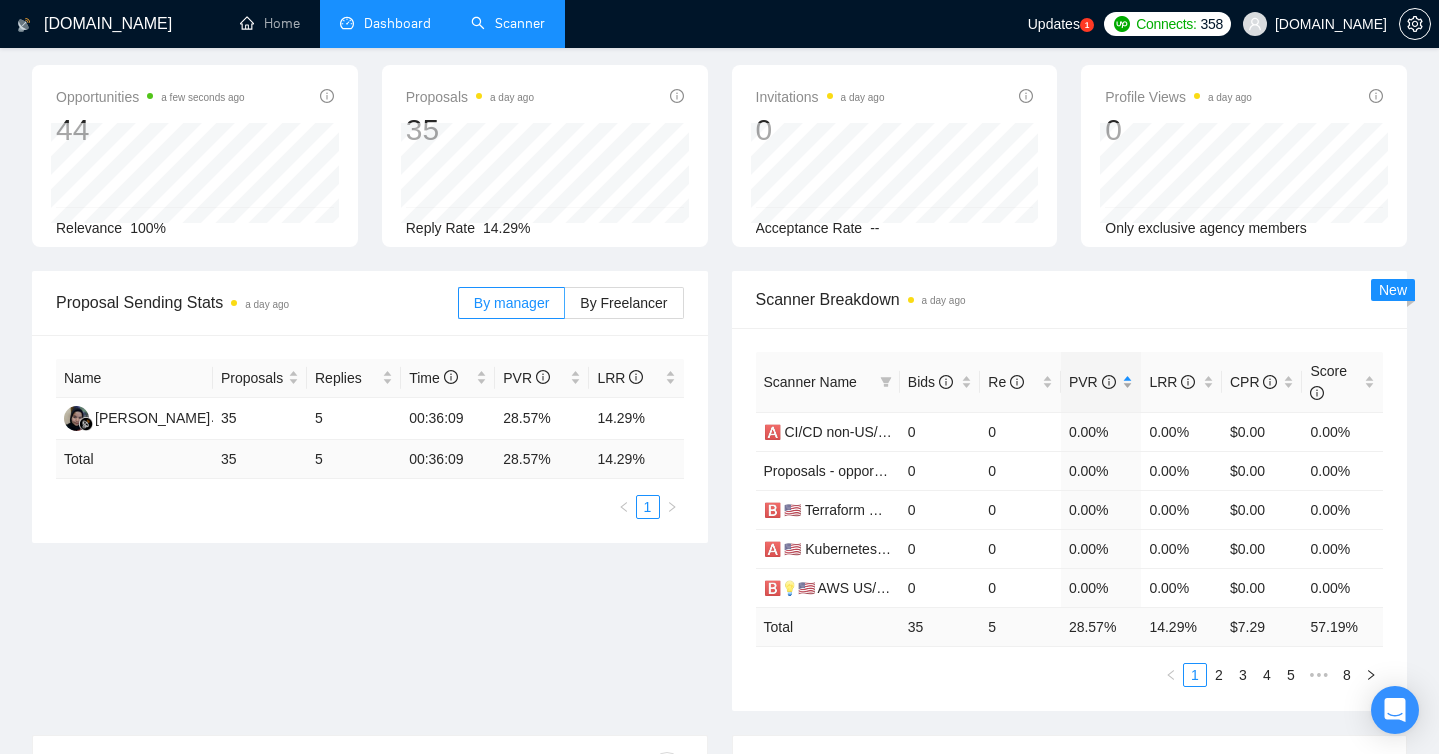 click on "PVR" at bounding box center (1092, 382) 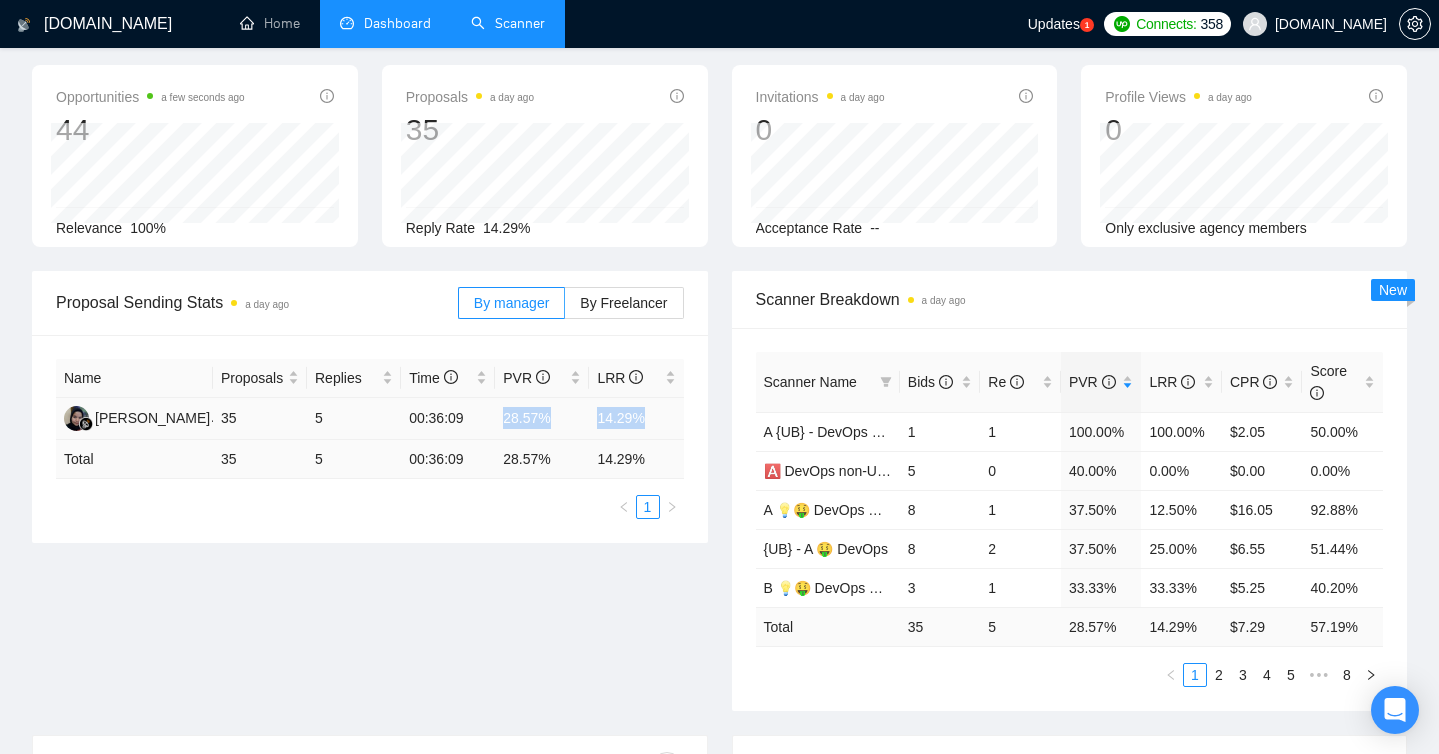 drag, startPoint x: 500, startPoint y: 420, endPoint x: 652, endPoint y: 424, distance: 152.05263 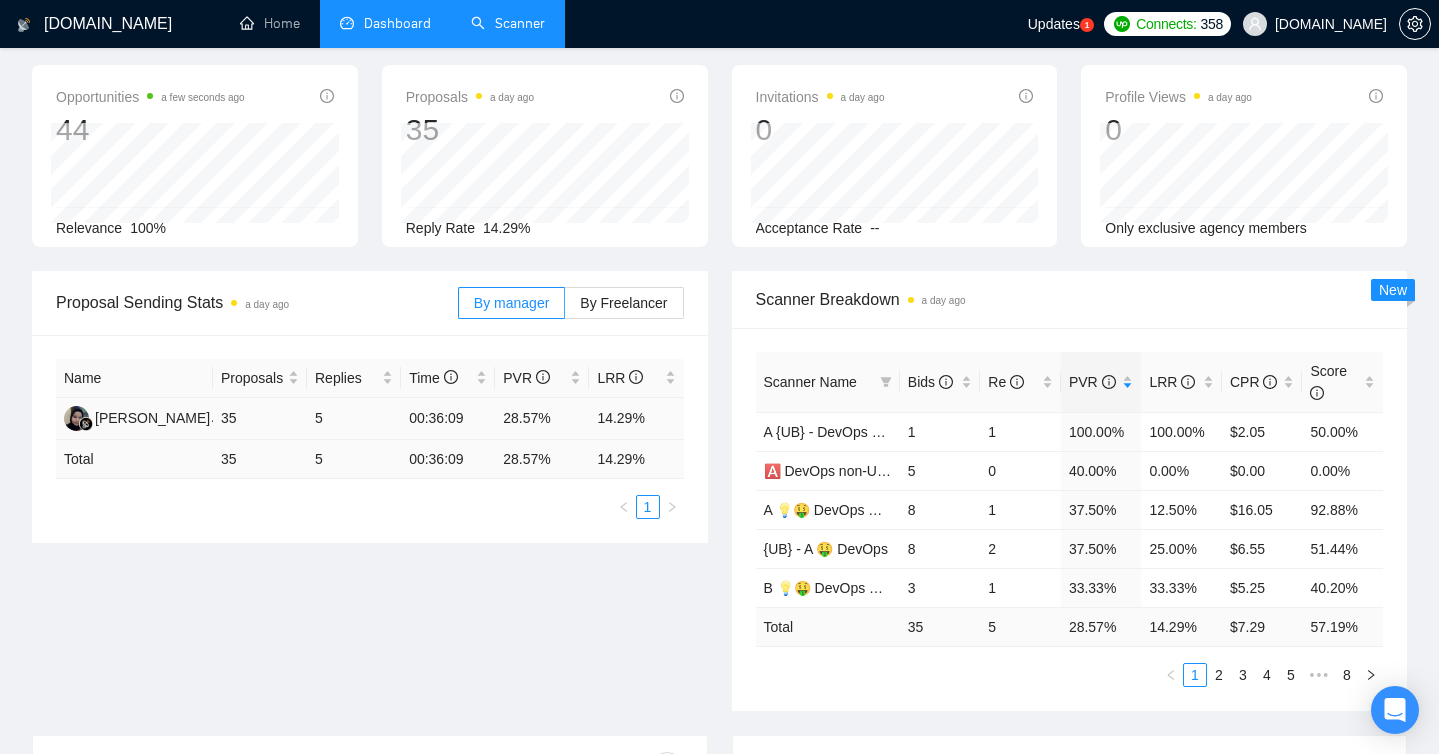 click on "14.29%" at bounding box center [636, 419] 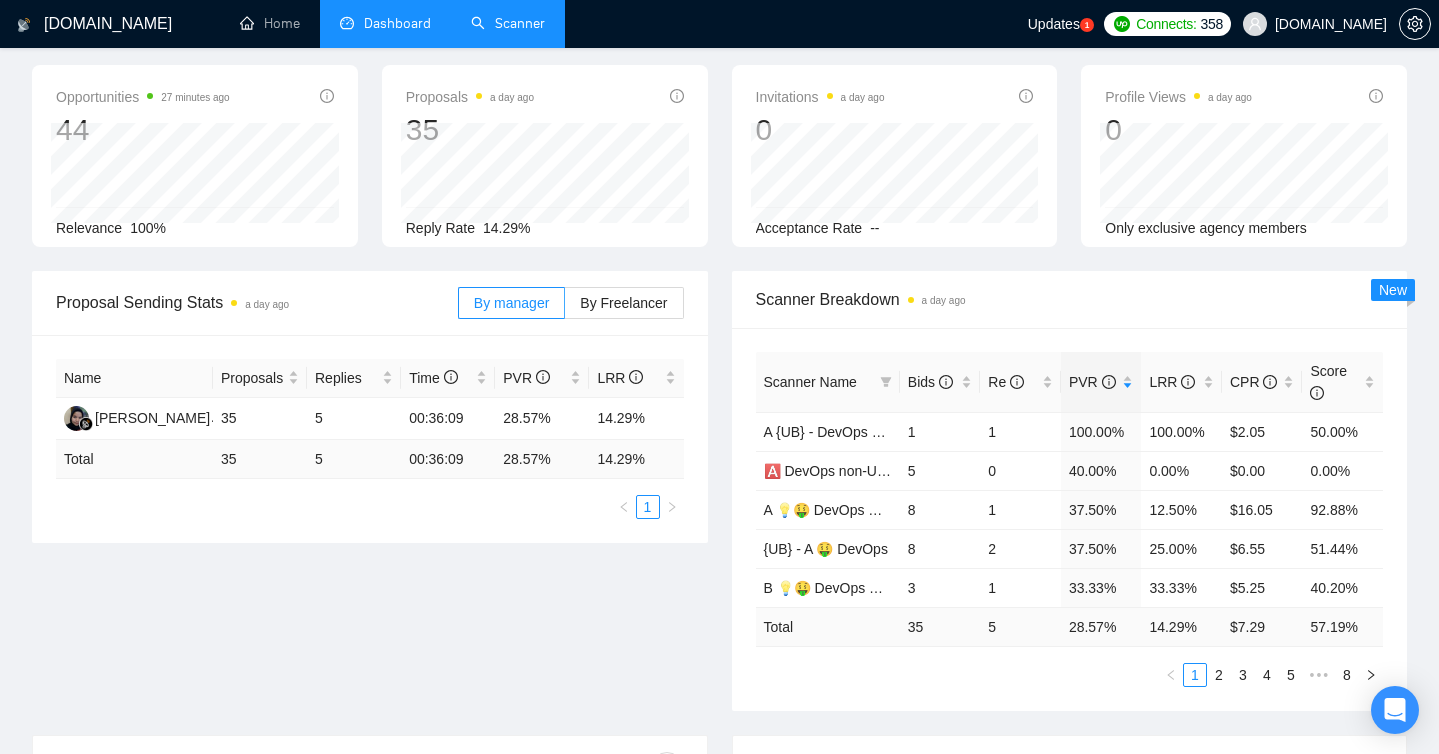 click on "Scanner" at bounding box center (508, 23) 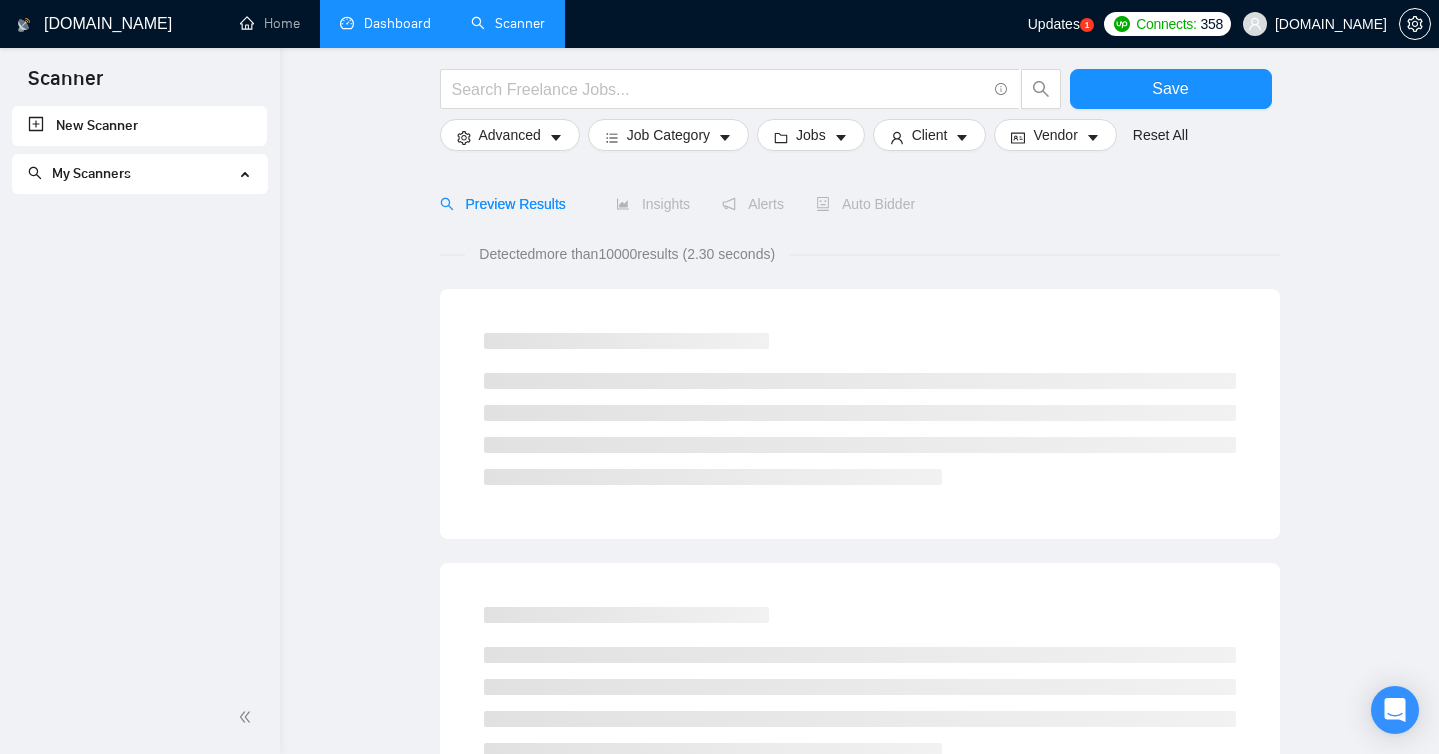 scroll, scrollTop: 0, scrollLeft: 0, axis: both 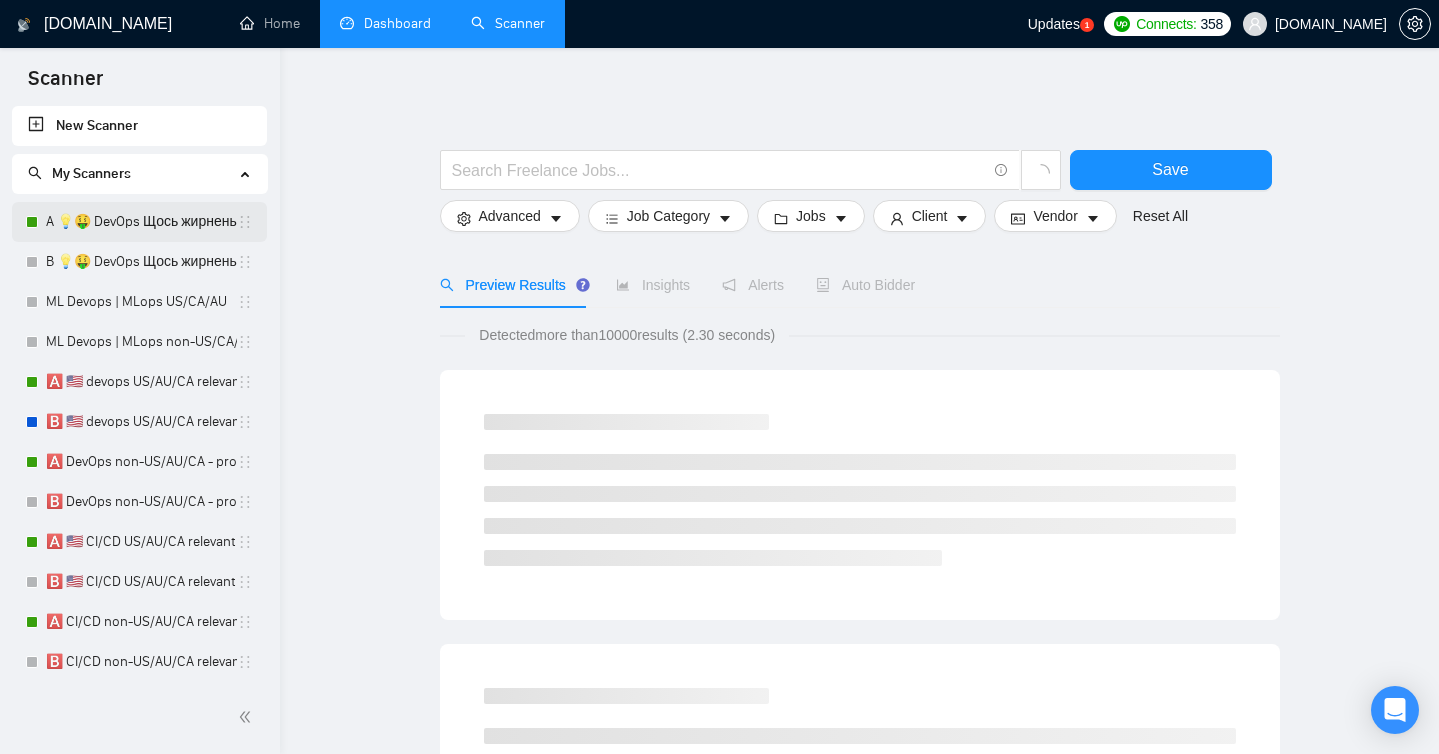 click on "A 💡🤑 DevOps Щось жирненьке -" at bounding box center [141, 222] 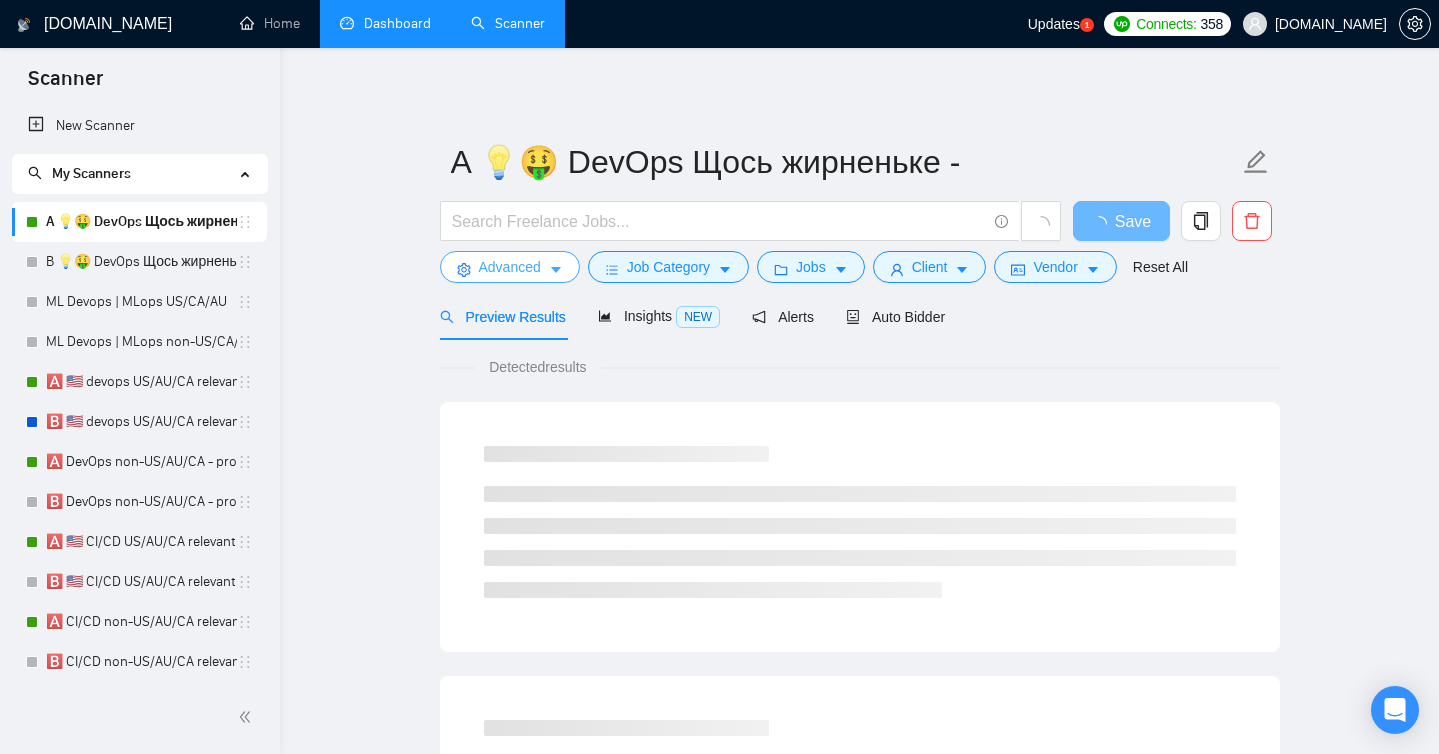 click on "Advanced" at bounding box center (510, 267) 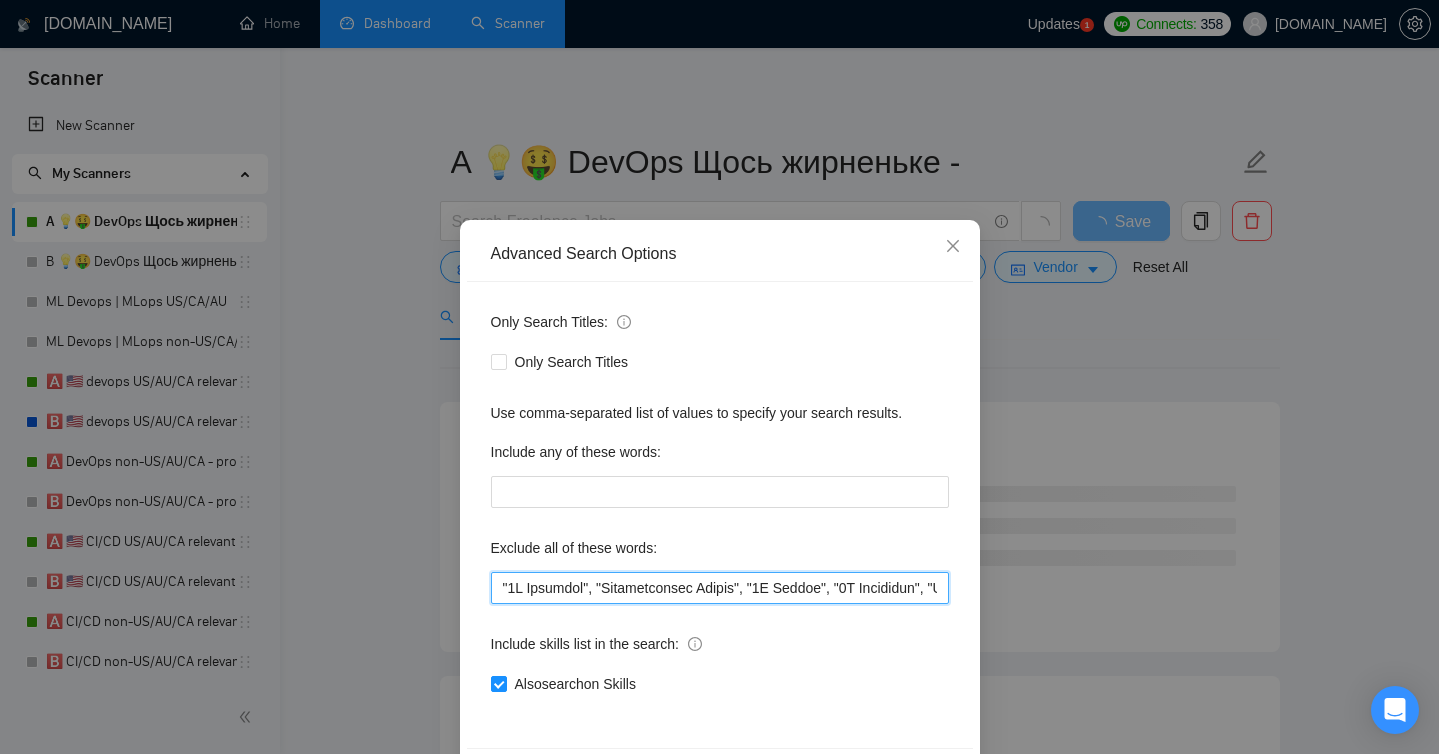 click at bounding box center [720, 588] 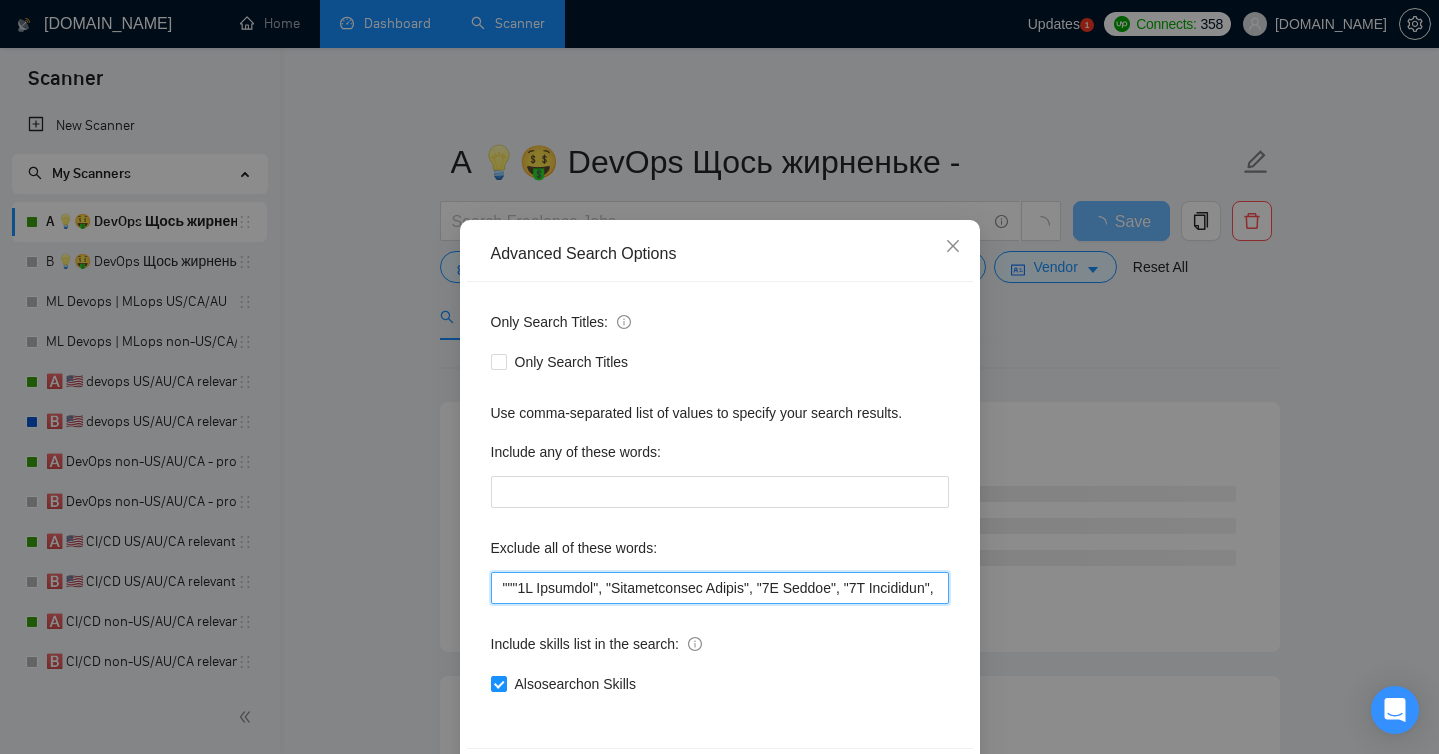 paste on "IBM Maximo" 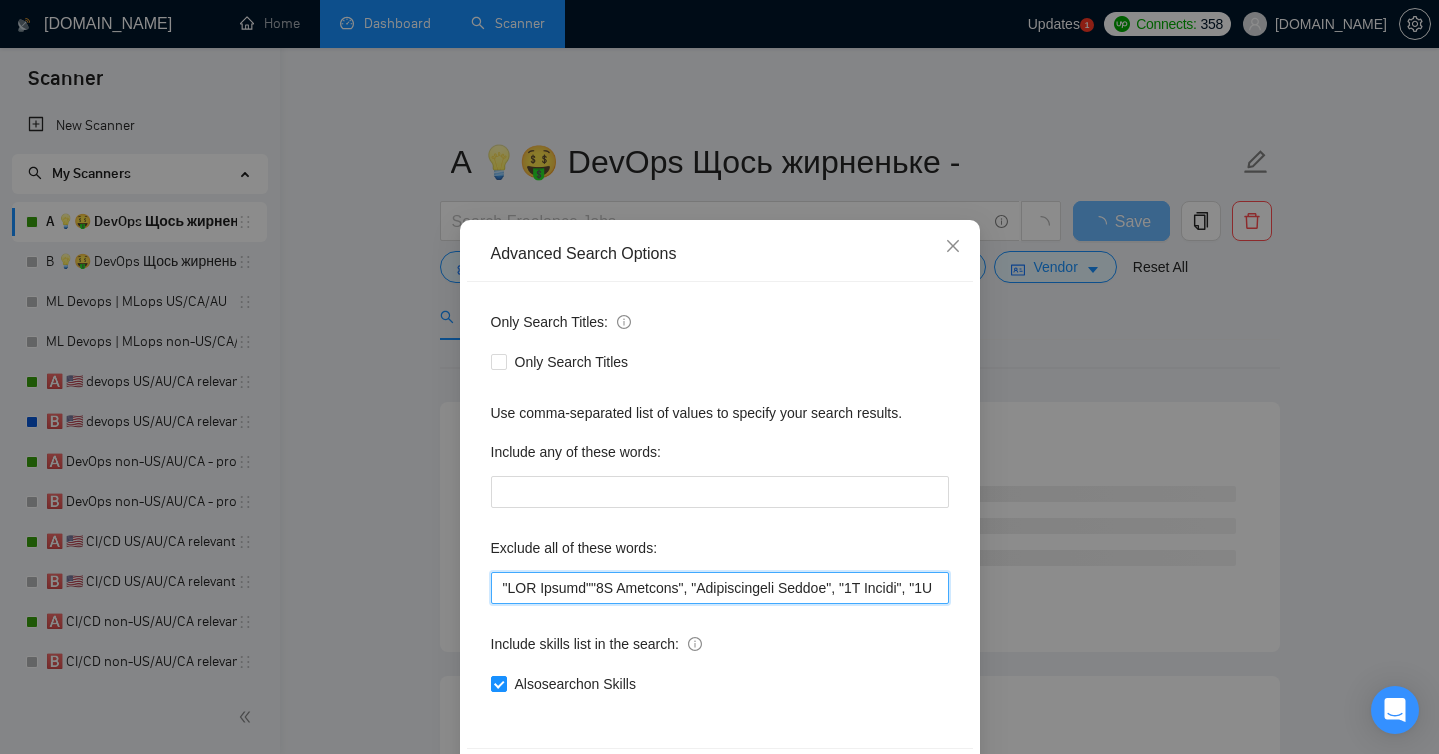 click at bounding box center (720, 588) 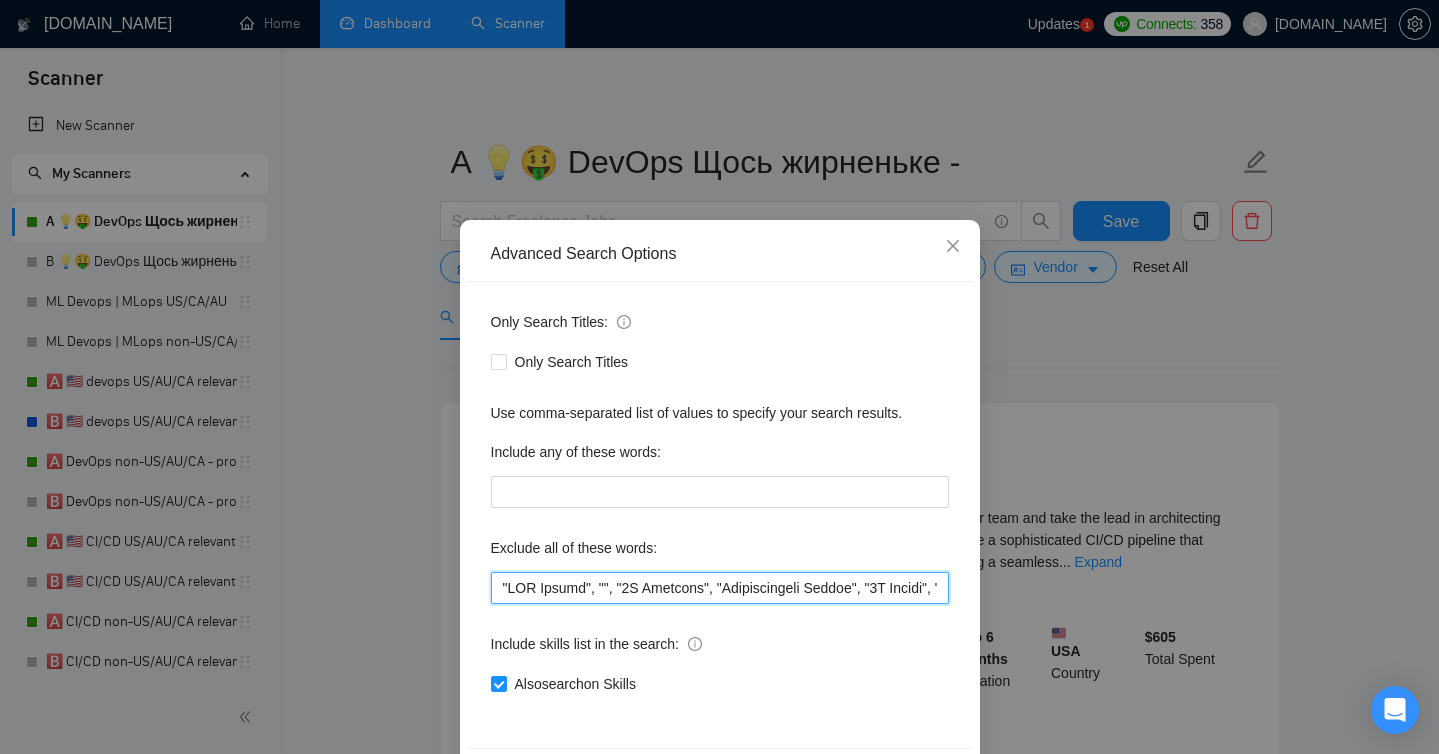 click at bounding box center (720, 588) 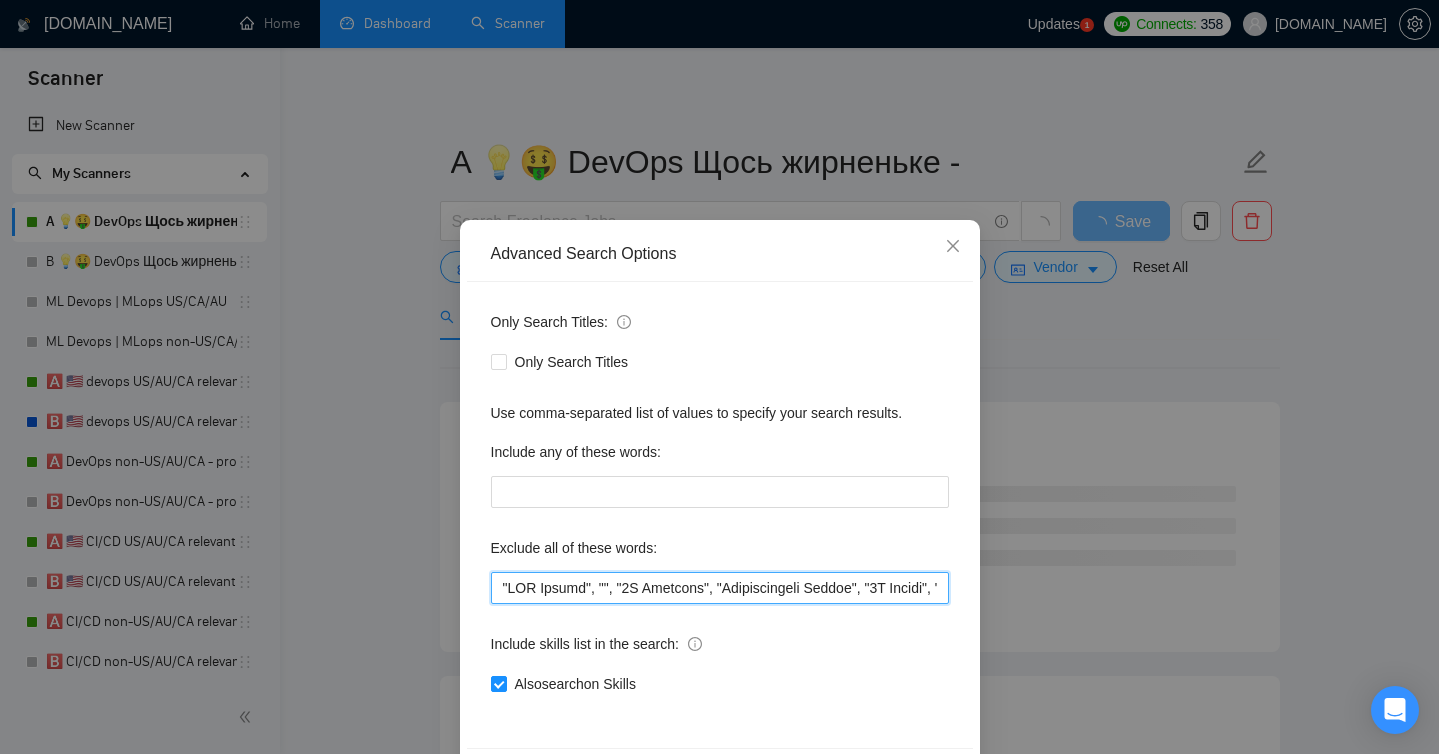 paste on "IBM Maximo" 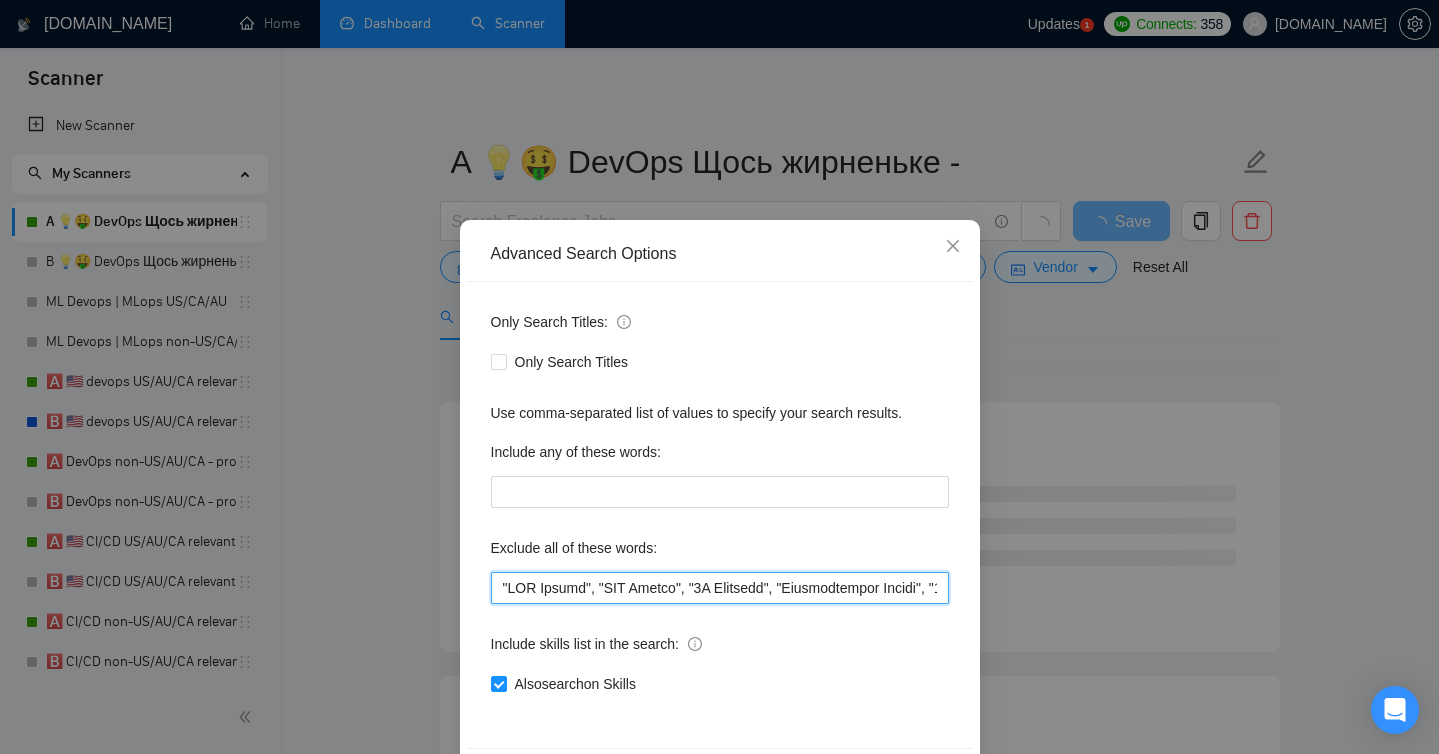 drag, startPoint x: 629, startPoint y: 586, endPoint x: 608, endPoint y: 588, distance: 21.095022 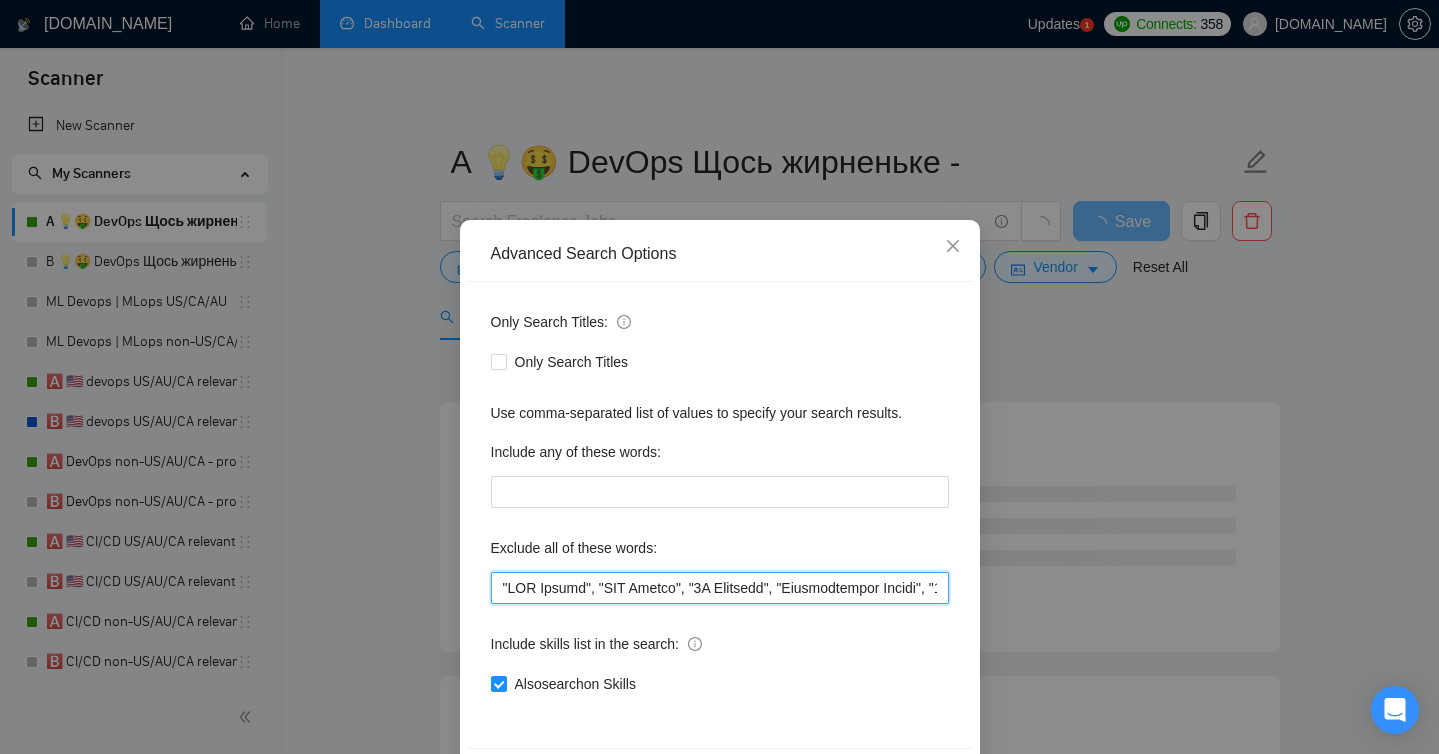 click at bounding box center (720, 588) 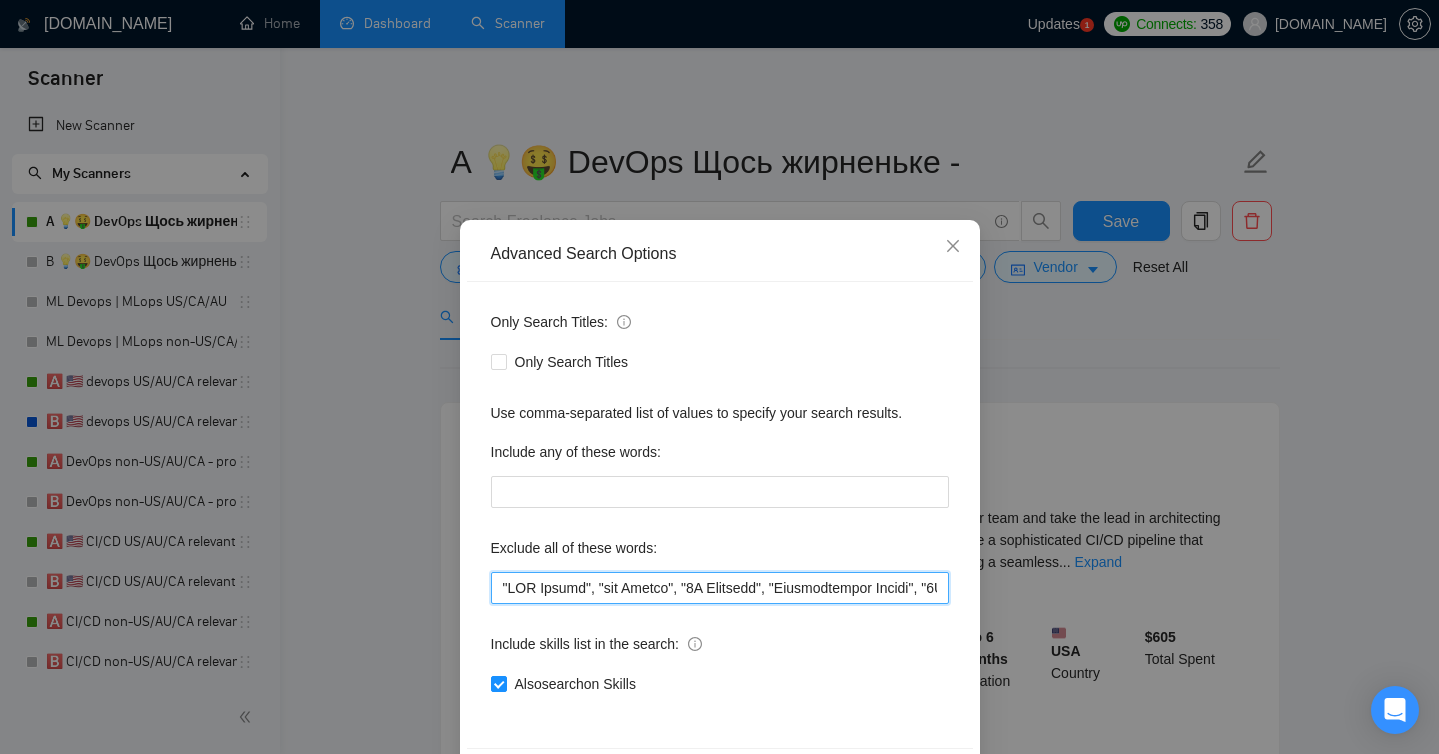 click at bounding box center (720, 588) 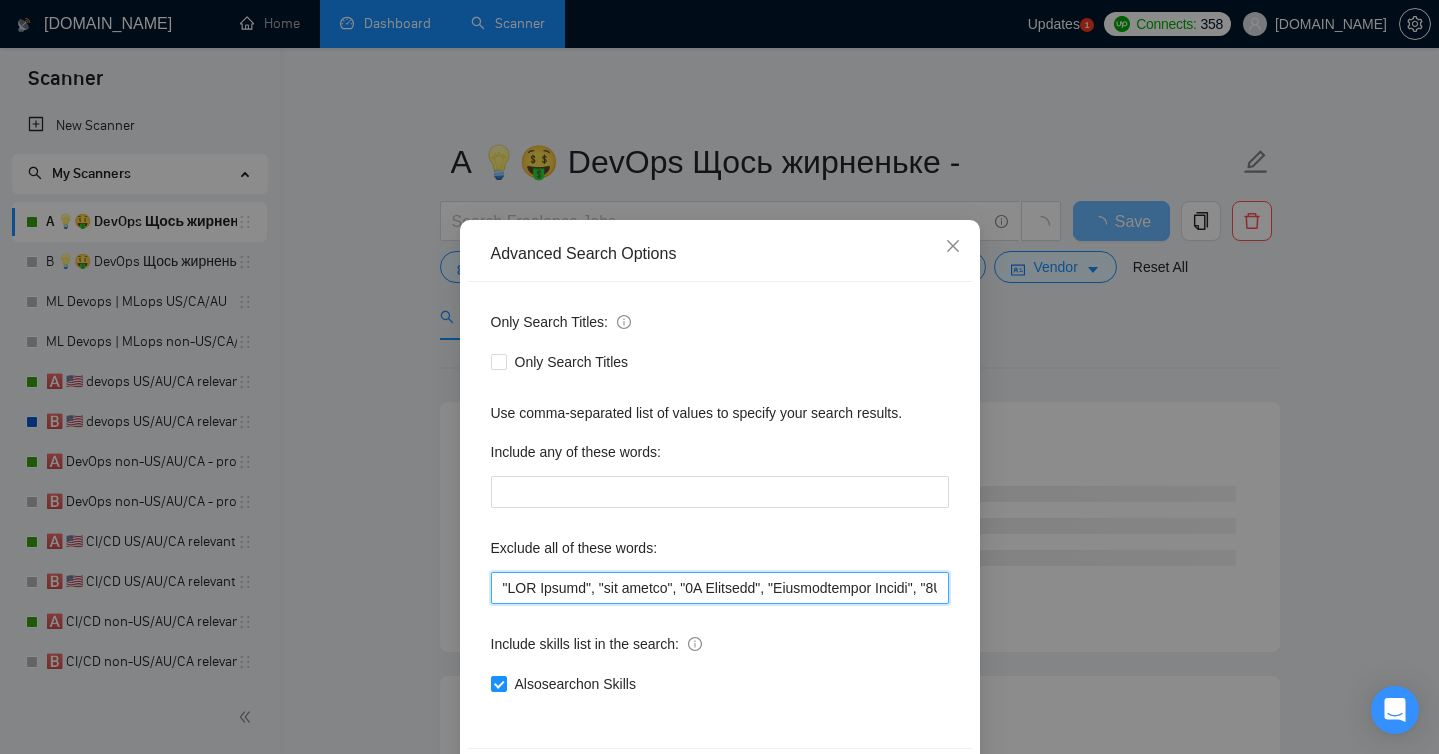 drag, startPoint x: 698, startPoint y: 587, endPoint x: 392, endPoint y: 591, distance: 306.02615 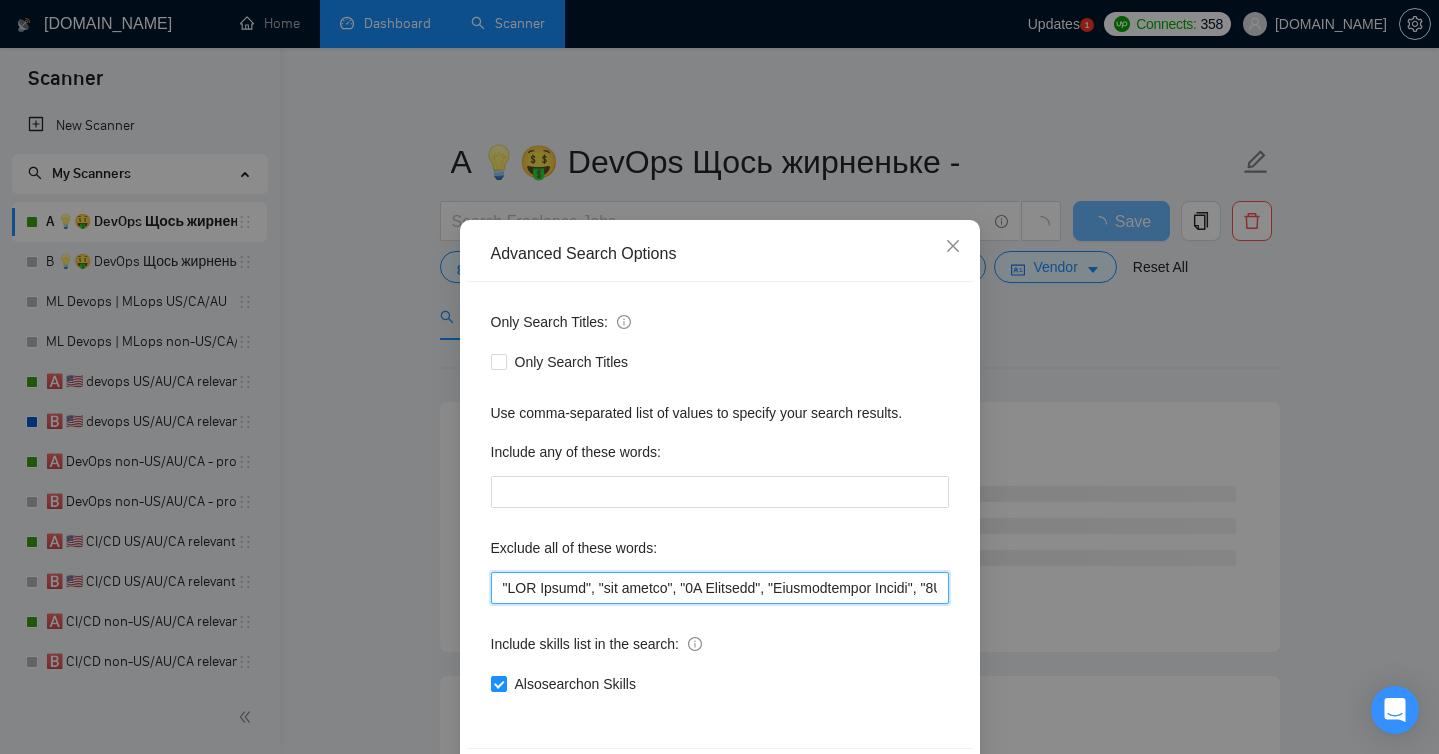 scroll, scrollTop: 78, scrollLeft: 0, axis: vertical 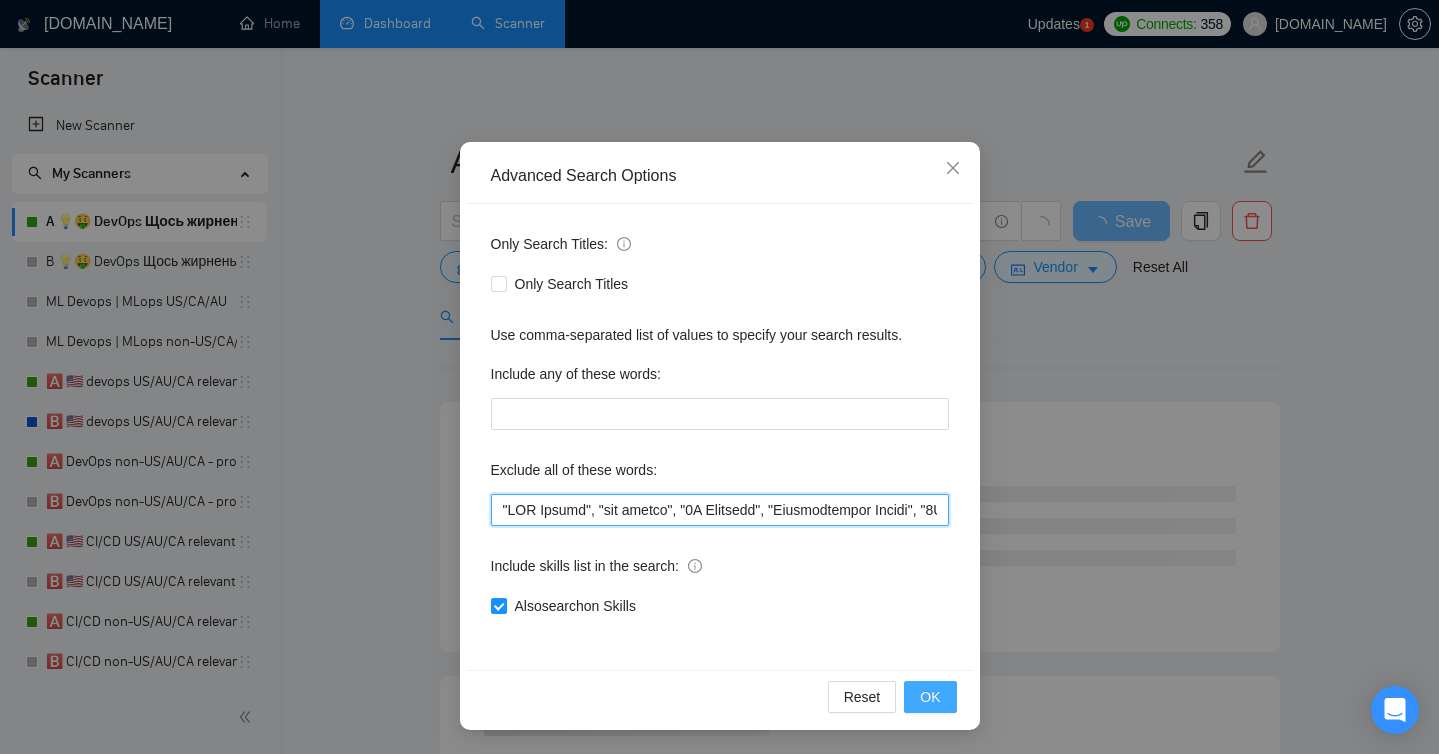 type on ""IBM Maximo", "ibm maximo", "3D Modeling", "Architectural Design", "3D Design", "3D Rendering", "Oracle IAM", "Oracle SFA", "Oracle Cloud Infrastructure", "[DATE][DOMAIN_NAME]", "PBX integration", "Zoho", "Kommo", "No-Code", "short-term", "LinkedIn integration", "Instagram", "Tik-Tok", "build backend", "Indonesia", "Bali", "Short-term", "short contract", "few weeks", "immediate start", "asap", "urgent support", "on-call", "quick turnaround", "ASAP", "emergency response", "start [DATE]", "life coding", "screensharing", "instagram", "phone farm", "phone farm", "DM outbound", "speak Spanish", "Spanisch", "Indian", "Ad Operations", "Google Ad Manager", "Ad Manager", "OpenRTB", "VPAID", "SSAI", "solve this specific issue","in an hour," "WordPress," "India," "less than an hour," "share my screen," "screen-sharing," "screen sharing," "YouTube Rate Limits," "YouTube Ban," "YouTube," "youtube," "VPN," "vpn," "break/fix issues," "fix issues," "screen-sharing session," "win11," "windows," "Adobe After Effects," "Adobe," "US ti..." 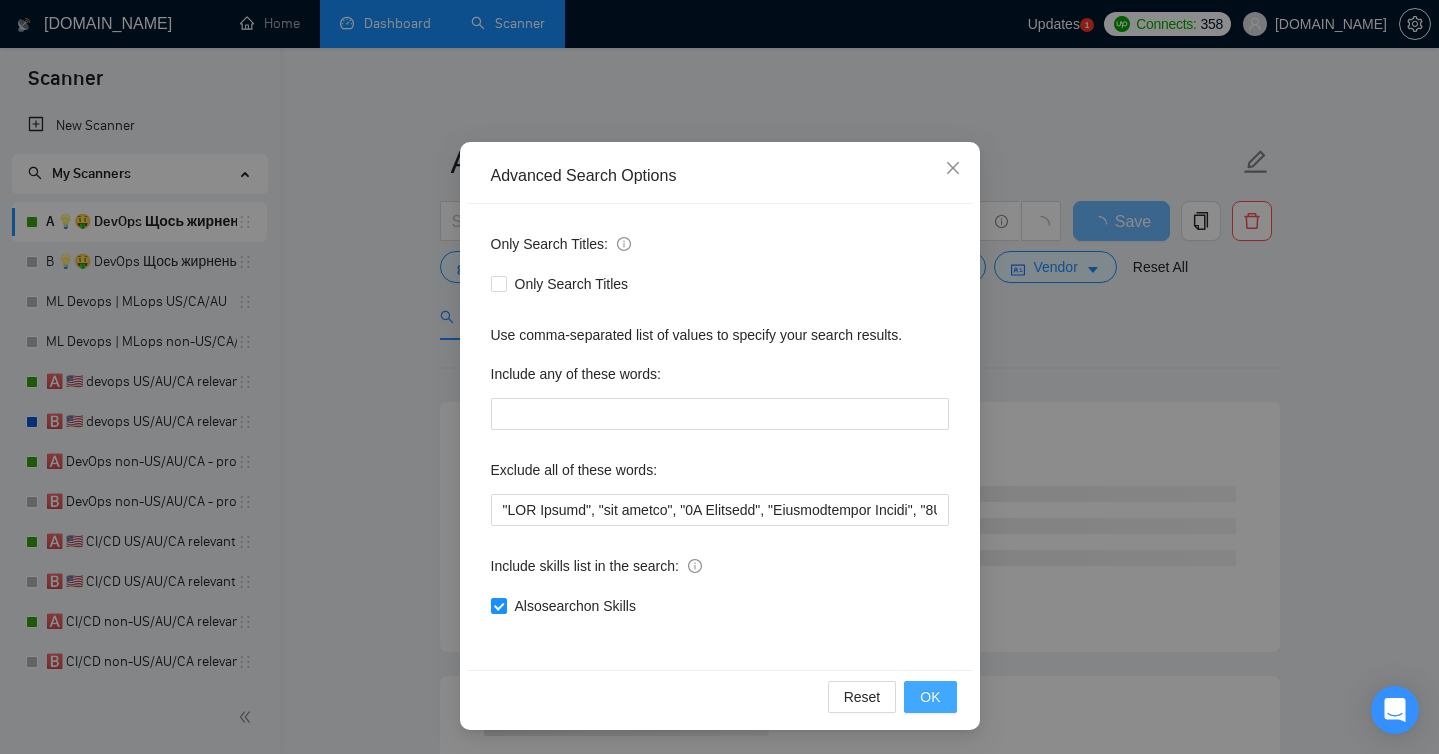 click on "OK" at bounding box center [930, 697] 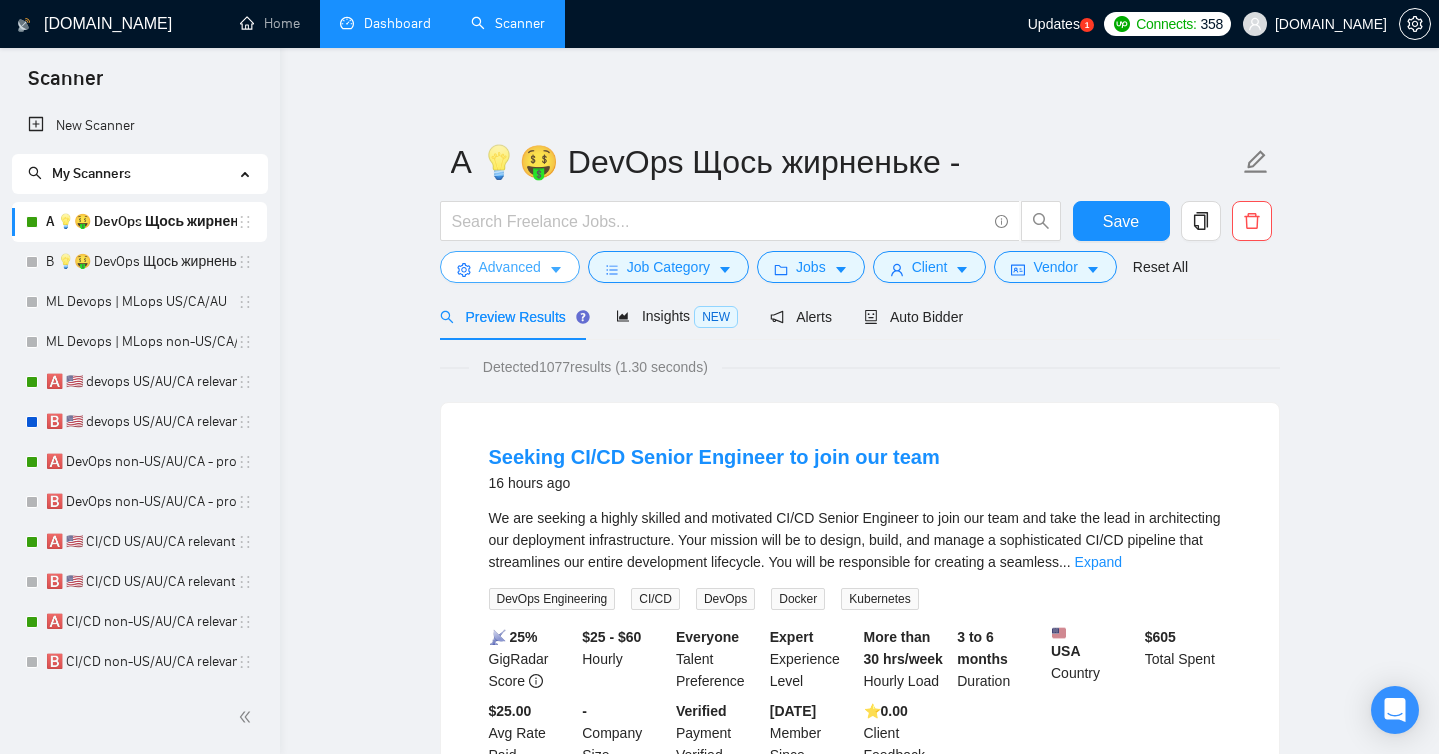 scroll, scrollTop: 0, scrollLeft: 0, axis: both 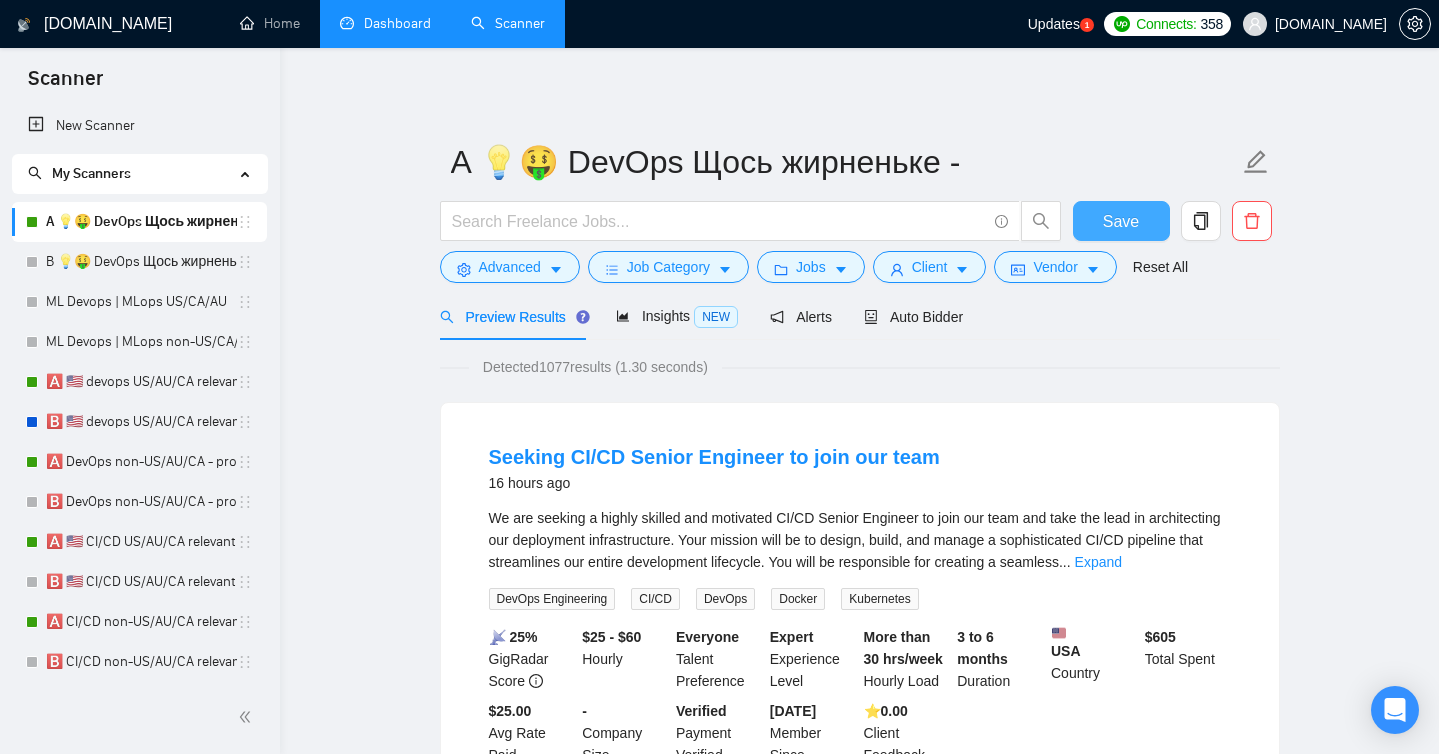 click on "Save" at bounding box center [1121, 221] 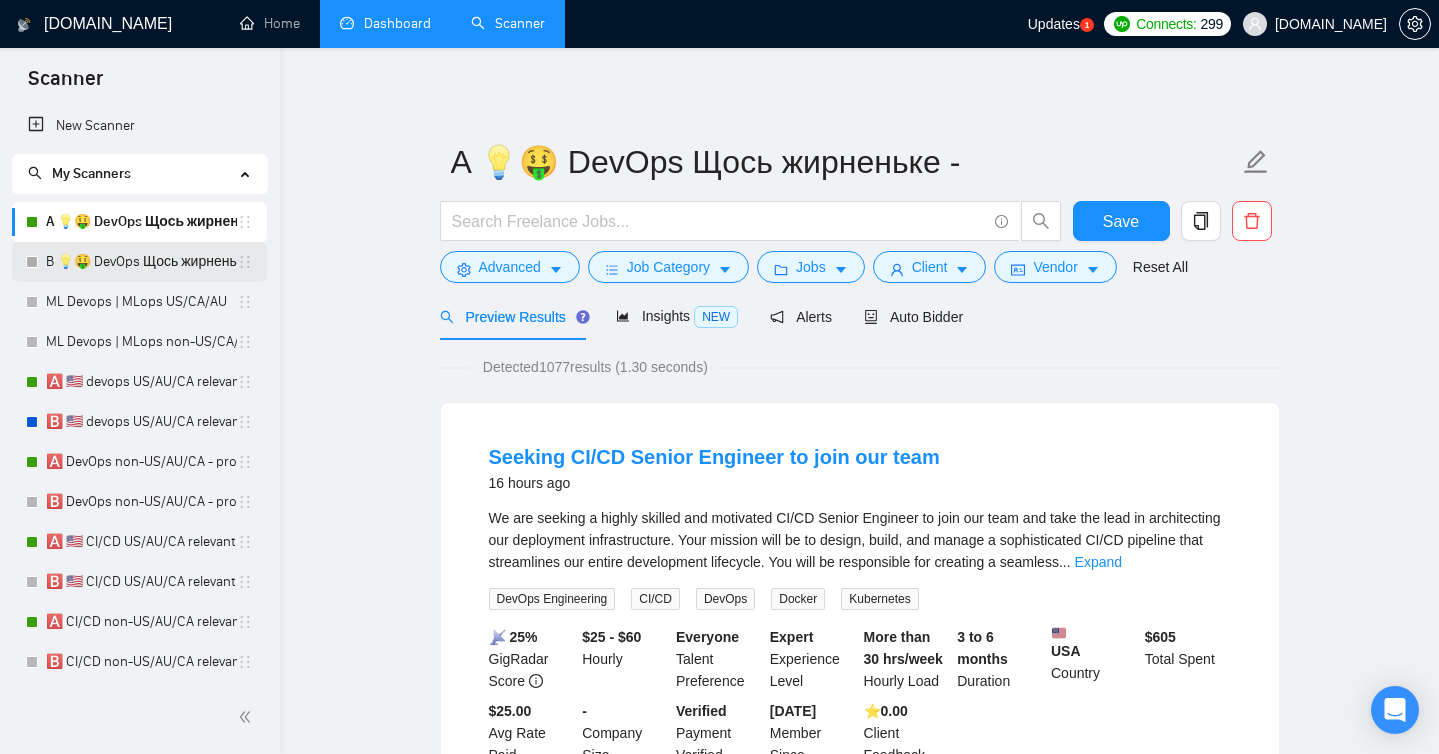 click on "B 💡🤑 DevOps Щось жирненьке -" at bounding box center (141, 262) 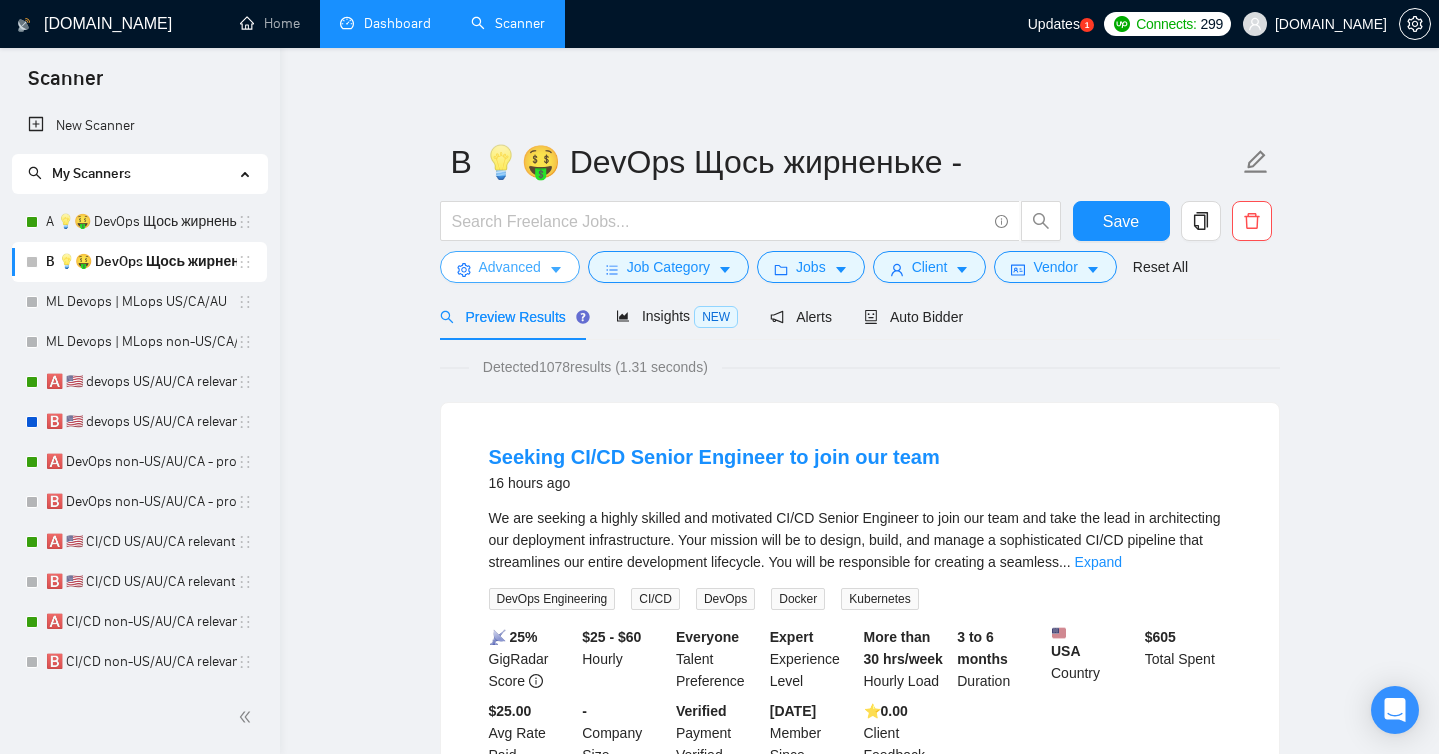 click on "Advanced" at bounding box center (510, 267) 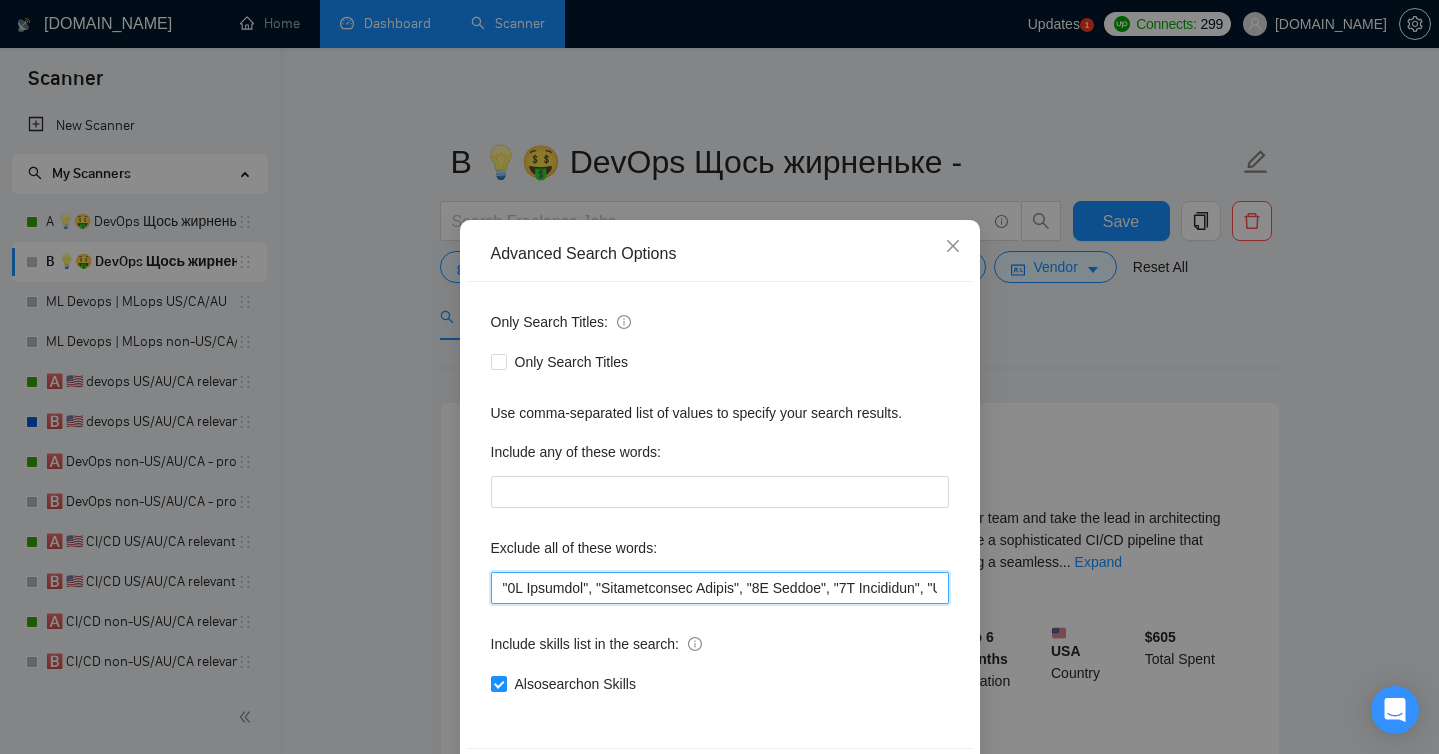 click at bounding box center (720, 588) 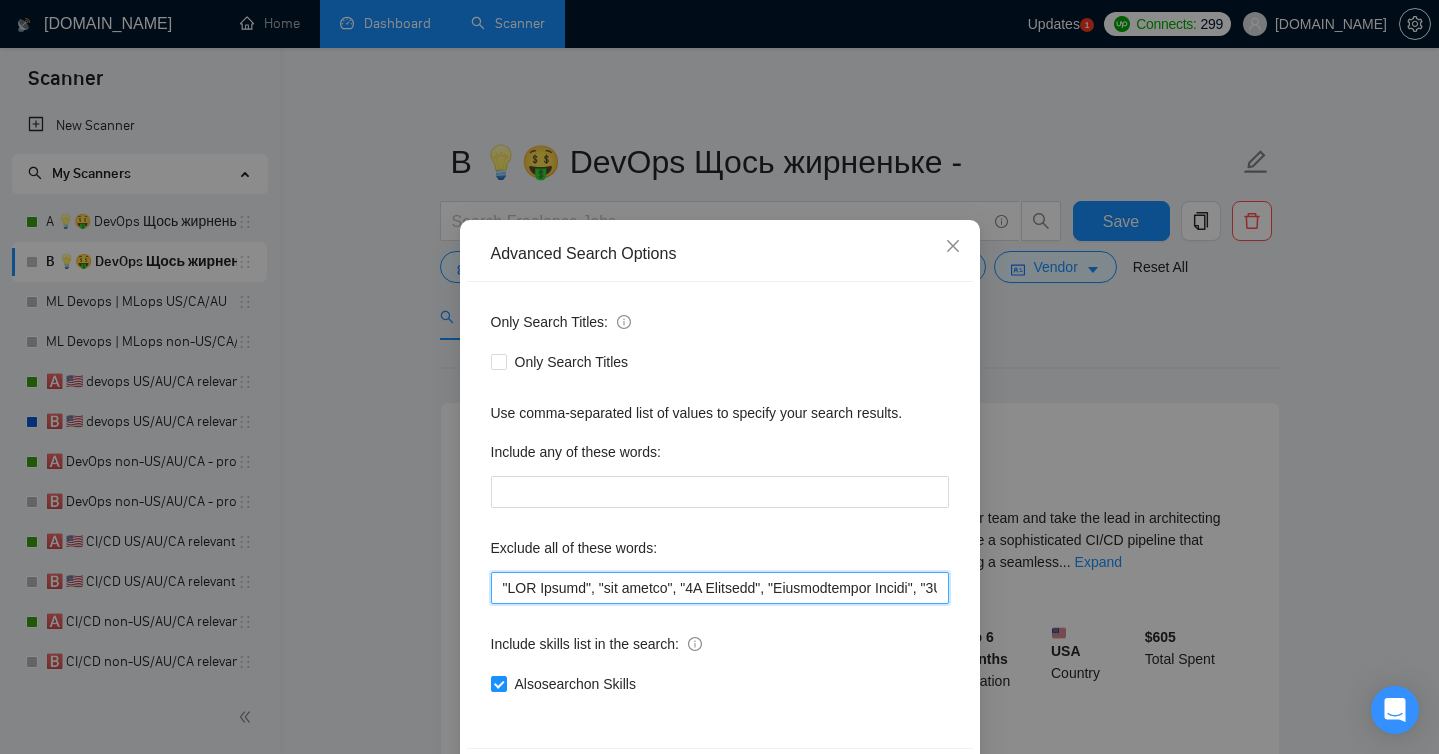 scroll, scrollTop: 78, scrollLeft: 0, axis: vertical 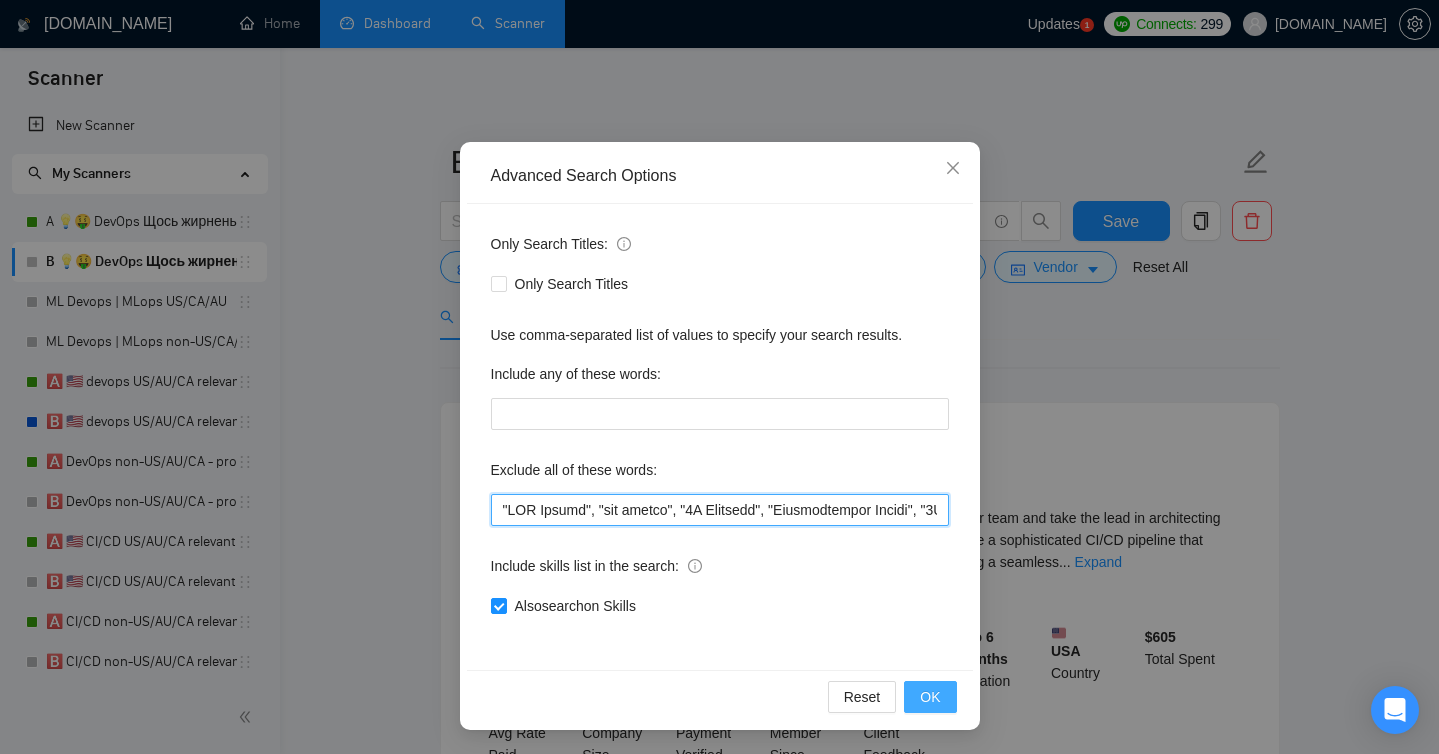 type on ""IBM Maximo", "ibm maximo", "3D Modeling", "Architectural Design", "3D Design", "3D Rendering", "Oracle IAM", "Oracle SFA", "Oracle Cloud Infrastructure", "[DATE][DOMAIN_NAME]", "PBX integration", "Zoho", "Kommo", "No-Code", "short-term", "LinkedIn integration", "Instagram", "Tik-Tok", "build backend", "Indonesia", "Bali", "Short-term", "short contract", "few weeks", "immediate start", "asap", "urgent support", "on-call", "quick turnaround", "ASAP", "emergency response", "start [DATE]", "life coding", "screensharing", "instagram", "phone farm", "phone farm", "DM outbound", "speak Spanish", "Spanisch", "Indian", "Ad Operations", "Google Ad Manager", "Ad Manager", "OpenRTB", "VPAID", "SSAI", "solve this specific issue","in an hour," "WordPress," "India," "less than an hour," "share my screen," "screen-sharing," "screen sharing," "YouTube Rate Limits," "YouTube Ban," "YouTube," "youtube," "VPN," "vpn," "break/fix issues," "fix issues," "screen-sharing session," "win11," "windows," "Adobe After Effects," "Adobe," "US ti..." 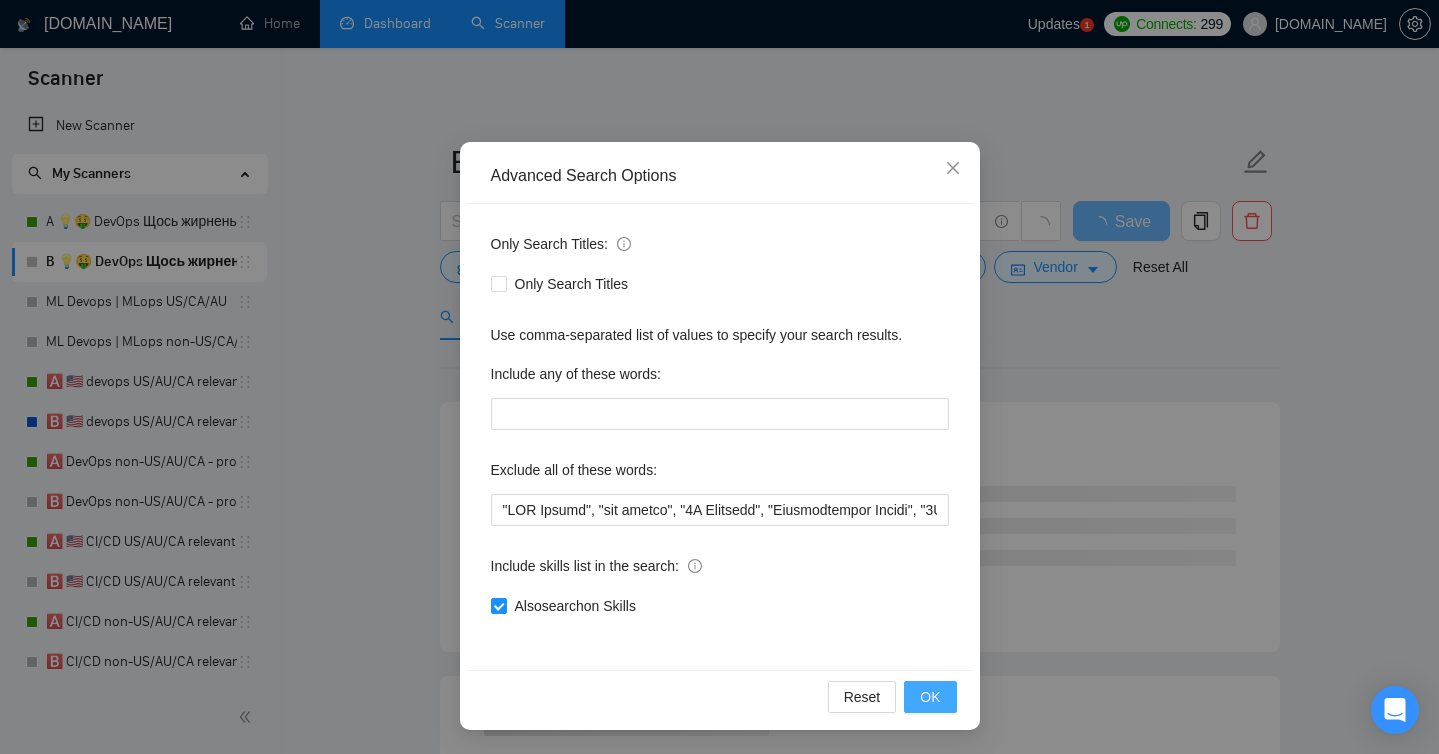 click on "OK" at bounding box center (930, 697) 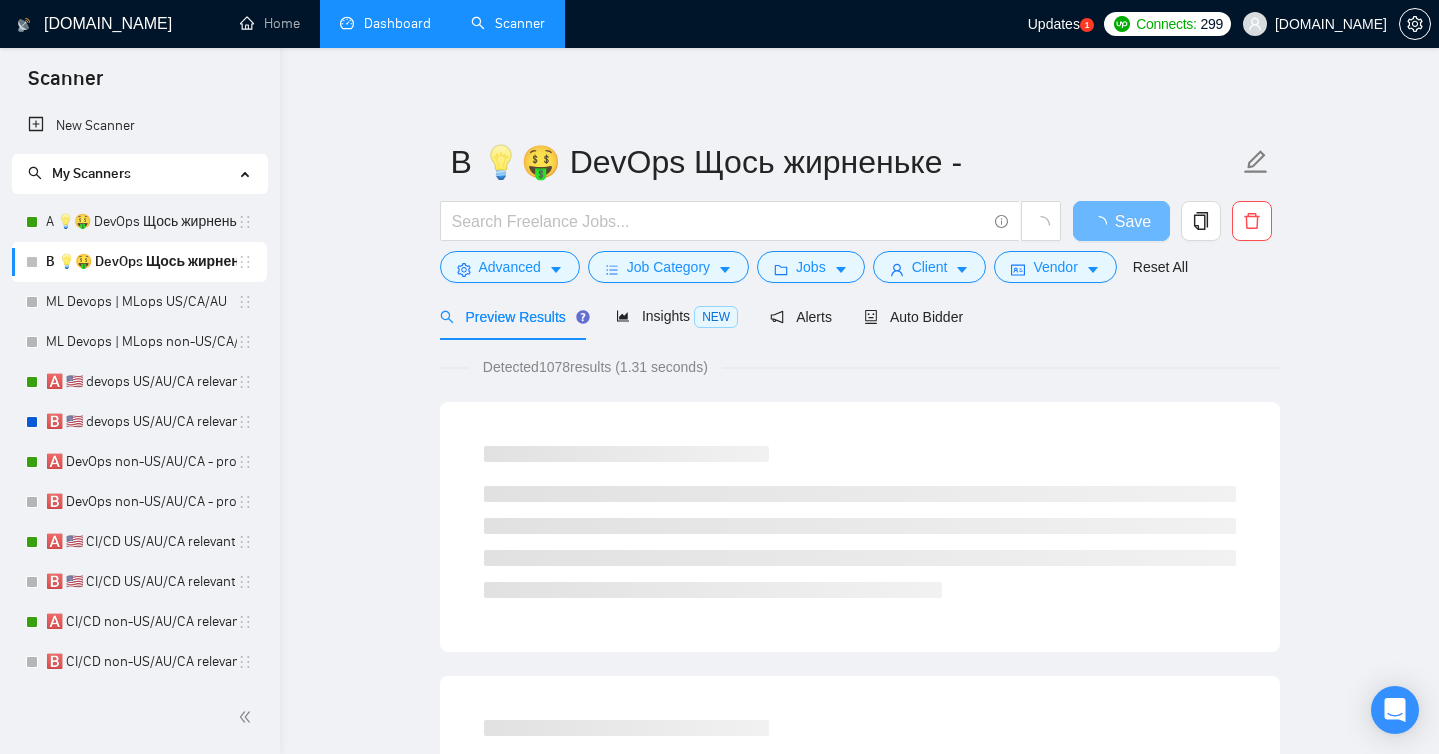 scroll, scrollTop: 0, scrollLeft: 0, axis: both 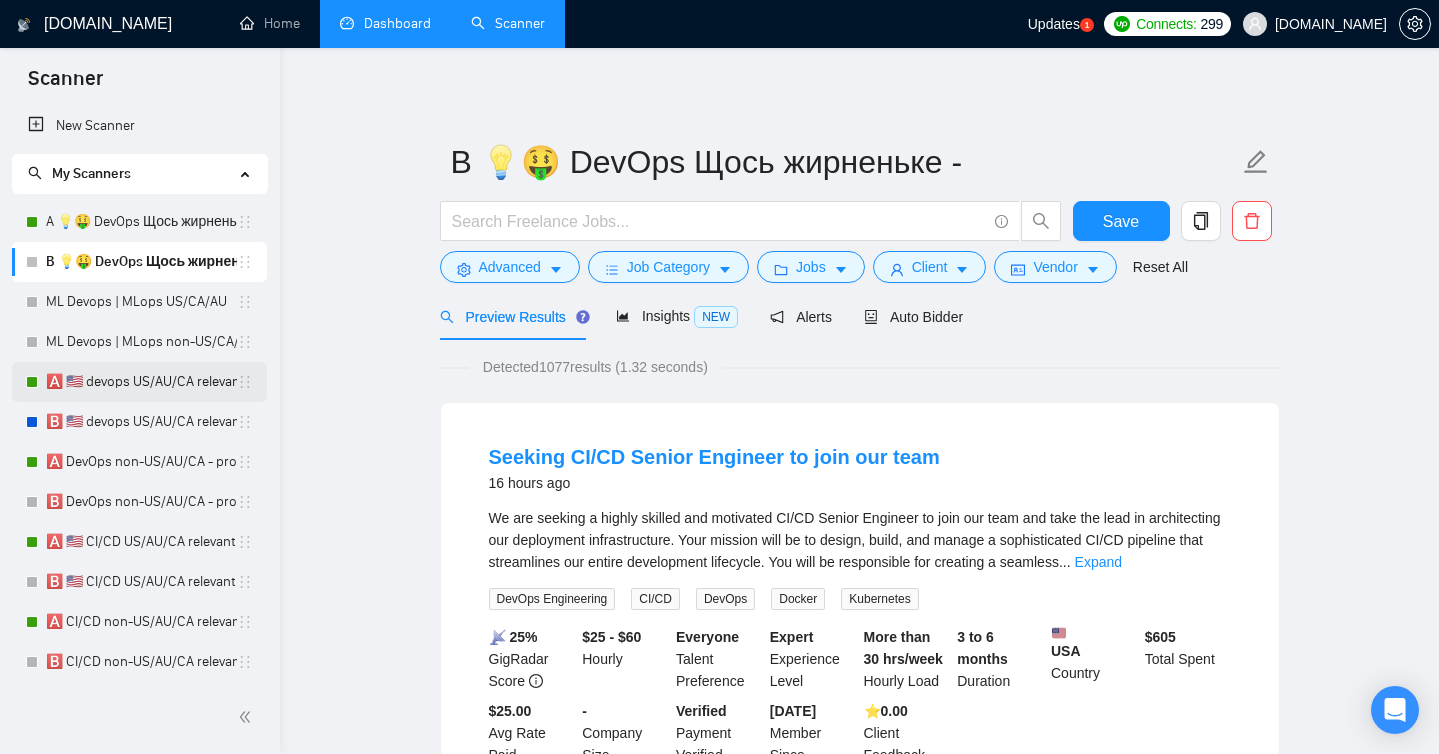 click on "🅰️ 🇺🇸 devops US/AU/CA relevant exp -" at bounding box center [141, 382] 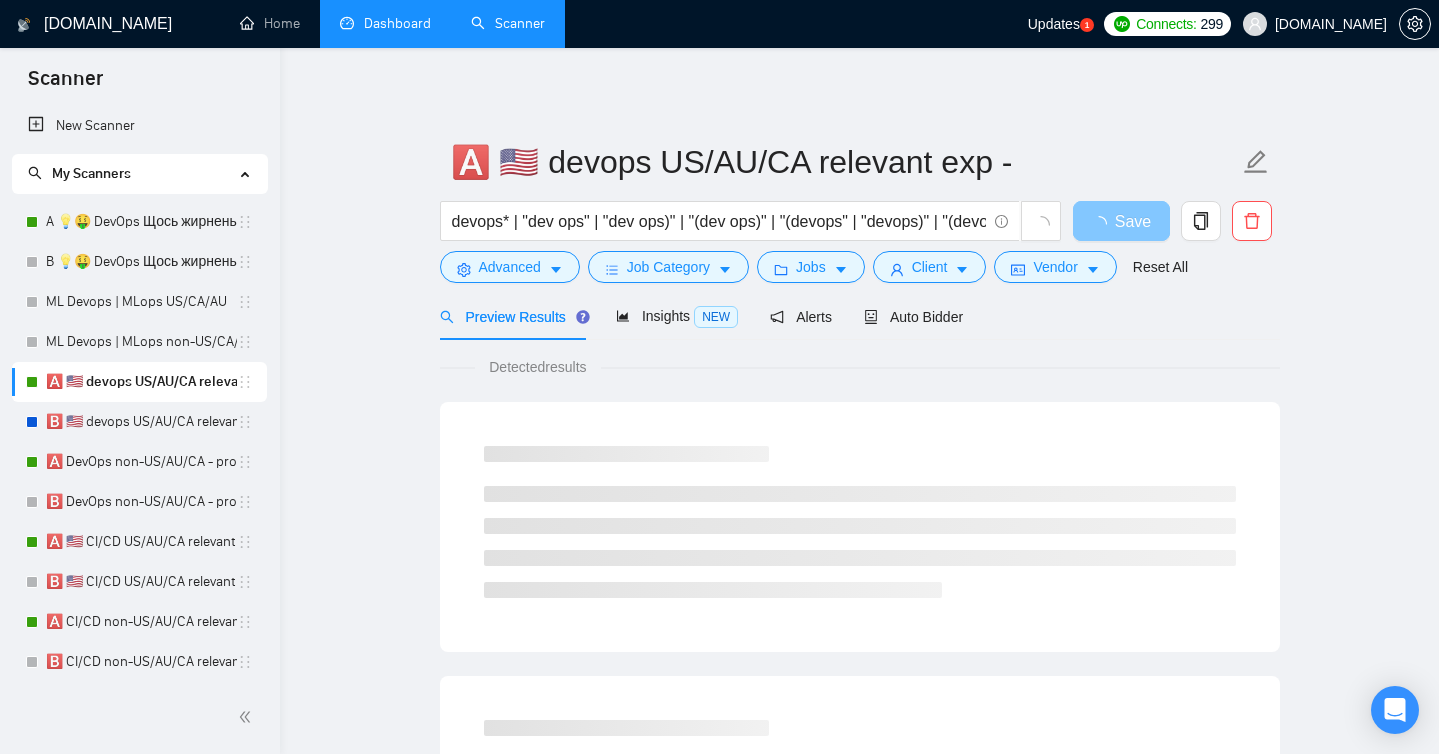 click on "Save" at bounding box center [1121, 221] 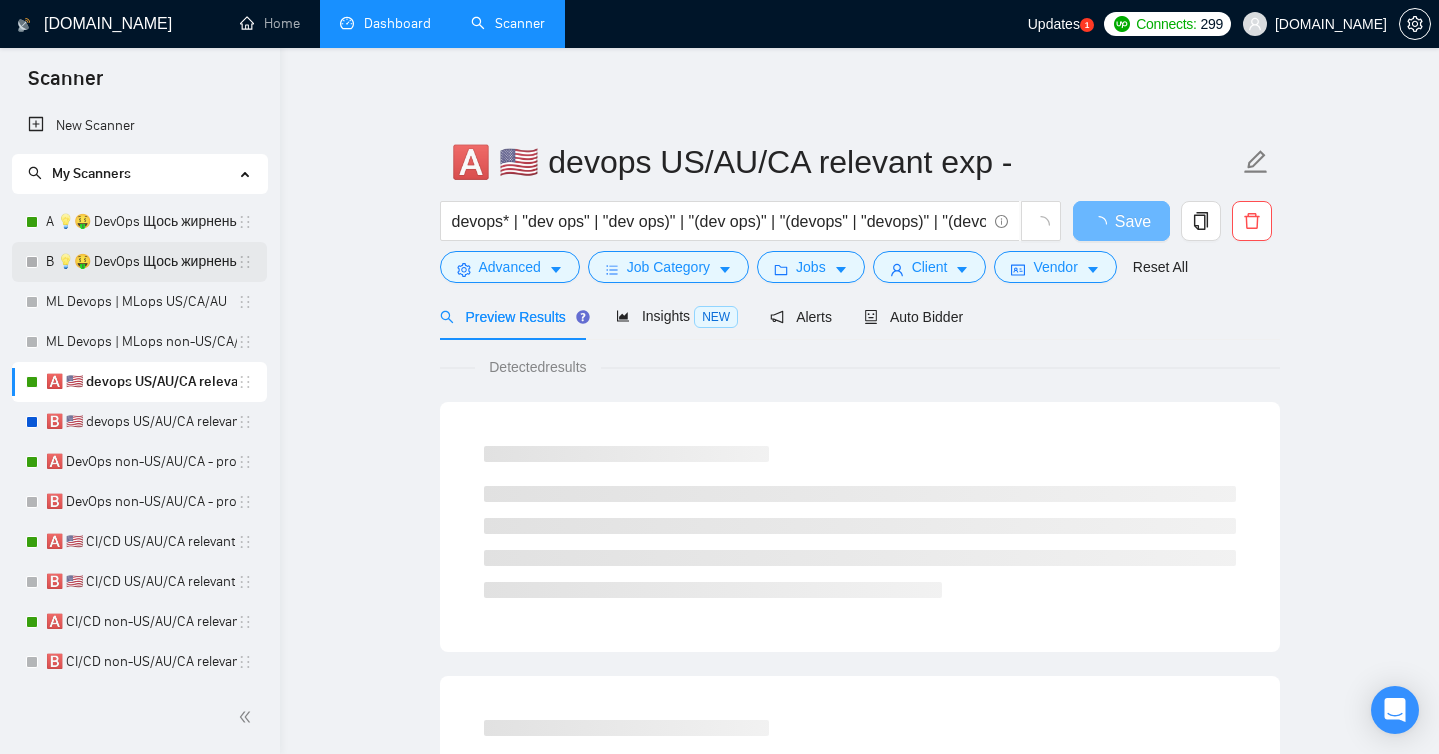 click on "B 💡🤑 DevOps Щось жирненьке -" at bounding box center [141, 262] 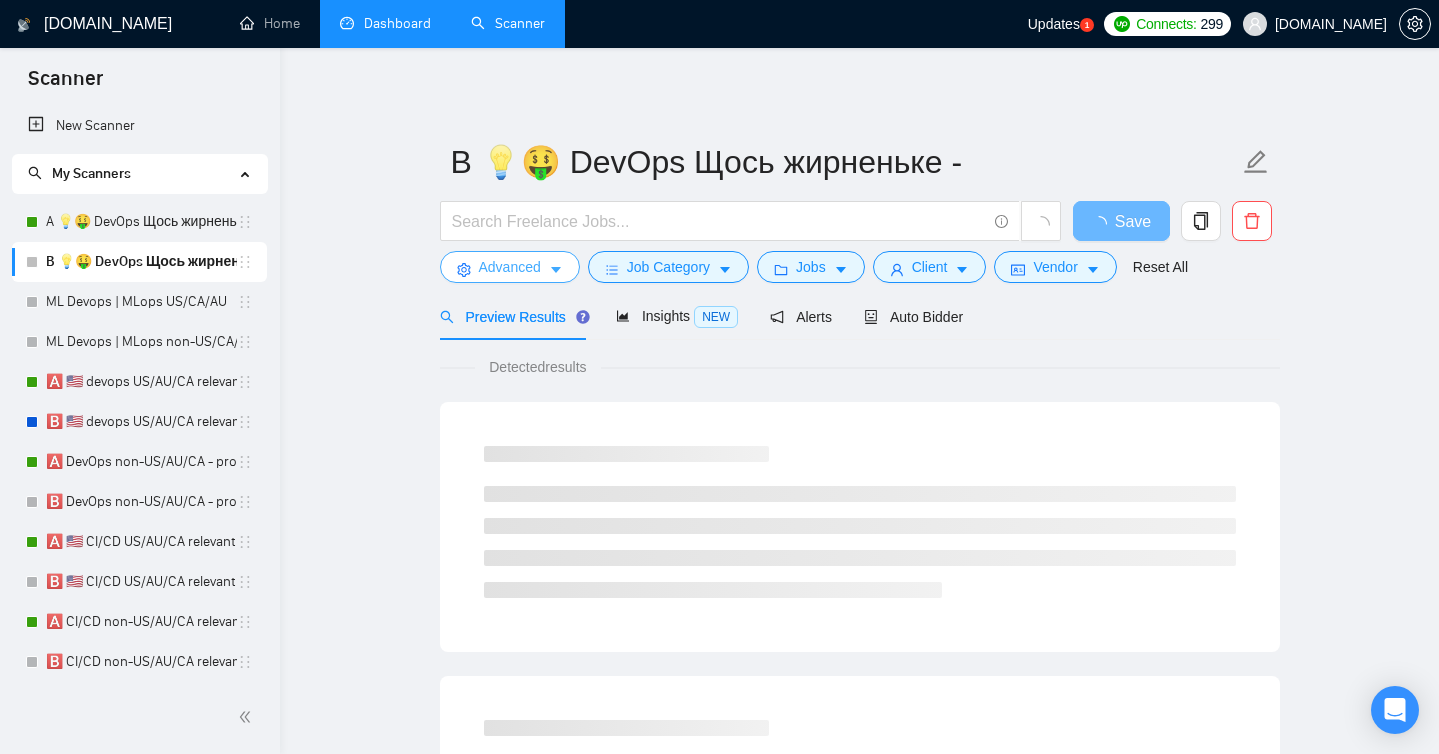 click on "Advanced" at bounding box center [510, 267] 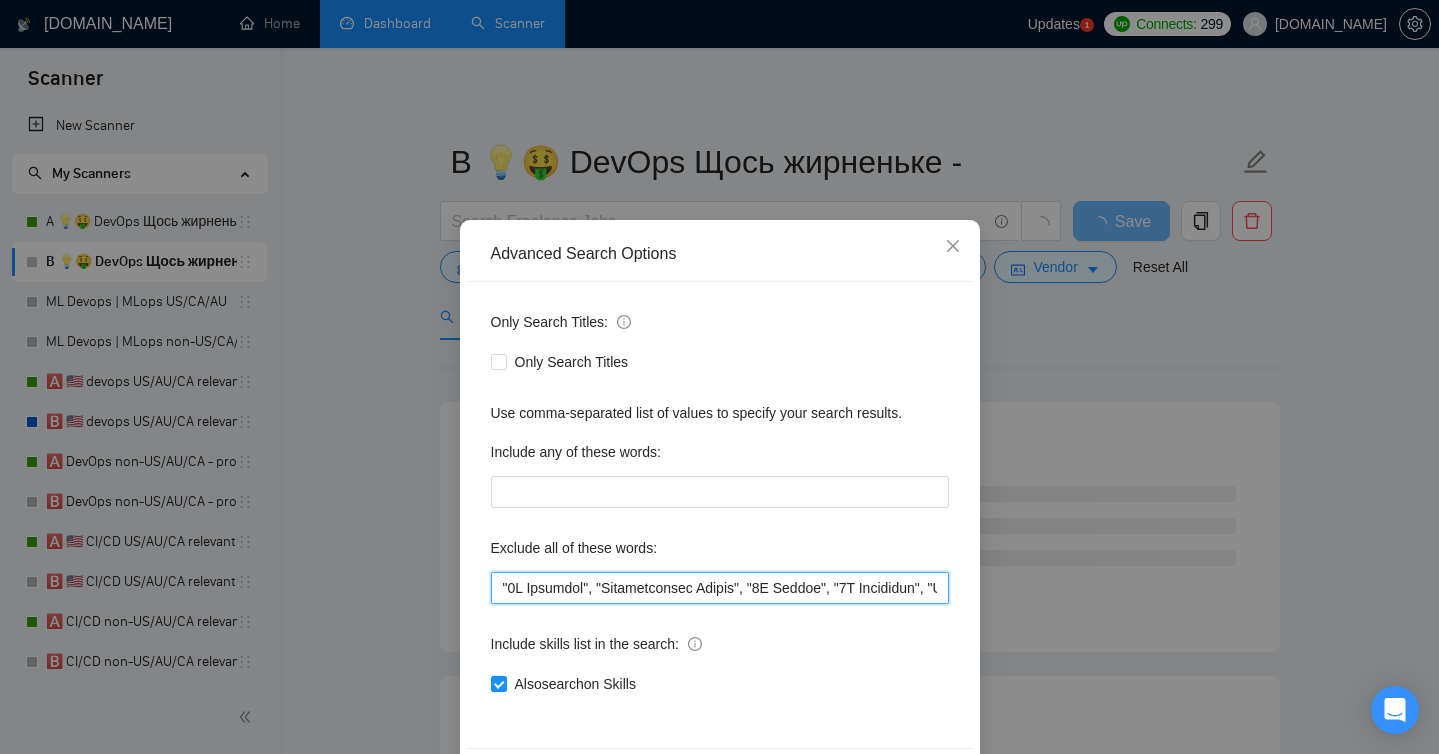 click at bounding box center [720, 588] 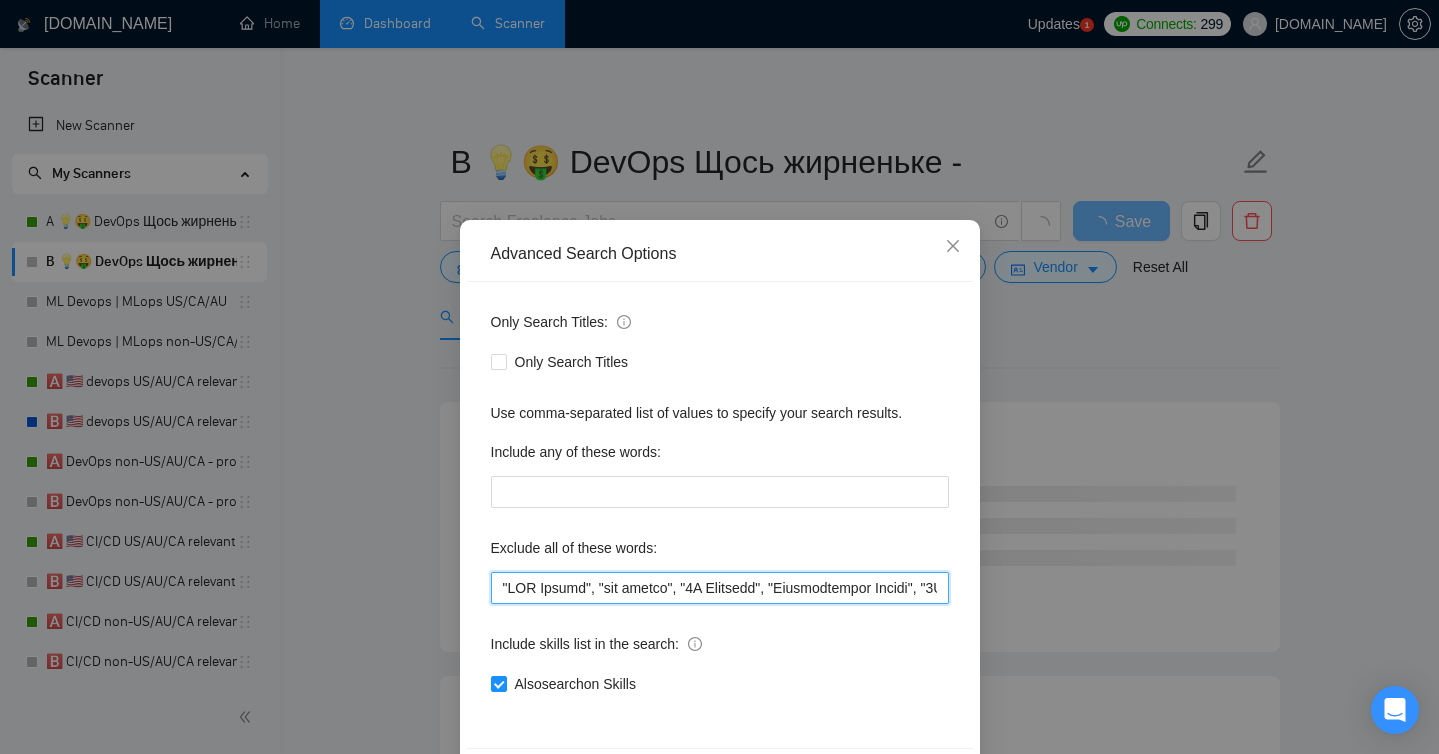 scroll, scrollTop: 78, scrollLeft: 0, axis: vertical 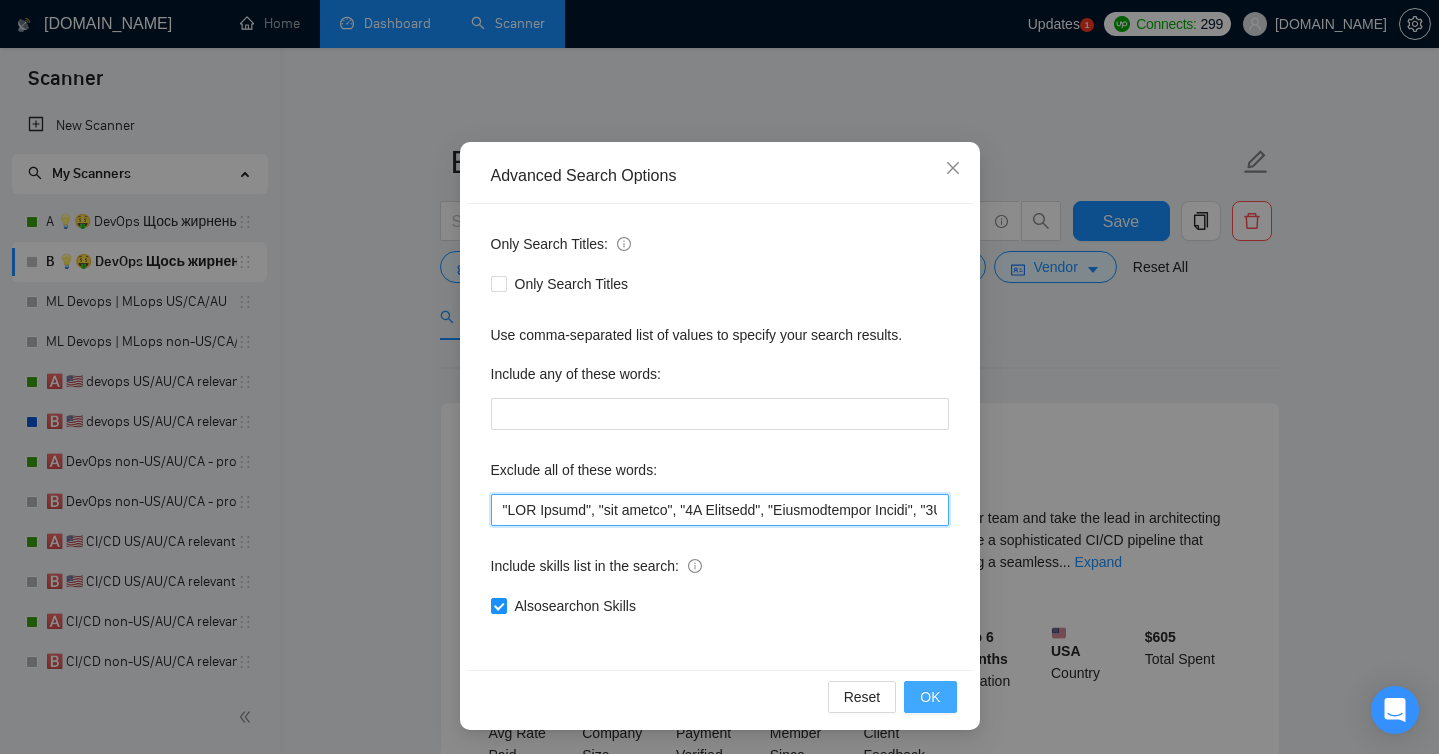 type on ""IBM Maximo", "ibm maximo", "3D Modeling", "Architectural Design", "3D Design", "3D Rendering", "Oracle IAM", "Oracle SFA", "Oracle Cloud Infrastructure", "[DATE][DOMAIN_NAME]", "PBX integration", "Zoho", "Kommo", "No-Code", "short-term", "LinkedIn integration", "Instagram", "Tik-Tok", "build backend", "Indonesia", "Bali", "Short-term", "short contract", "few weeks", "immediate start", "asap", "urgent support", "on-call", "quick turnaround", "ASAP", "emergency response", "start [DATE]", "life coding", "screensharing", "instagram", "phone farm", "phone farm", "DM outbound", "speak Spanish", "Spanisch", "Indian", "Ad Operations", "Google Ad Manager", "Ad Manager", "OpenRTB", "VPAID", "SSAI", "solve this specific issue","in an hour," "WordPress," "India," "less than an hour," "share my screen," "screen-sharing," "screen sharing," "YouTube Rate Limits," "YouTube Ban," "YouTube," "youtube," "VPN," "vpn," "break/fix issues," "fix issues," "screen-sharing session," "win11," "windows," "Adobe After Effects," "Adobe," "US ti..." 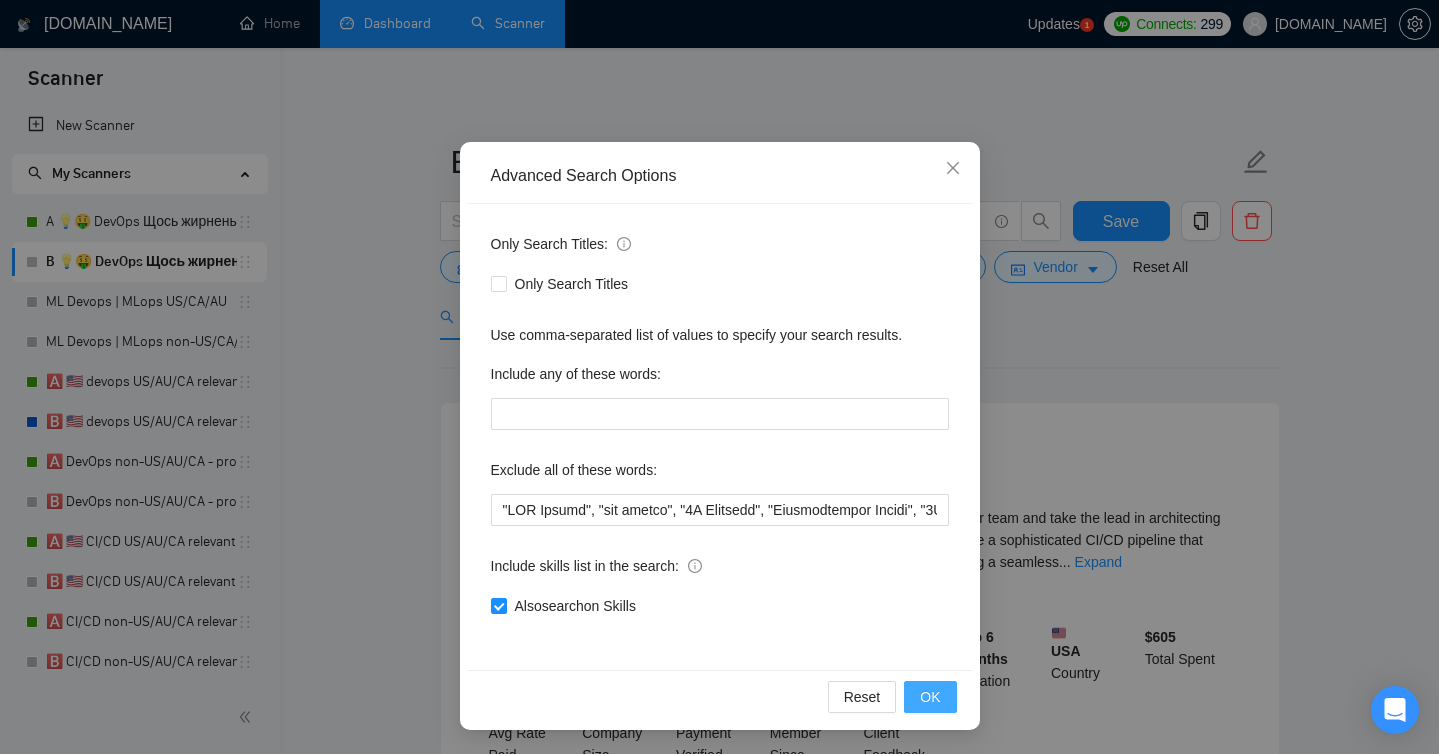 click on "OK" at bounding box center (930, 697) 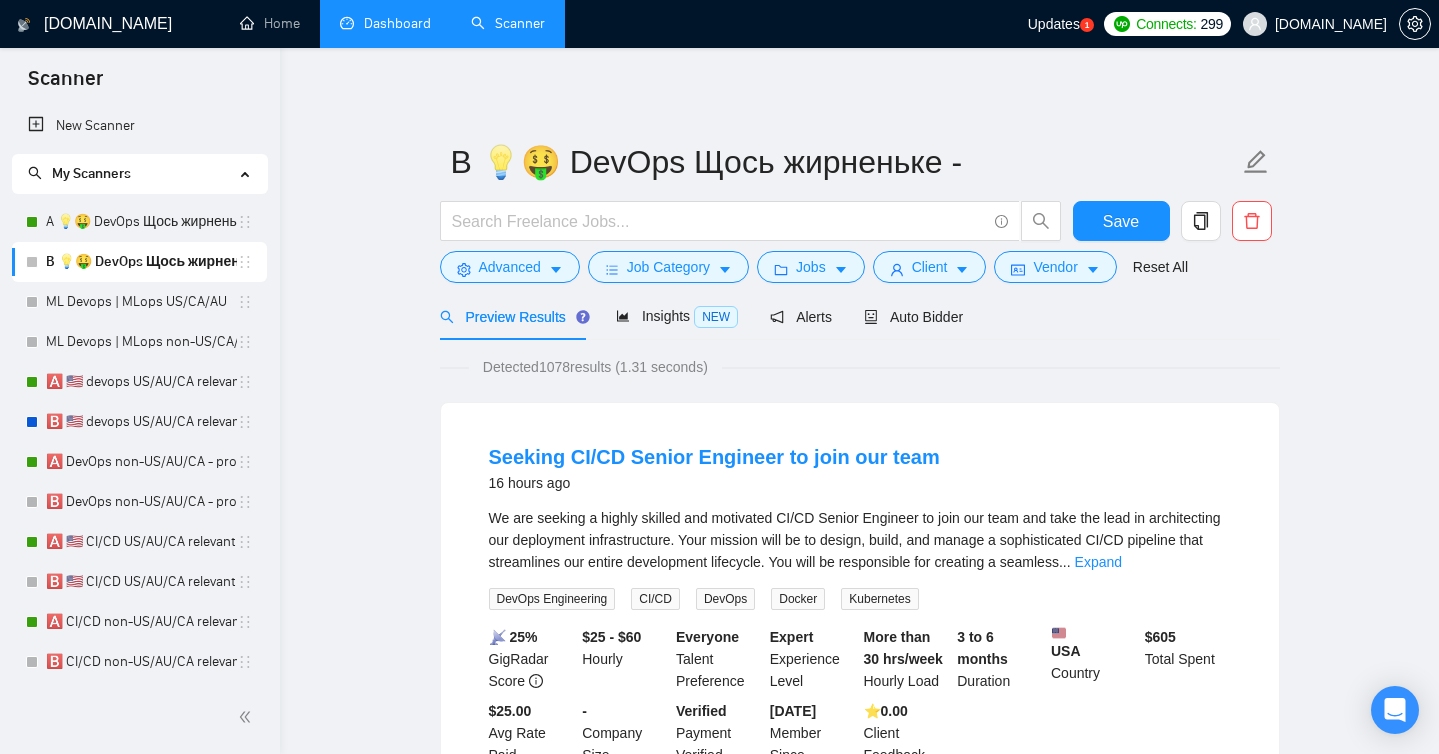 scroll, scrollTop: 0, scrollLeft: 0, axis: both 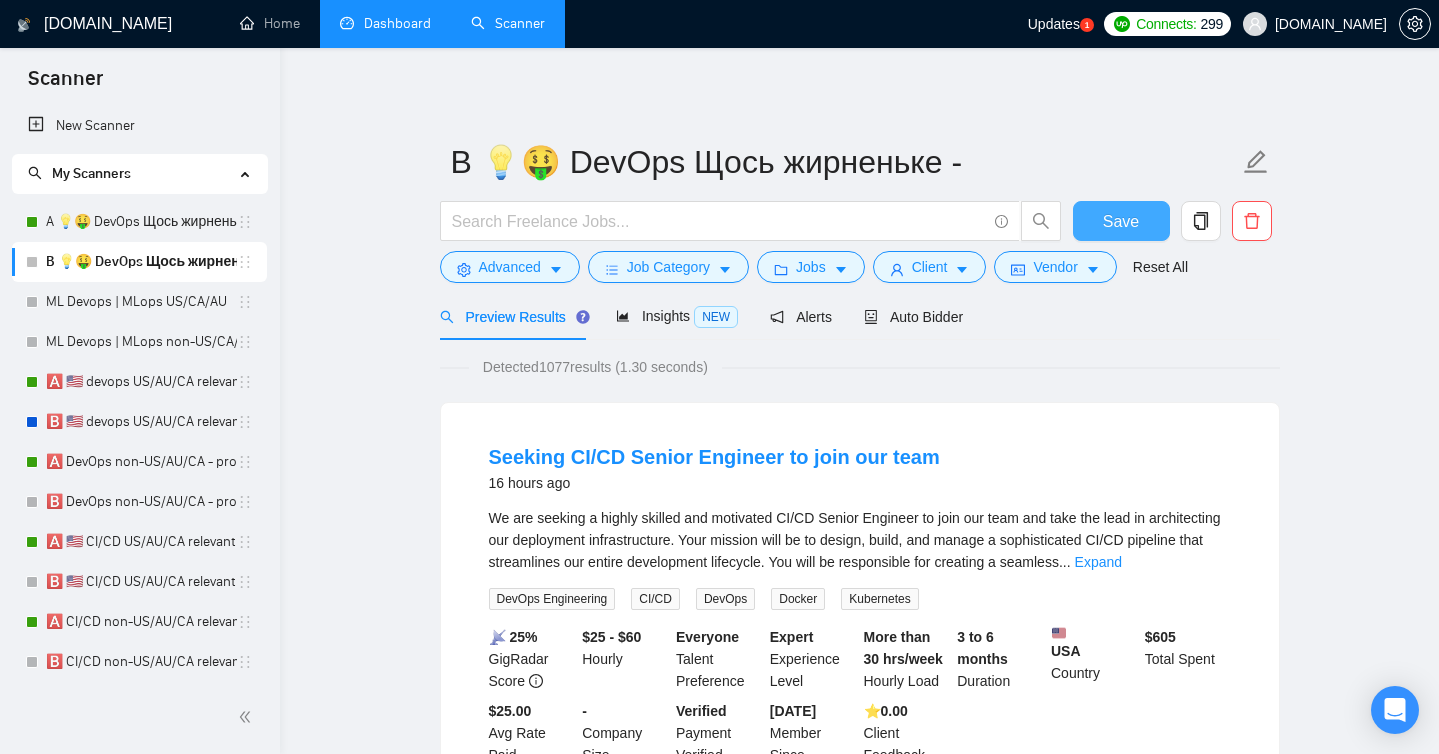 click on "Save" at bounding box center [1121, 221] 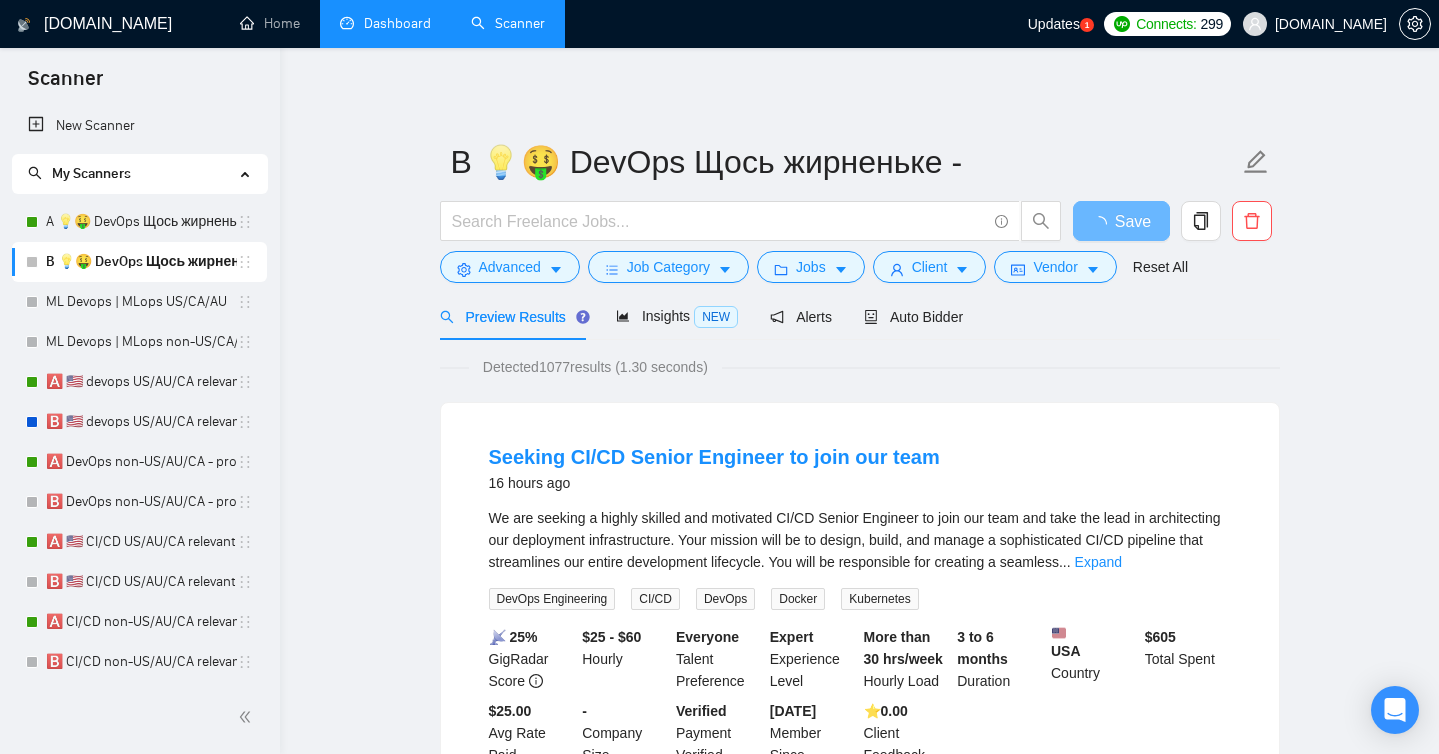 click on "Updates" at bounding box center [1054, 24] 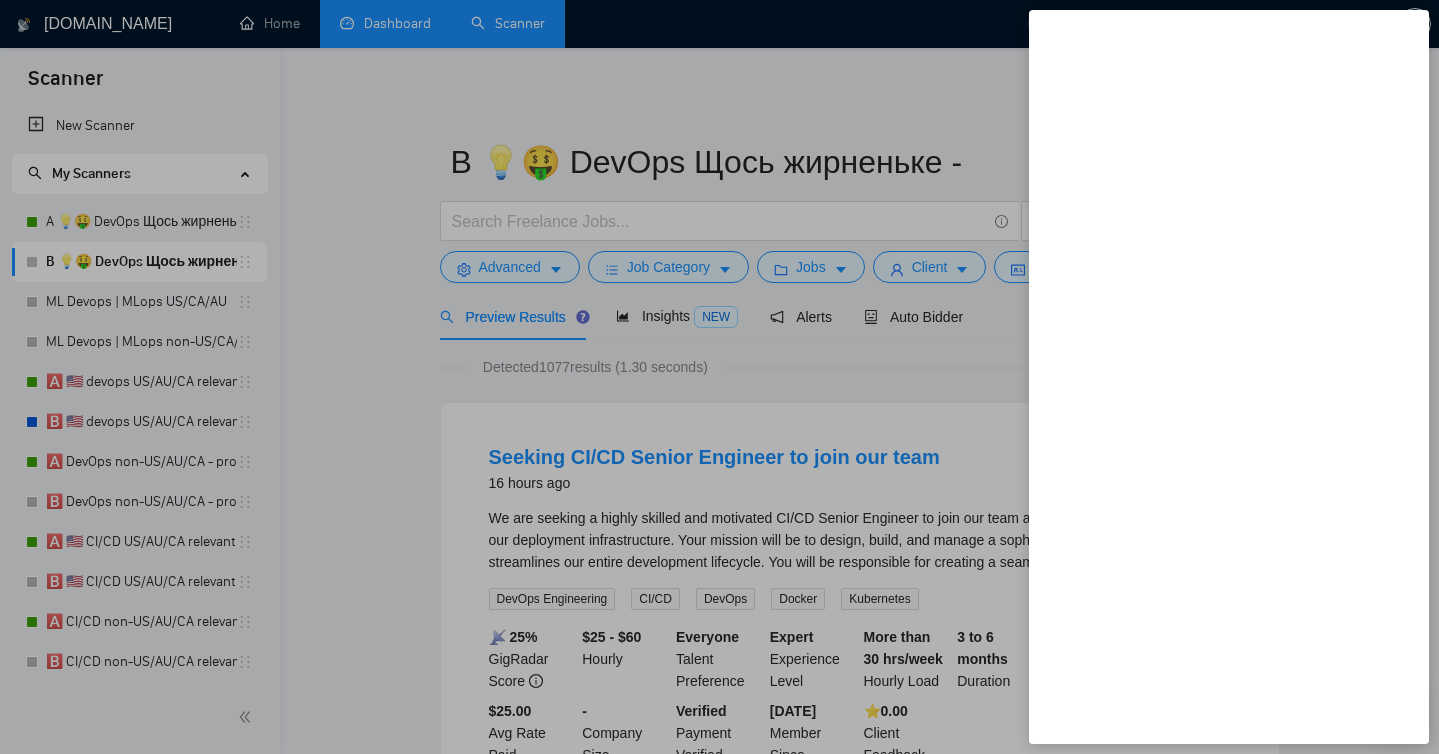 click at bounding box center [719, 377] 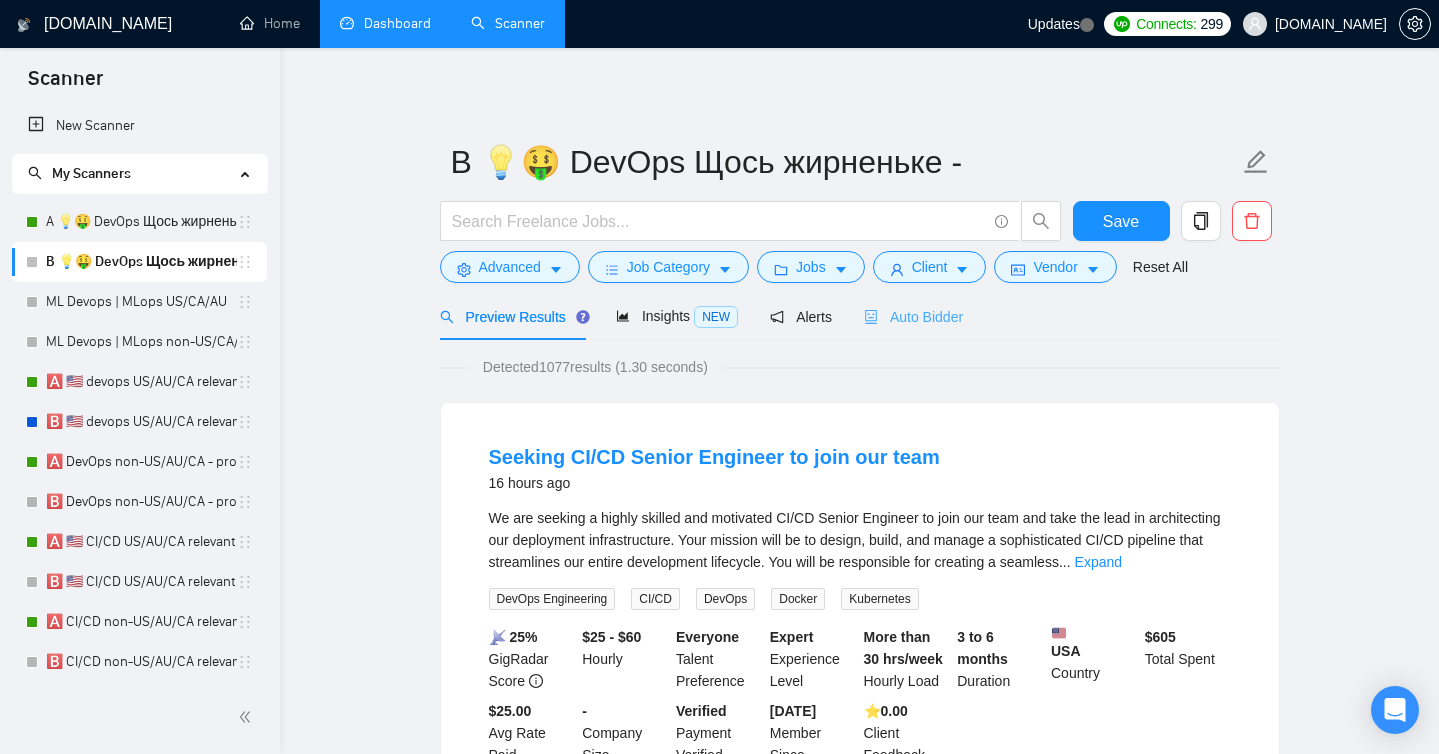 click on "Auto Bidder" at bounding box center [913, 316] 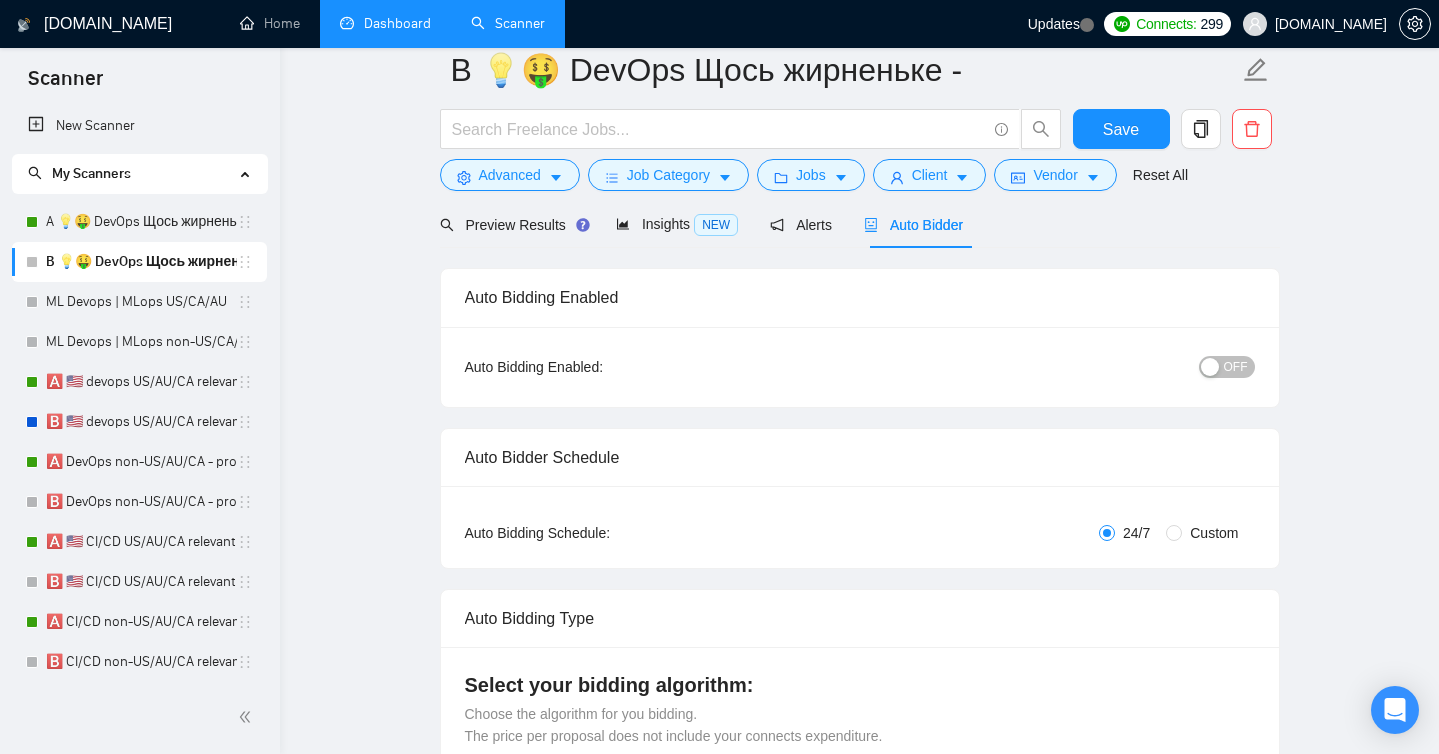 type 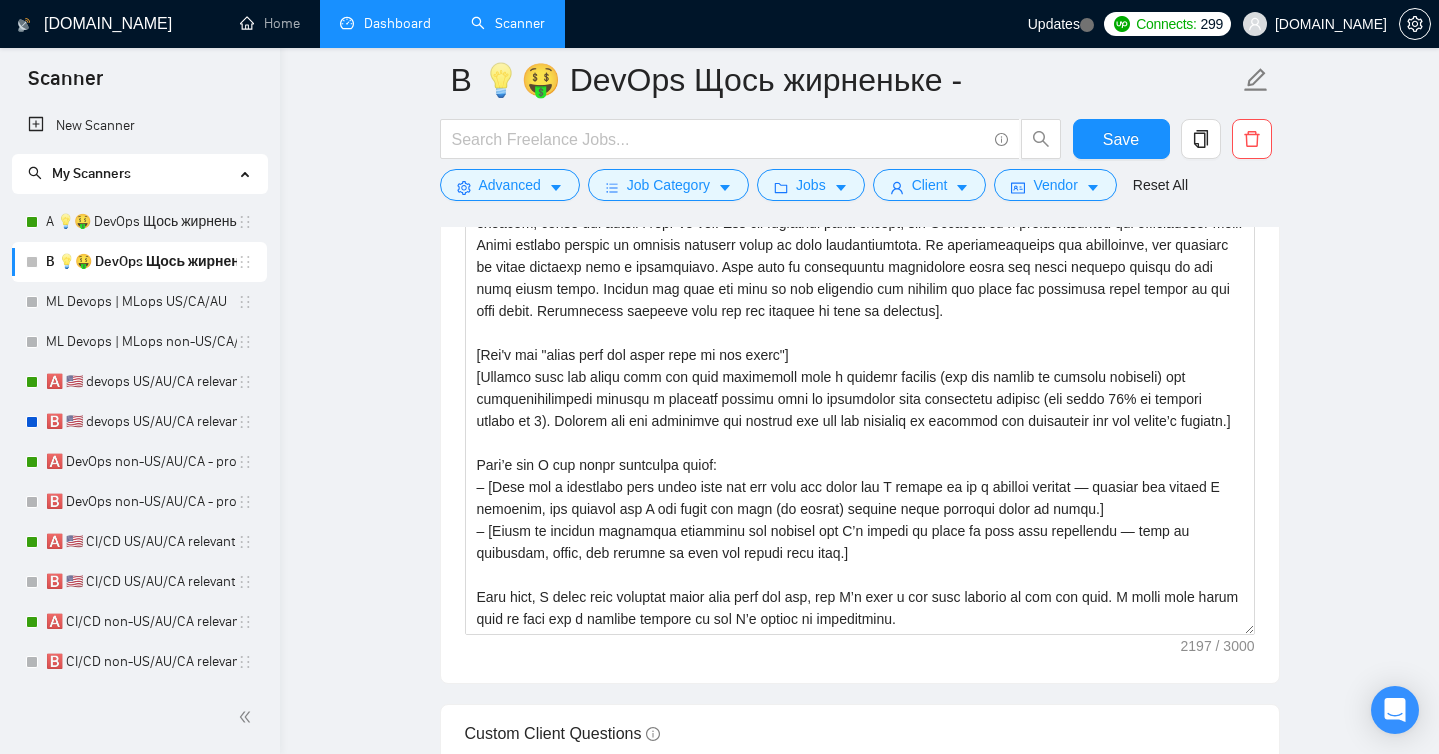 scroll, scrollTop: 1760, scrollLeft: 0, axis: vertical 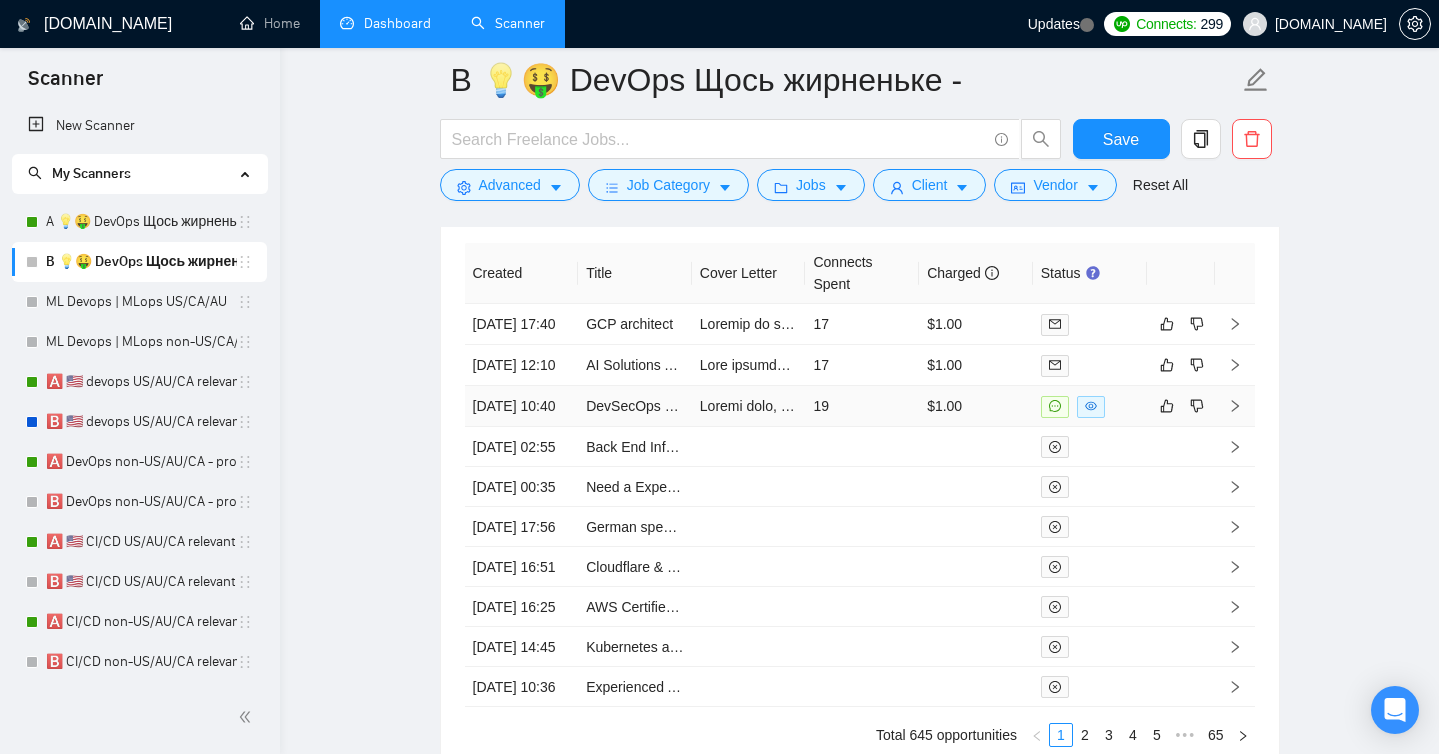 click on "$1.00" at bounding box center [976, 406] 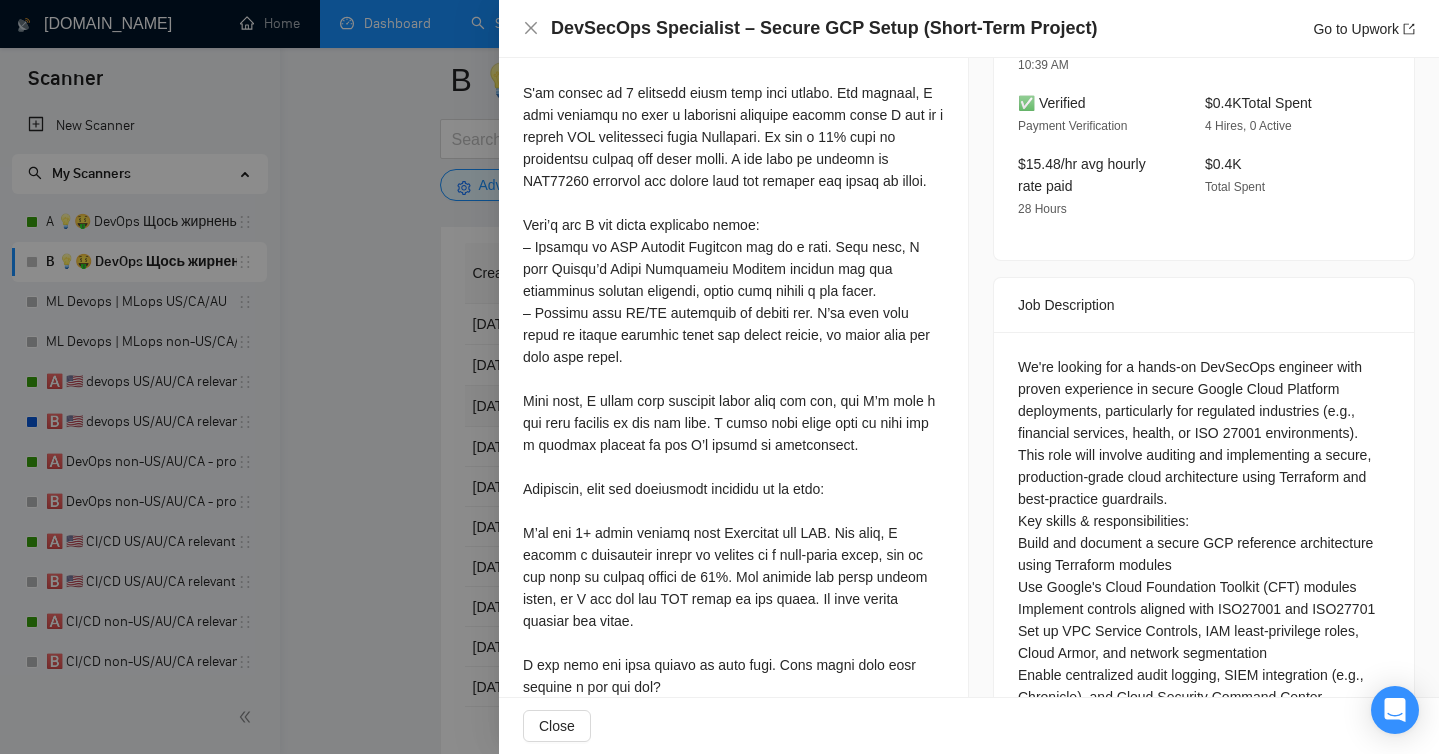 scroll, scrollTop: 790, scrollLeft: 0, axis: vertical 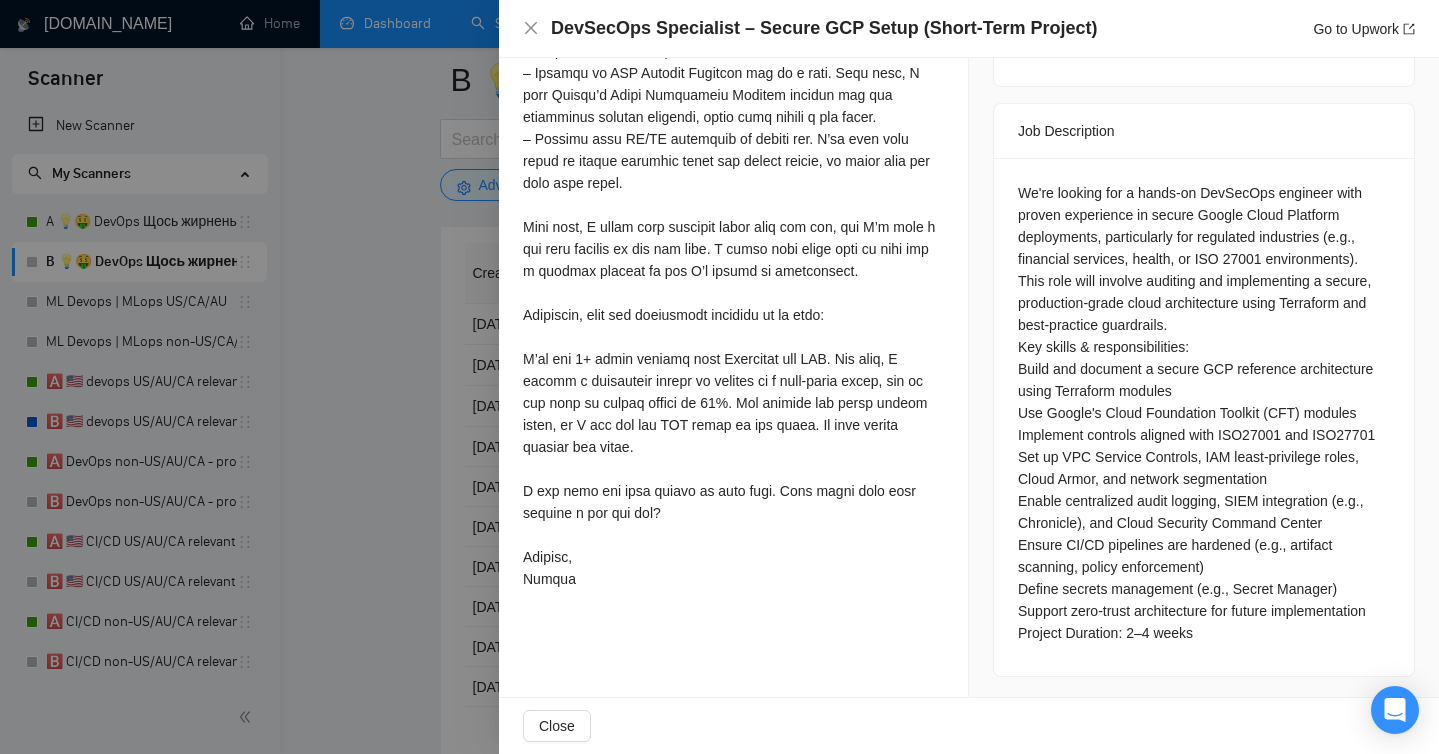 click at bounding box center [719, 377] 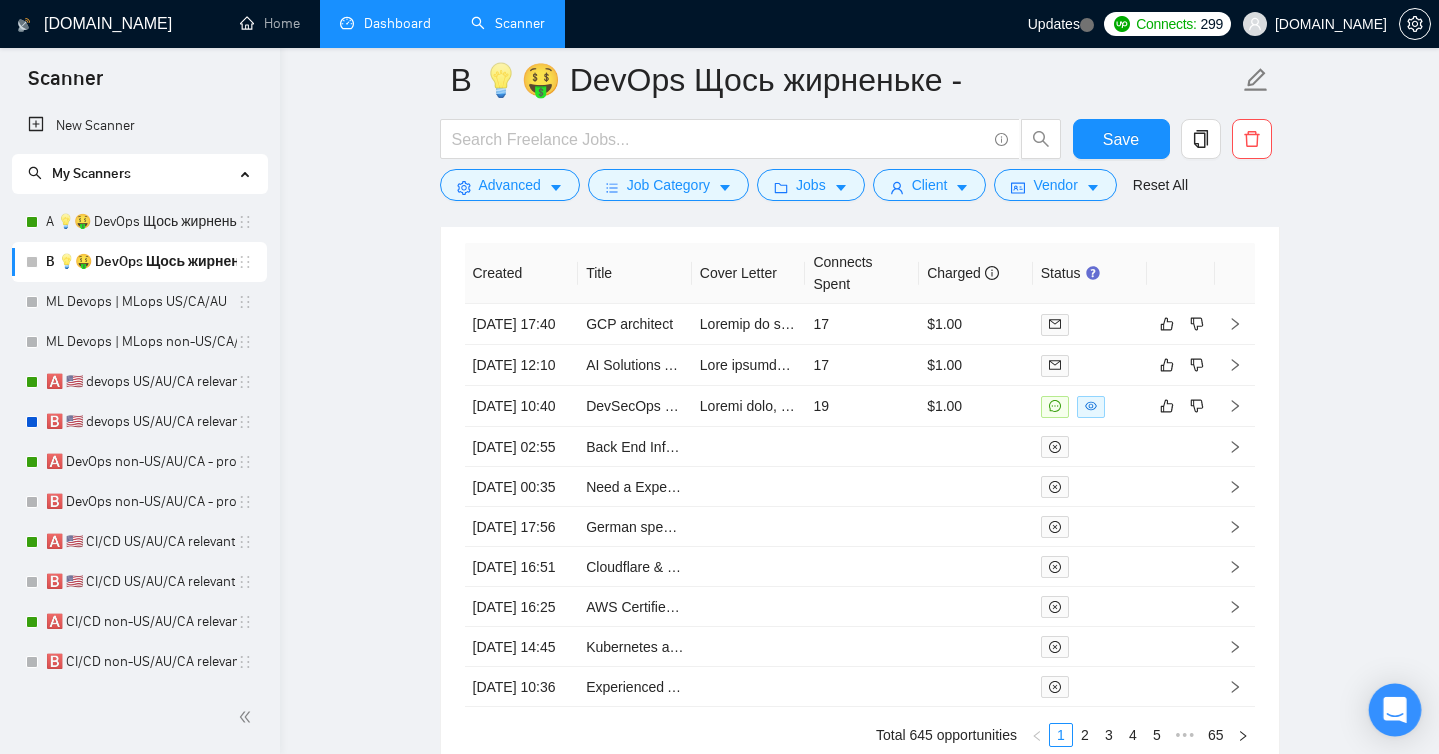 click at bounding box center (1395, 710) 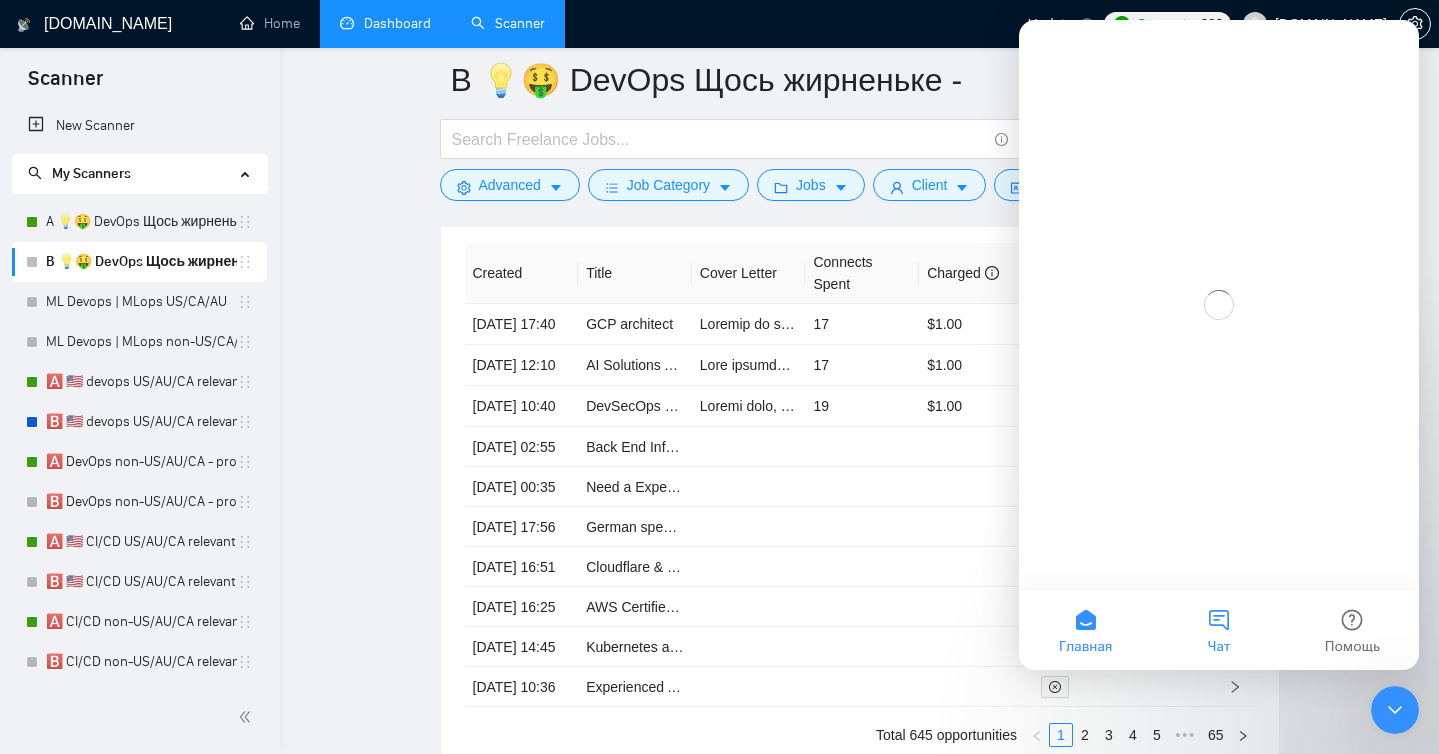 scroll, scrollTop: 0, scrollLeft: 0, axis: both 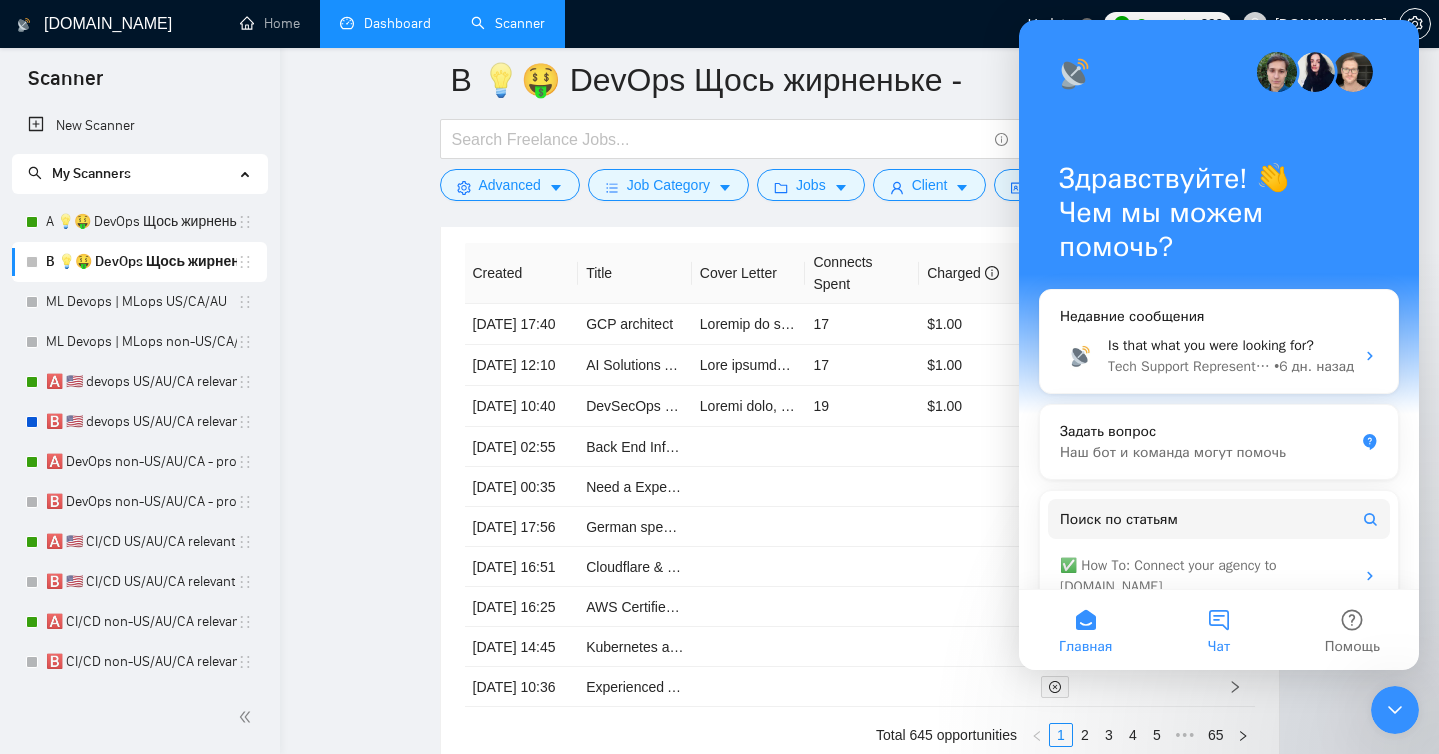 click on "Чат" at bounding box center (1218, 630) 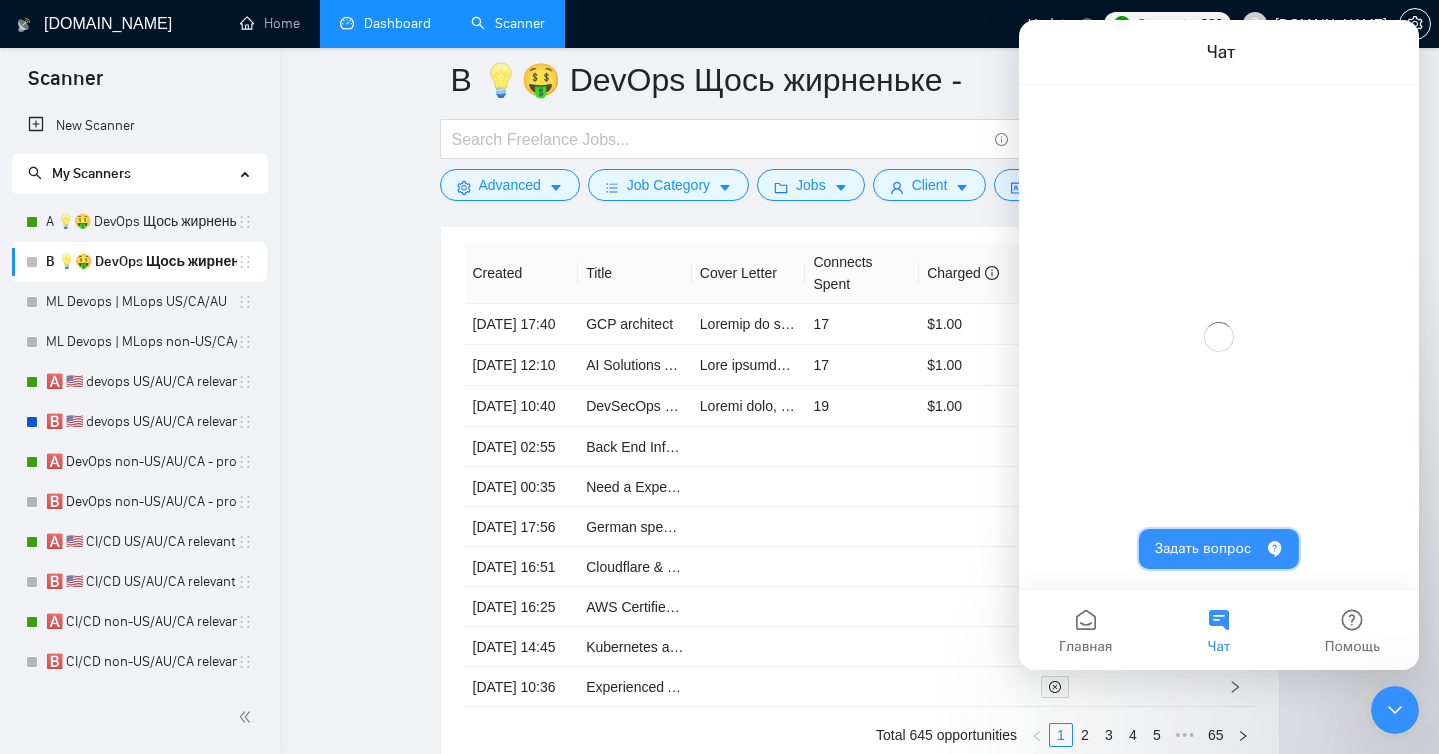 click on "Задать вопрос" at bounding box center (1219, 549) 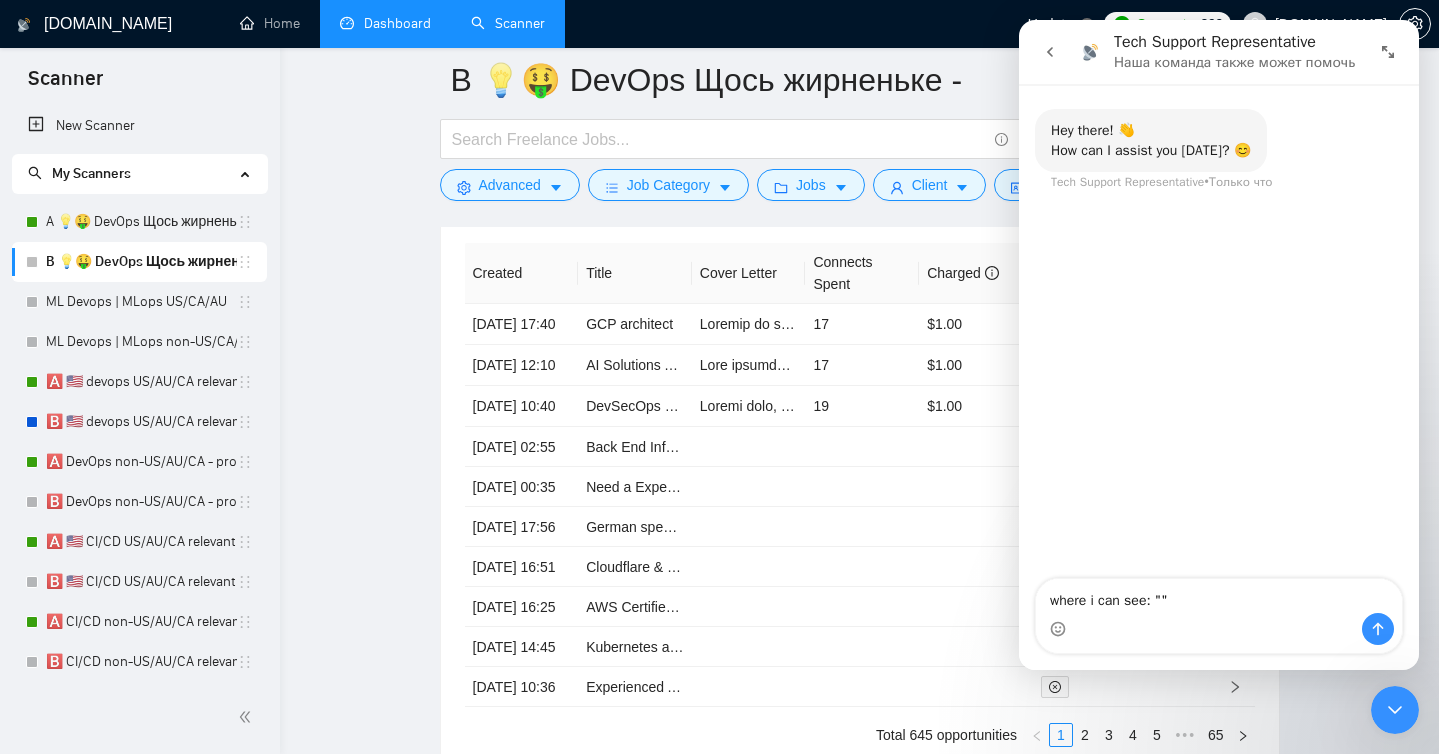 type on "where i can see: "Deals Closed by Similar Users: See who's winning your jobs and their average bids and application times."" 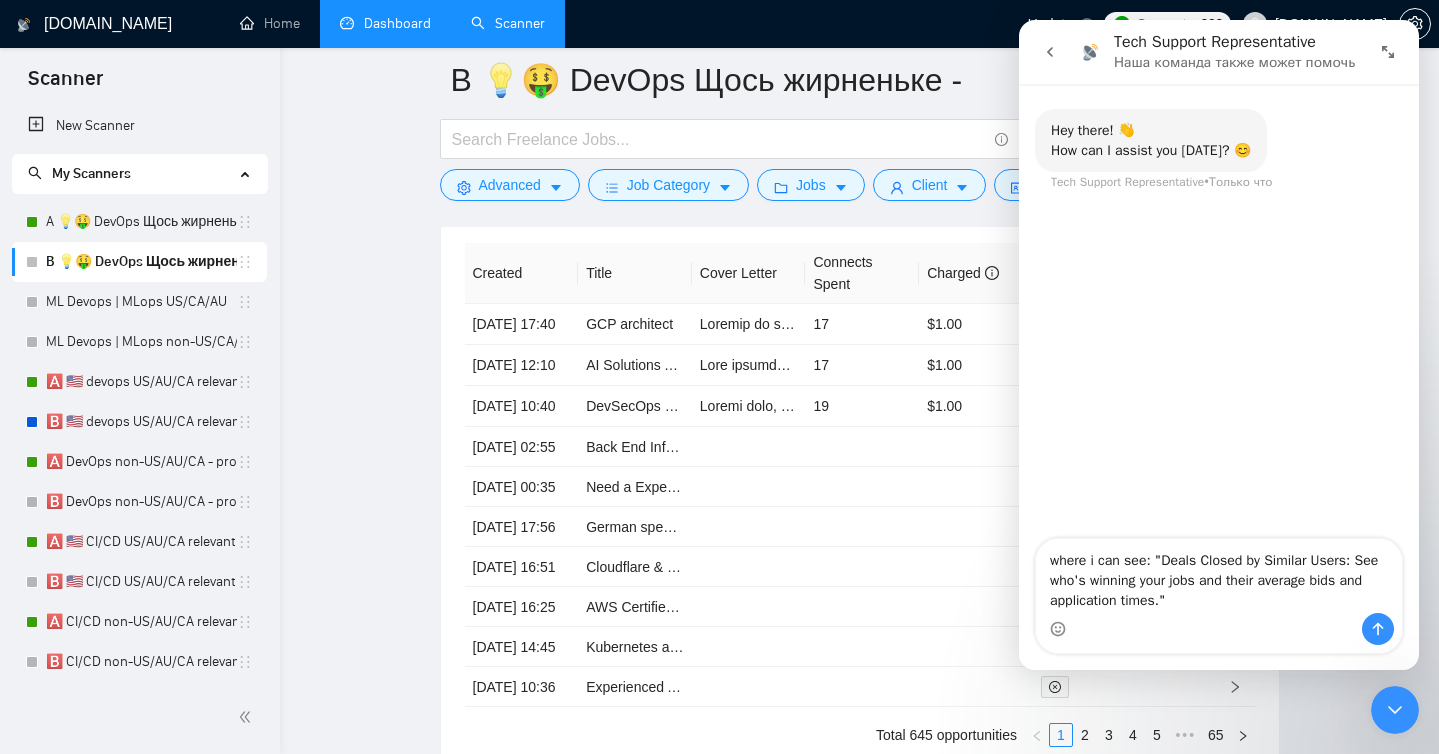 type 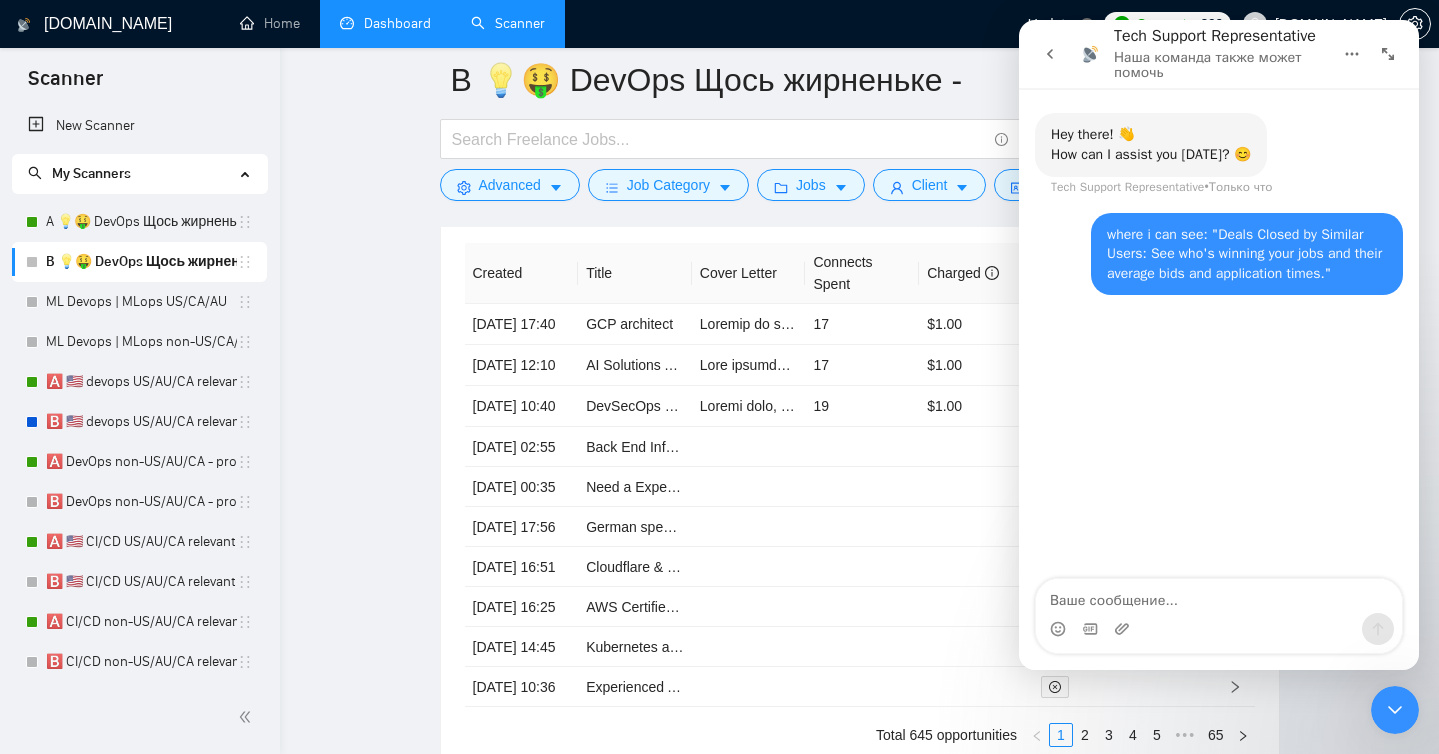 click on "Tech Support Representative  •  Только что" at bounding box center (1162, 187) 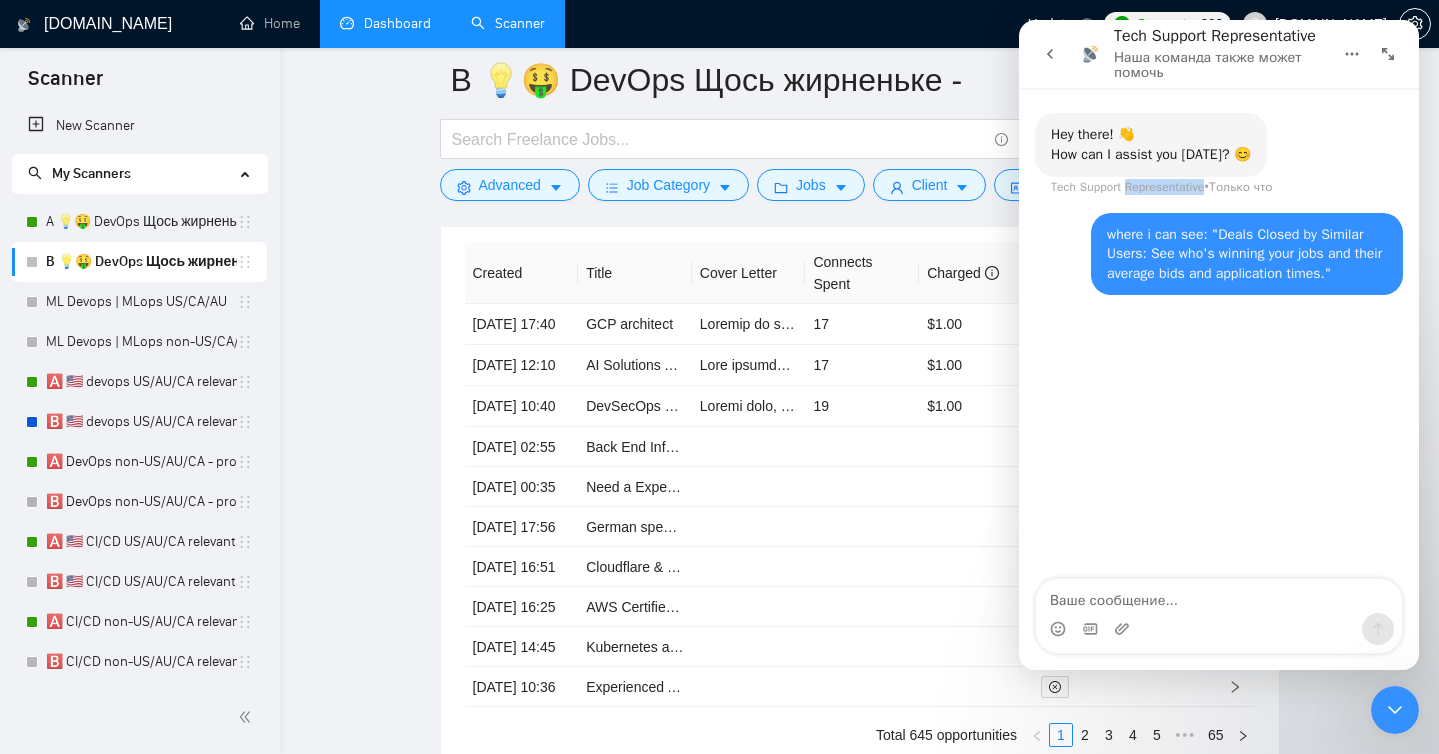 click on "Tech Support Representative  •  Только что" at bounding box center (1162, 187) 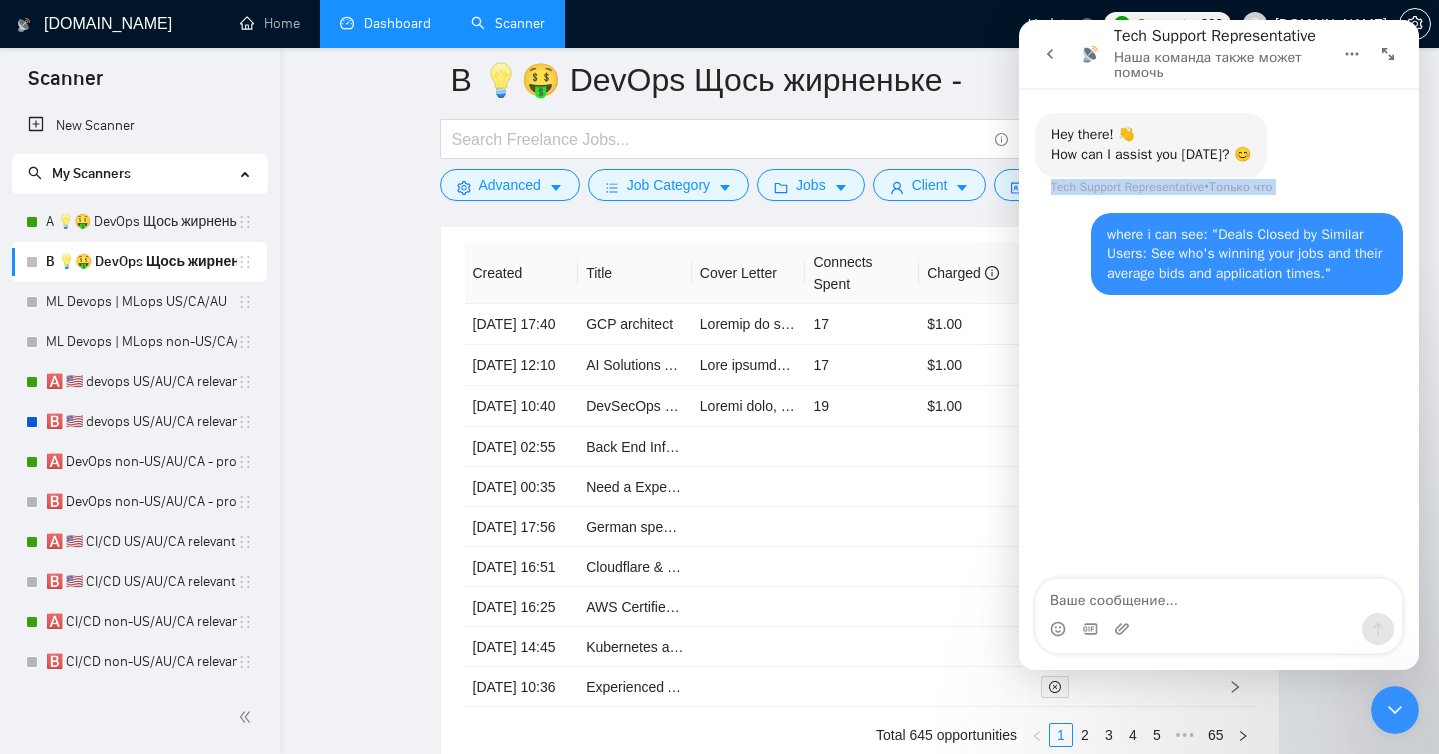 click on "Tech Support Representative  •  Только что" at bounding box center (1162, 187) 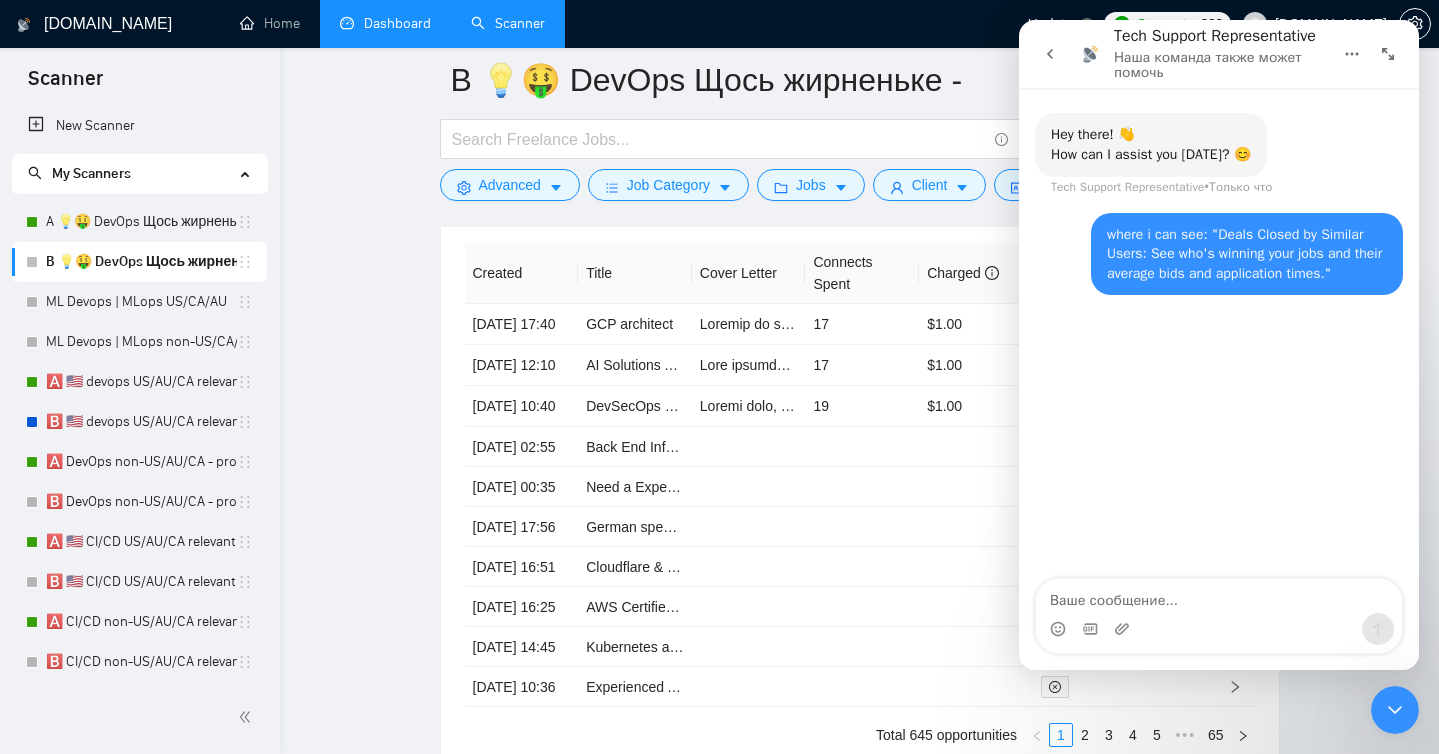 click on "where i can see: "Deals Closed by Similar Users: See who's winning your jobs and their average bids and application times."" at bounding box center [1247, 254] 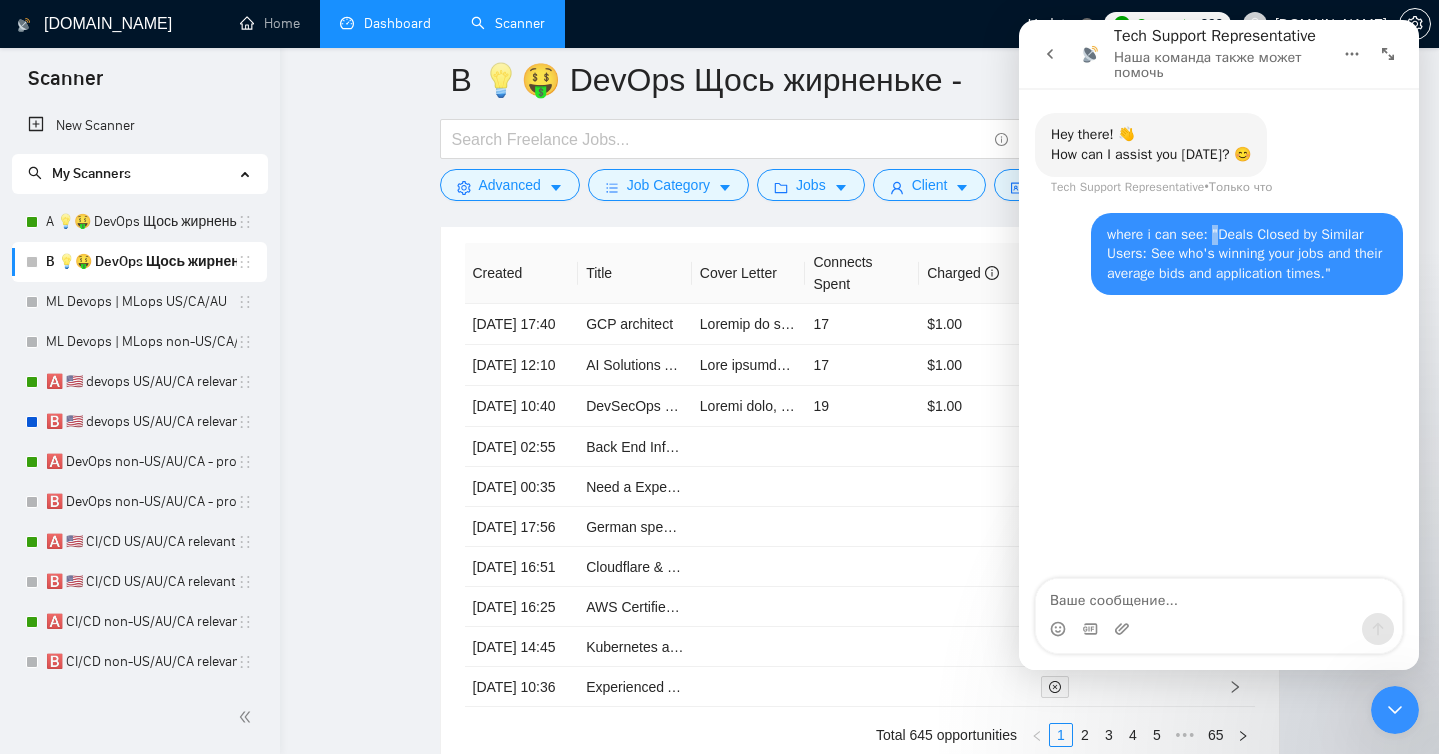 click on "where i can see: "Deals Closed by Similar Users: See who's winning your jobs and their average bids and application times."" at bounding box center [1247, 254] 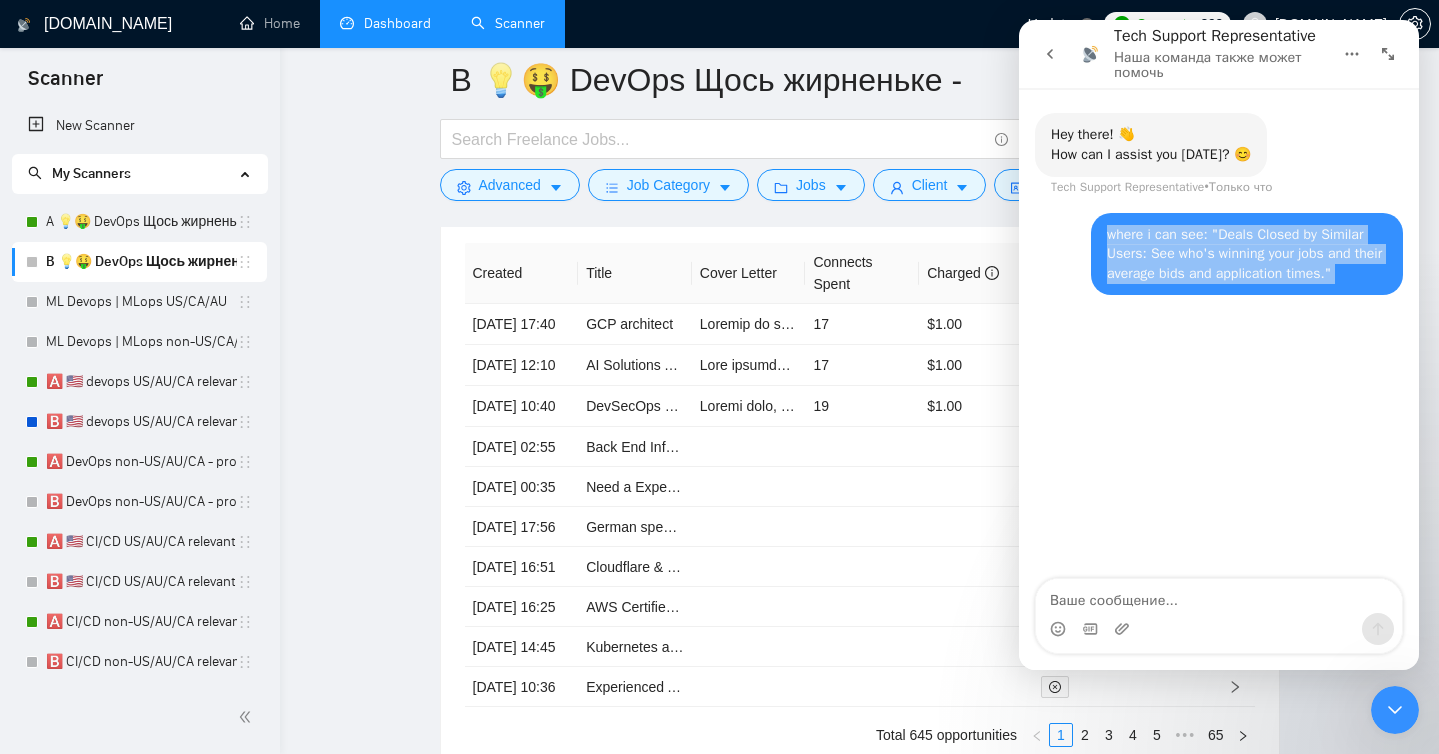 click on "where i can see: "Deals Closed by Similar Users: See who's winning your jobs and their average bids and application times."" at bounding box center [1247, 254] 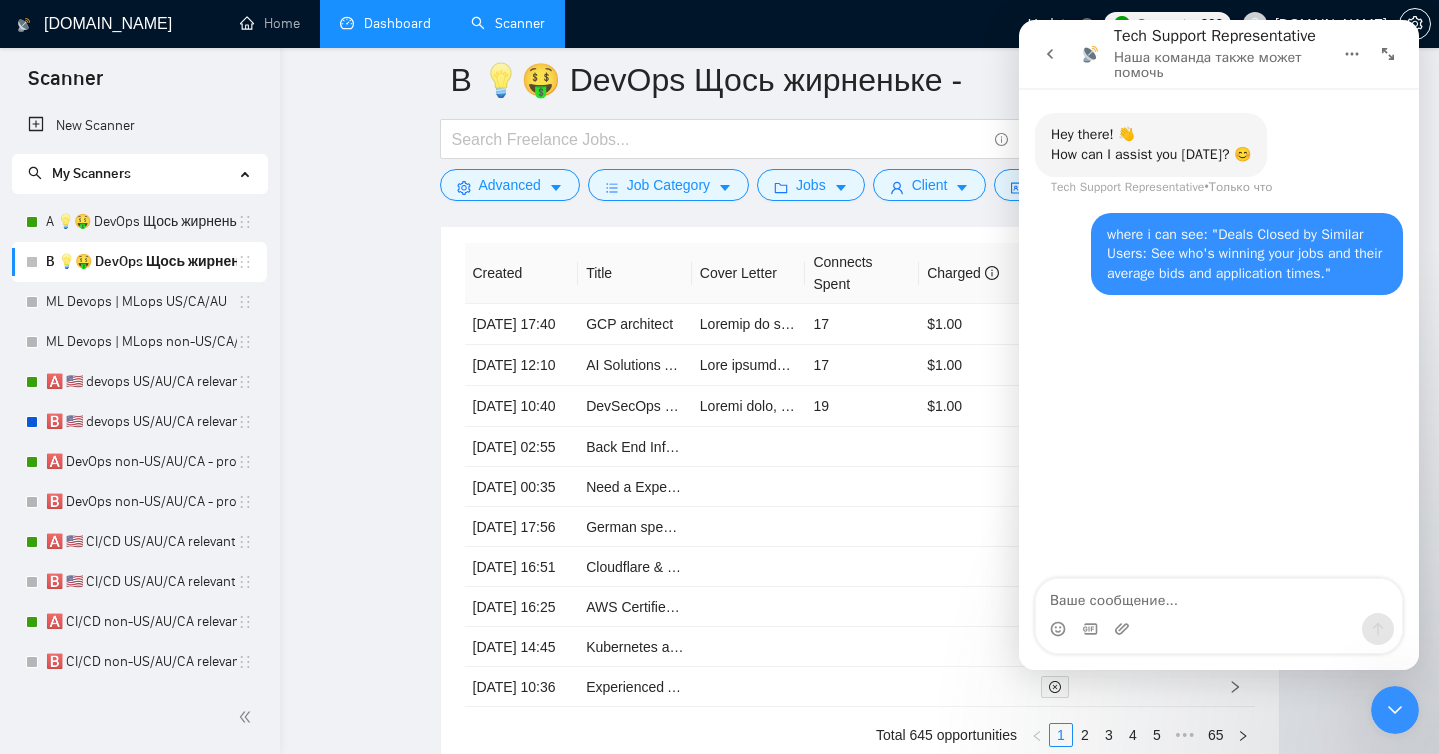 click at bounding box center (1050, 54) 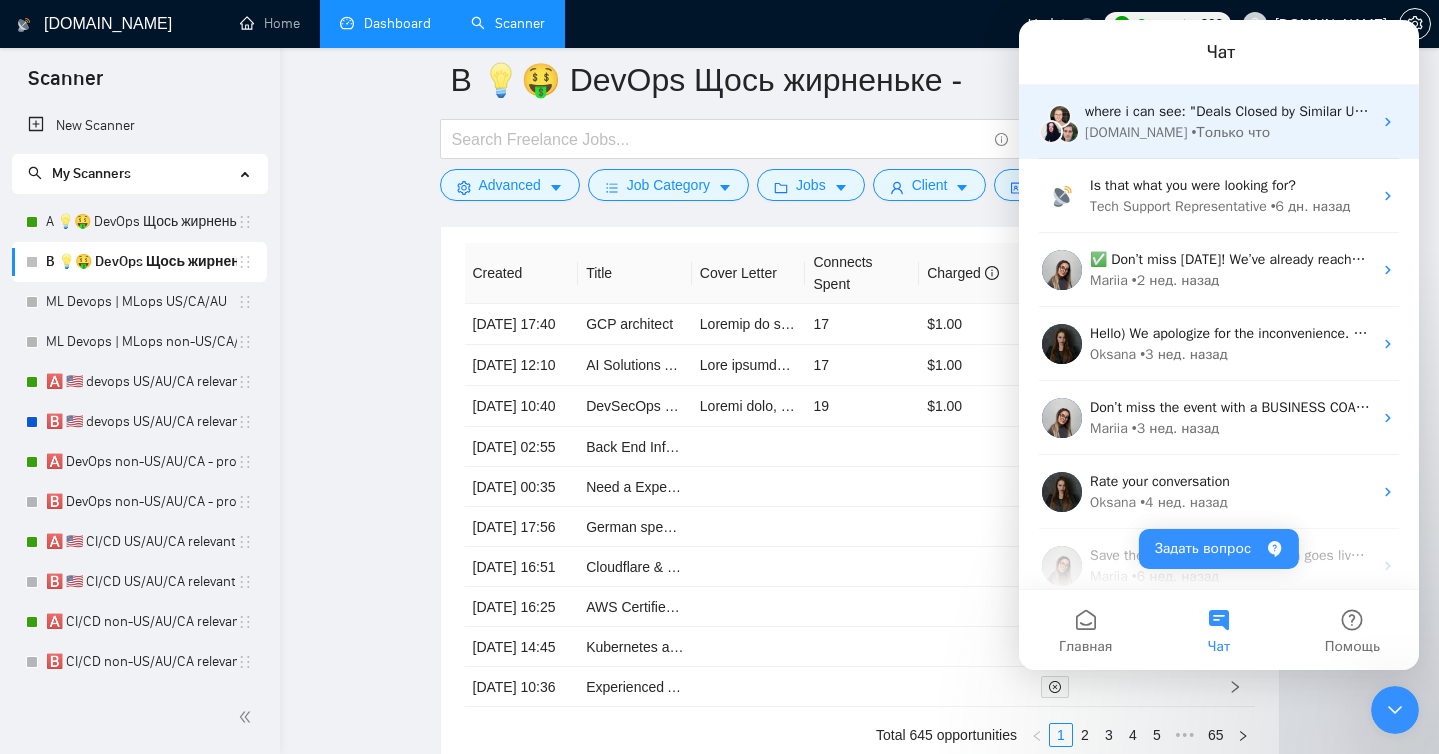 click on "where i can see: "Deals Closed by Similar Users: See who's winning your jobs and their average bids and application times." [DOMAIN_NAME] •  Только что" at bounding box center (1219, 122) 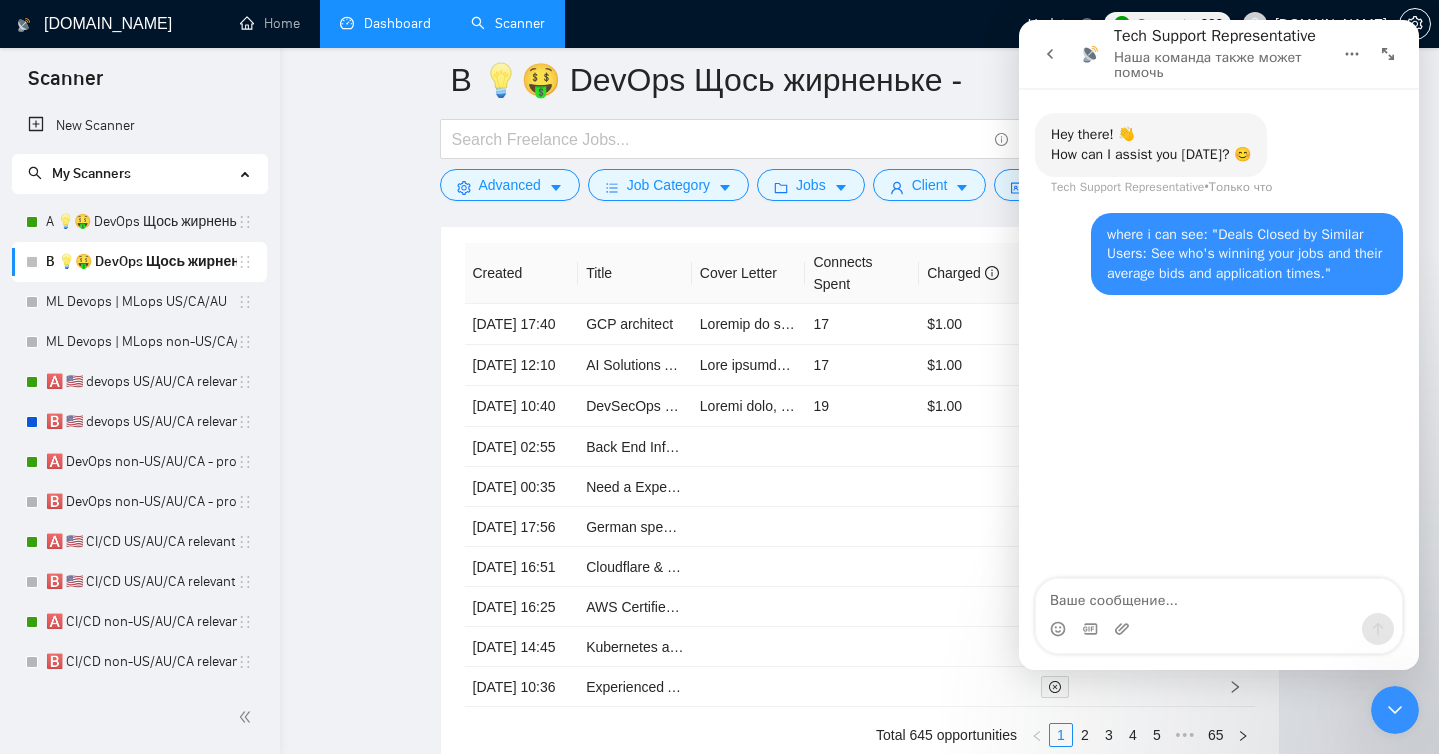 click on "where i can see: "Deals Closed by Similar Users: See who's winning your jobs and their average bids and application times."" at bounding box center [1247, 254] 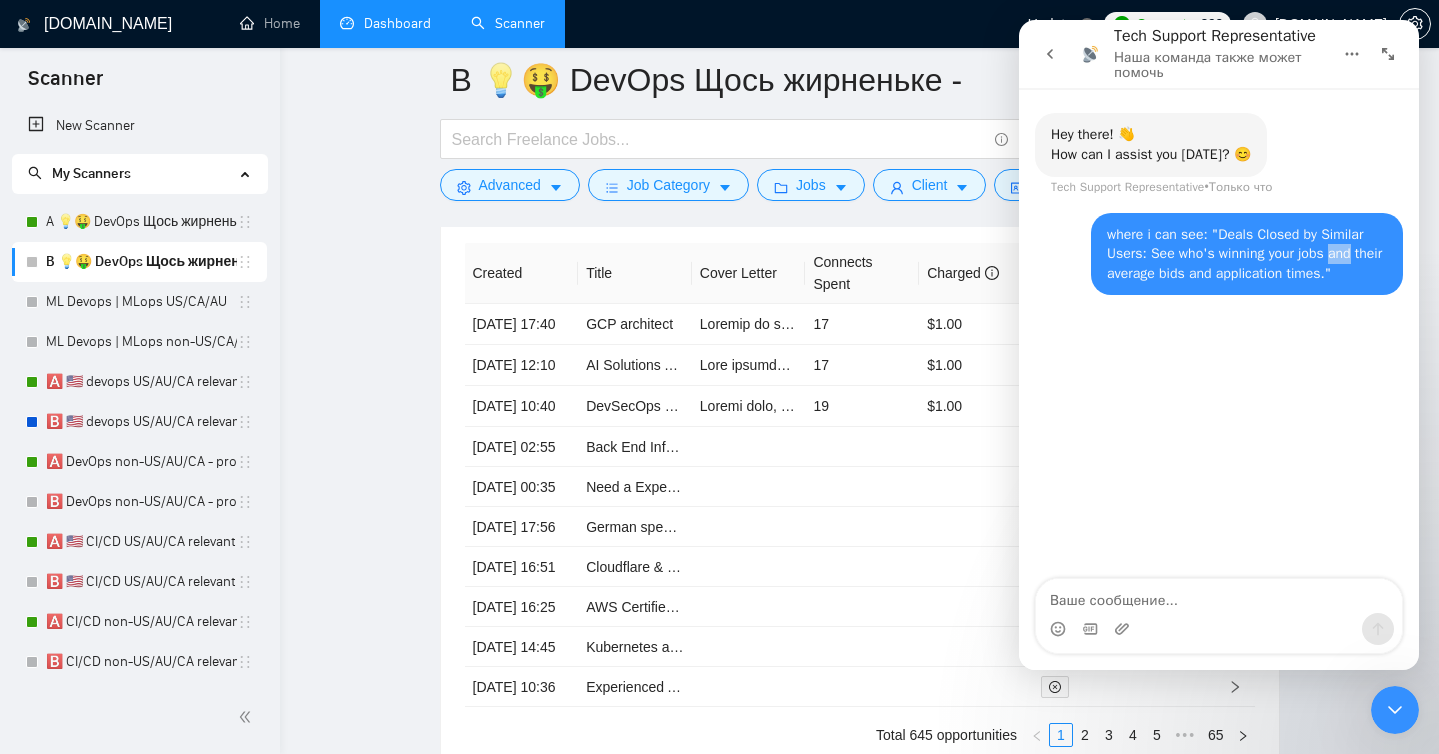 click on "where i can see: "Deals Closed by Similar Users: See who's winning your jobs and their average bids and application times."" at bounding box center [1247, 254] 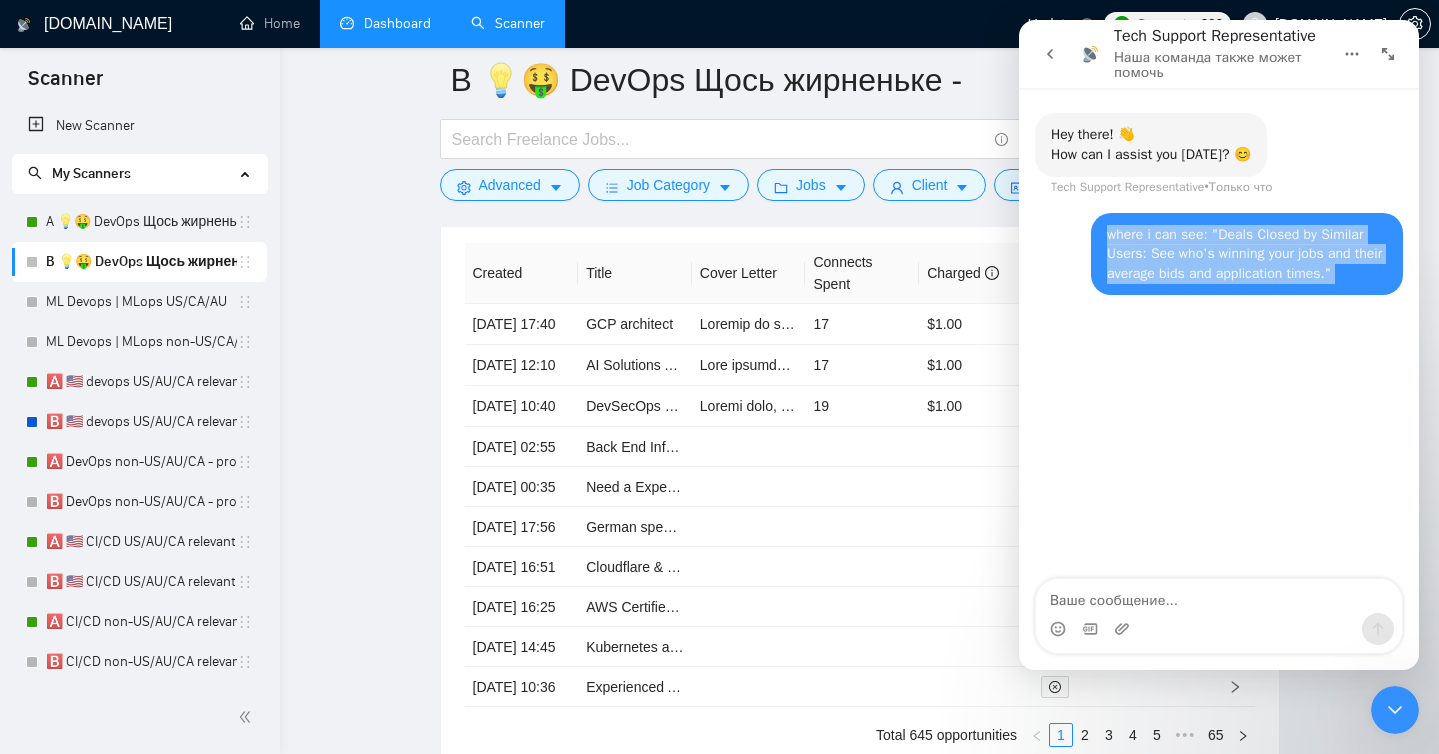 click on "where i can see: "Deals Closed by Similar Users: See who's winning your jobs and their average bids and application times."" at bounding box center [1247, 254] 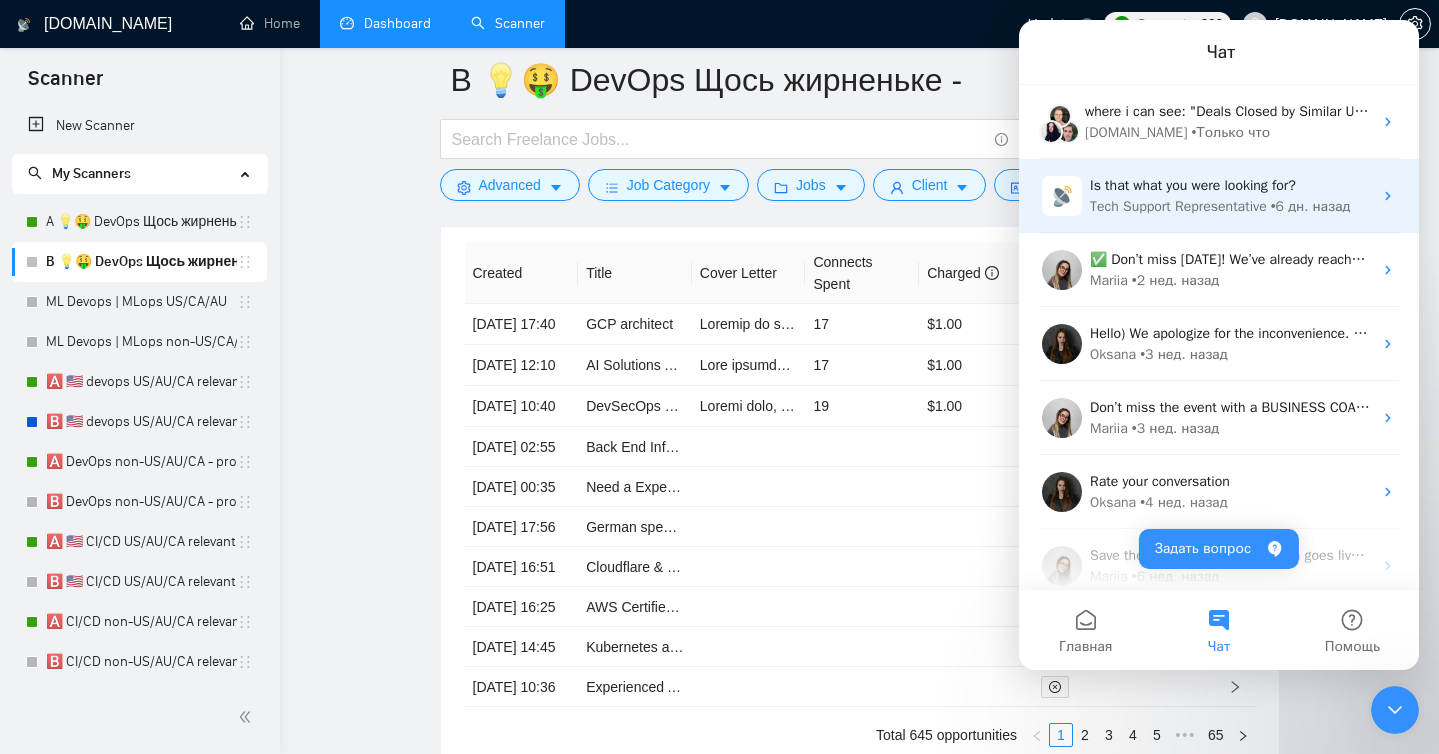 click on "Is that what you were looking for? Tech Support Representative •  6 дн. назад" at bounding box center [1219, 196] 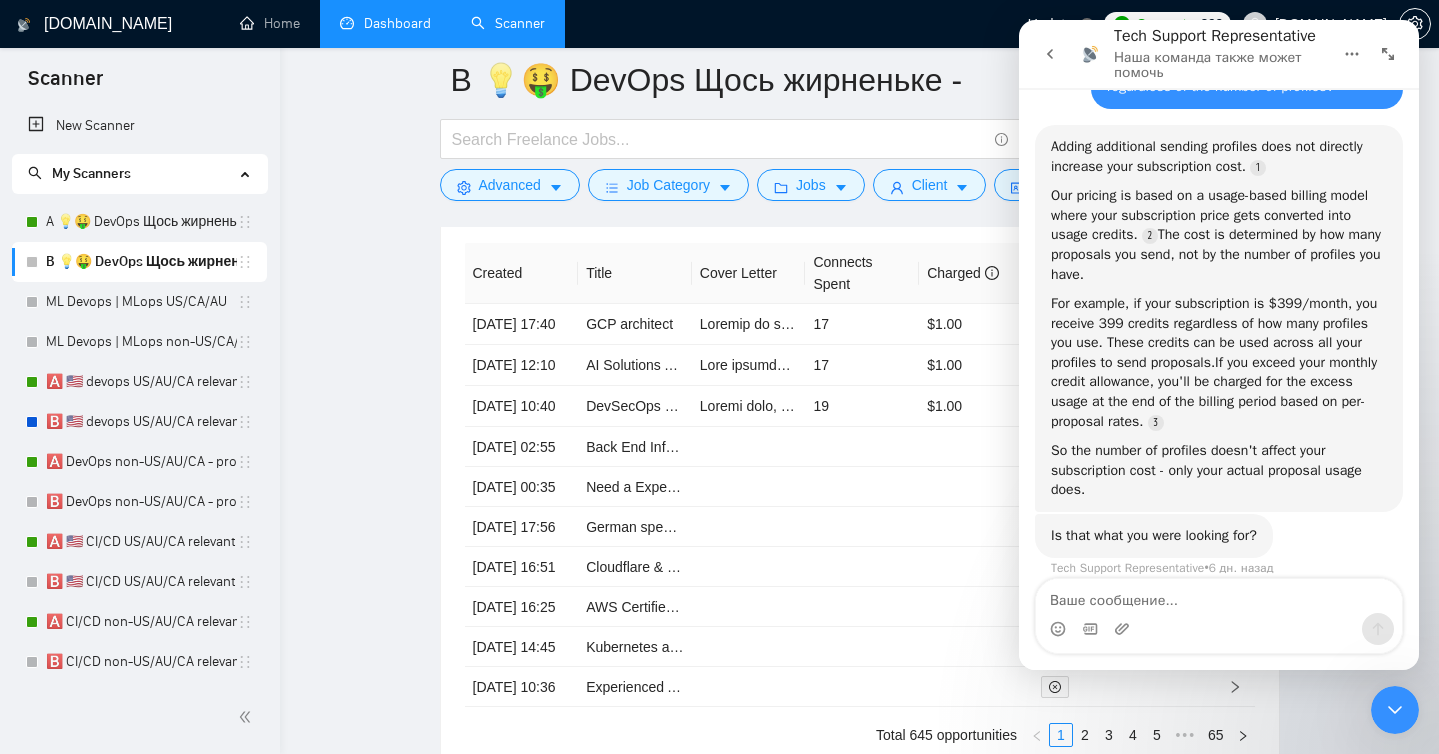 scroll, scrollTop: 372, scrollLeft: 0, axis: vertical 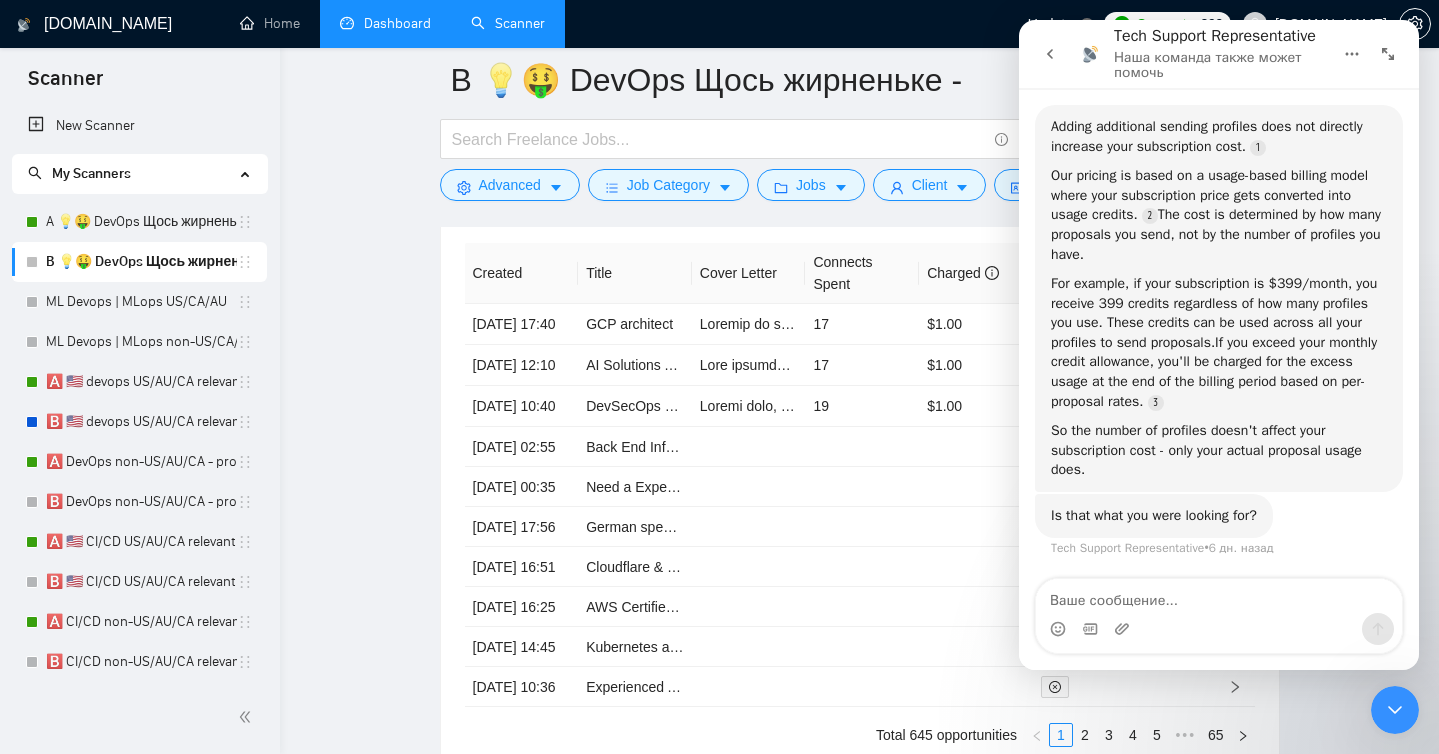 click at bounding box center (1219, 596) 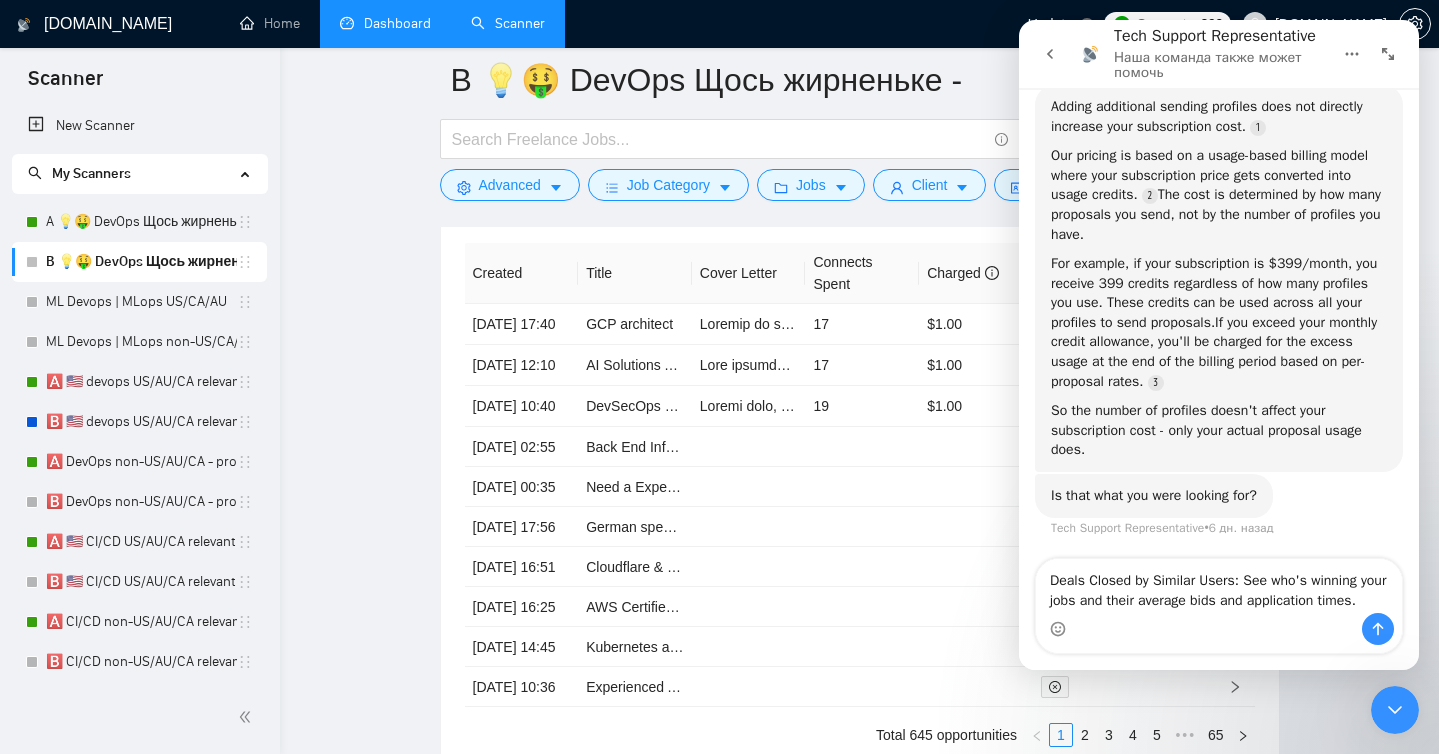 scroll, scrollTop: 412, scrollLeft: 0, axis: vertical 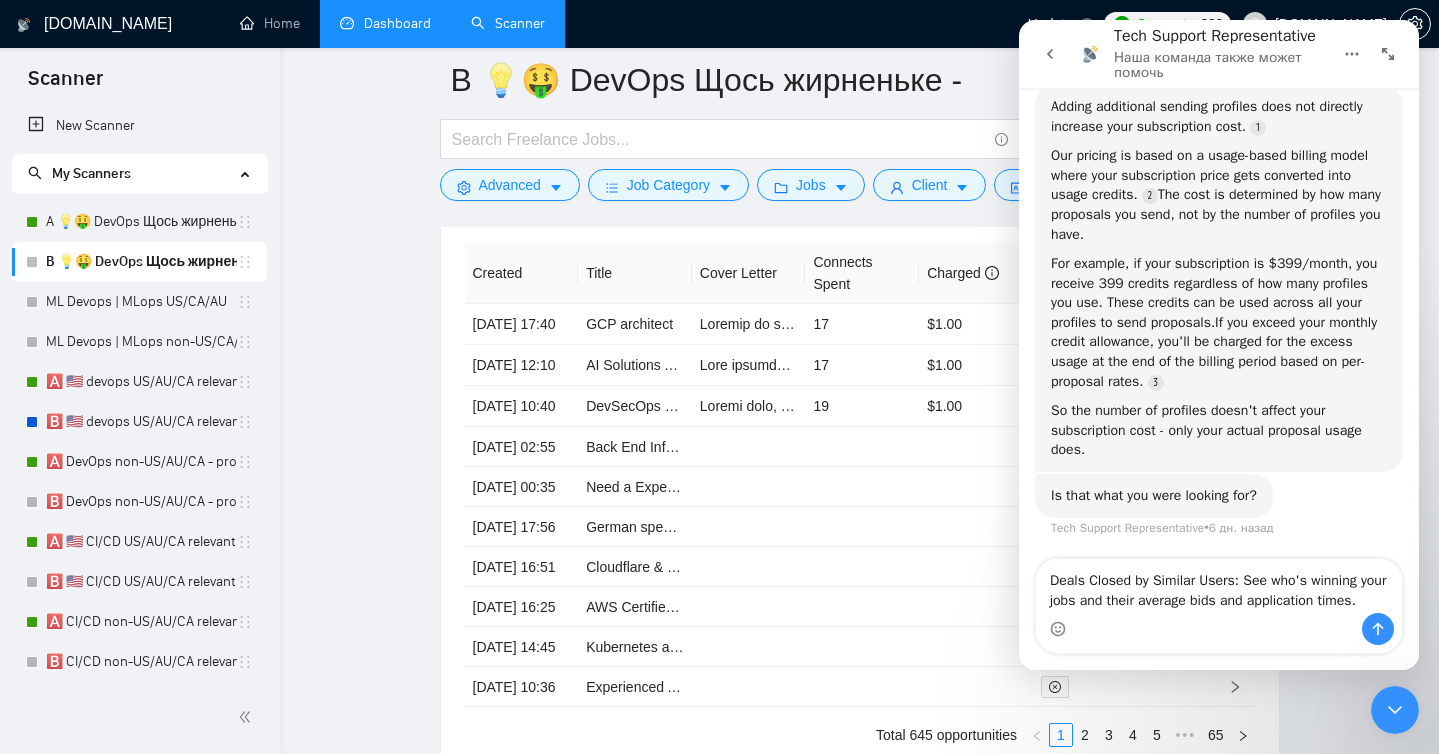 click on "Deals Closed by Similar Users: See who's winning your jobs and their average bids and application times." at bounding box center [1219, 586] 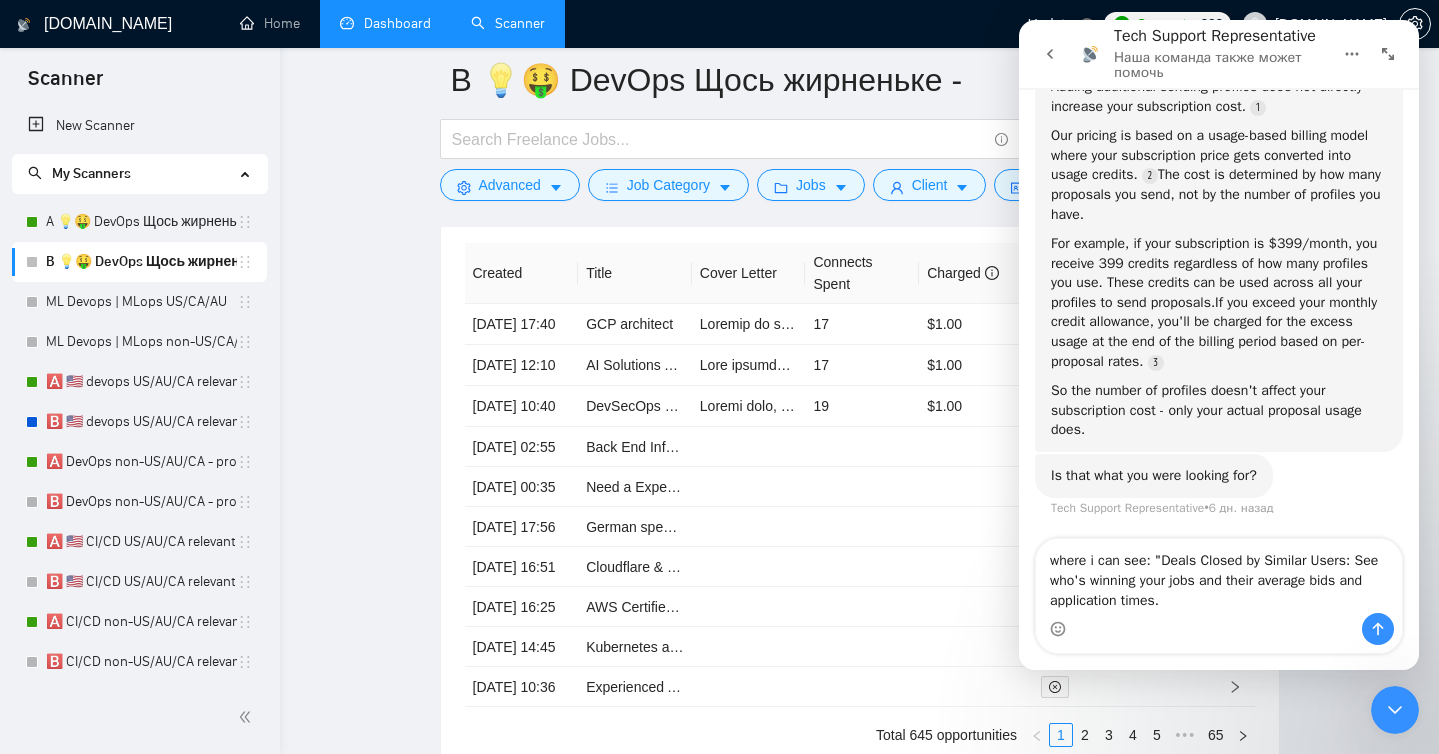 click on "where i can see: "Deals Closed by Similar Users: See who's winning your jobs and their average bids and application times." at bounding box center (1219, 576) 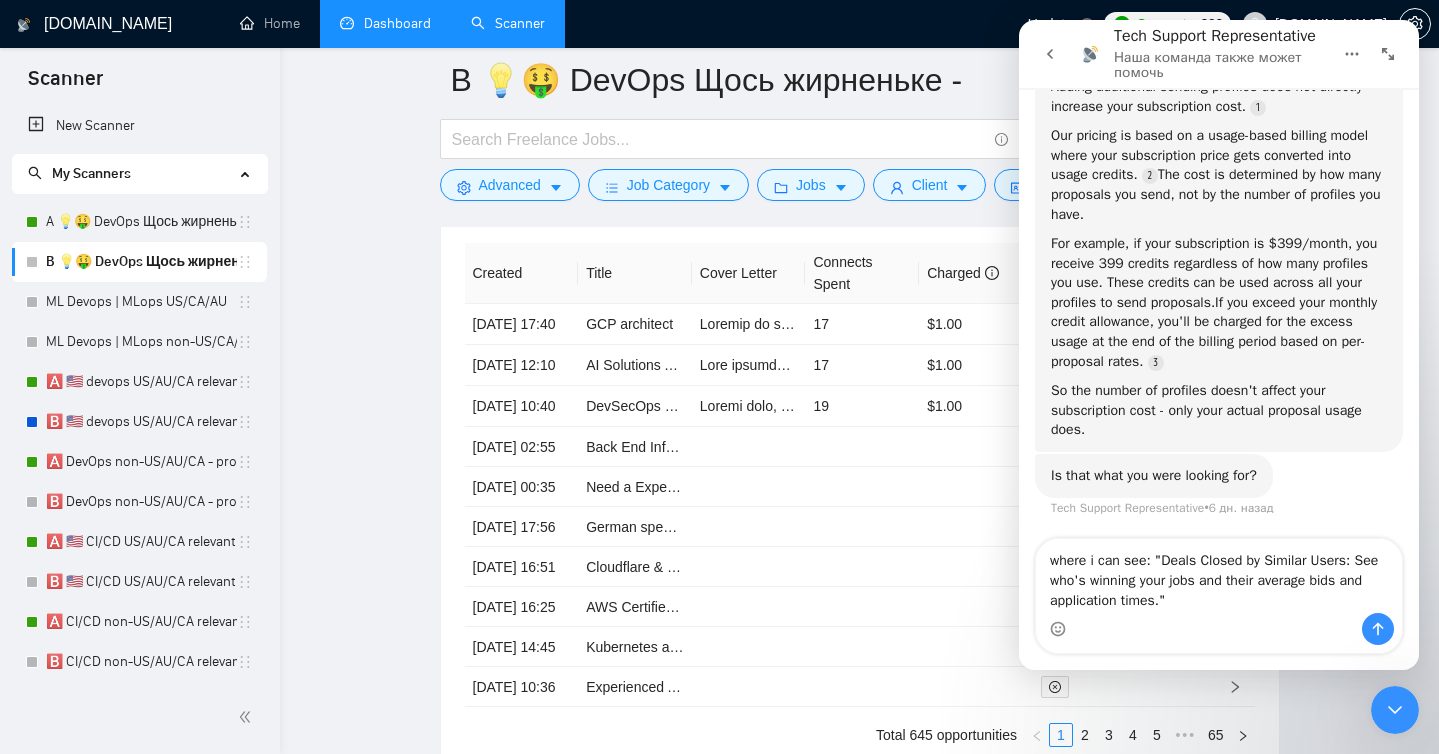 type 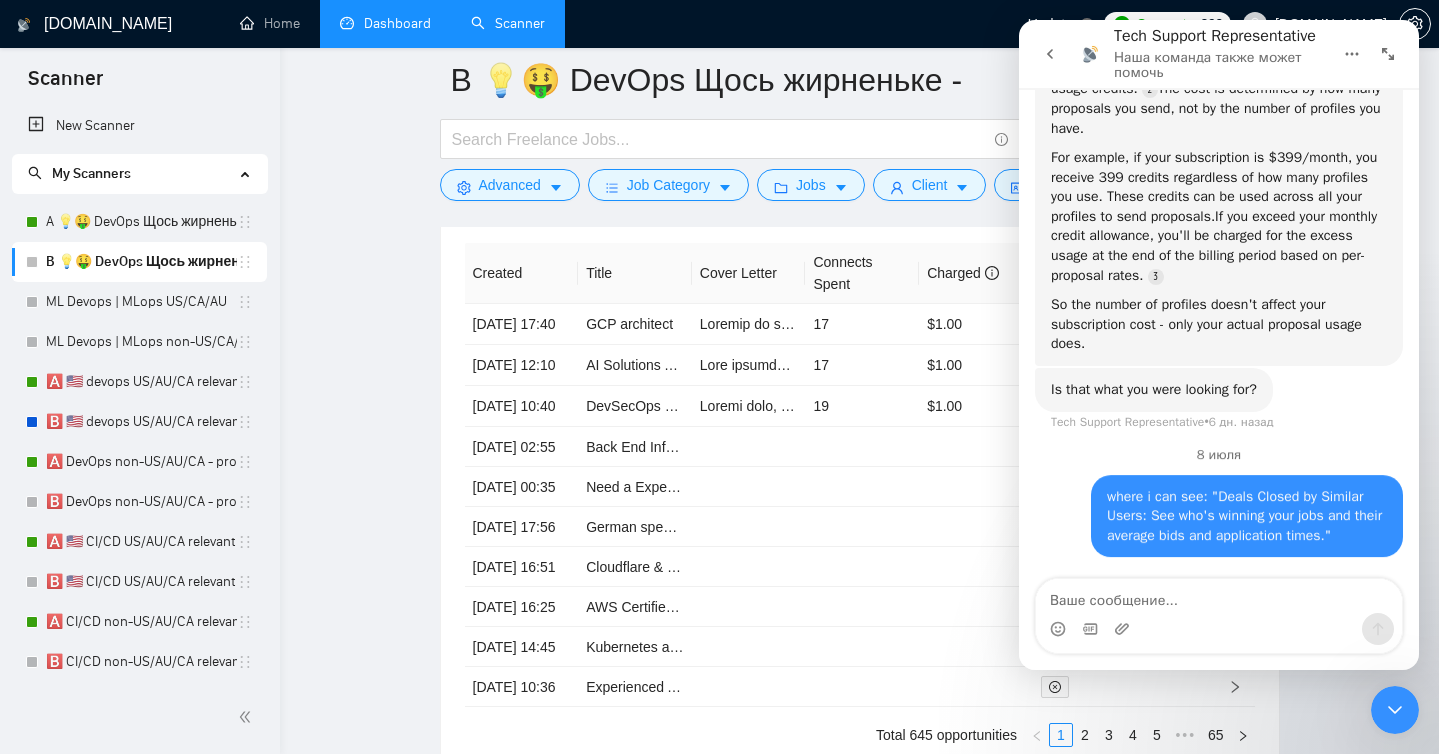 scroll, scrollTop: 524, scrollLeft: 0, axis: vertical 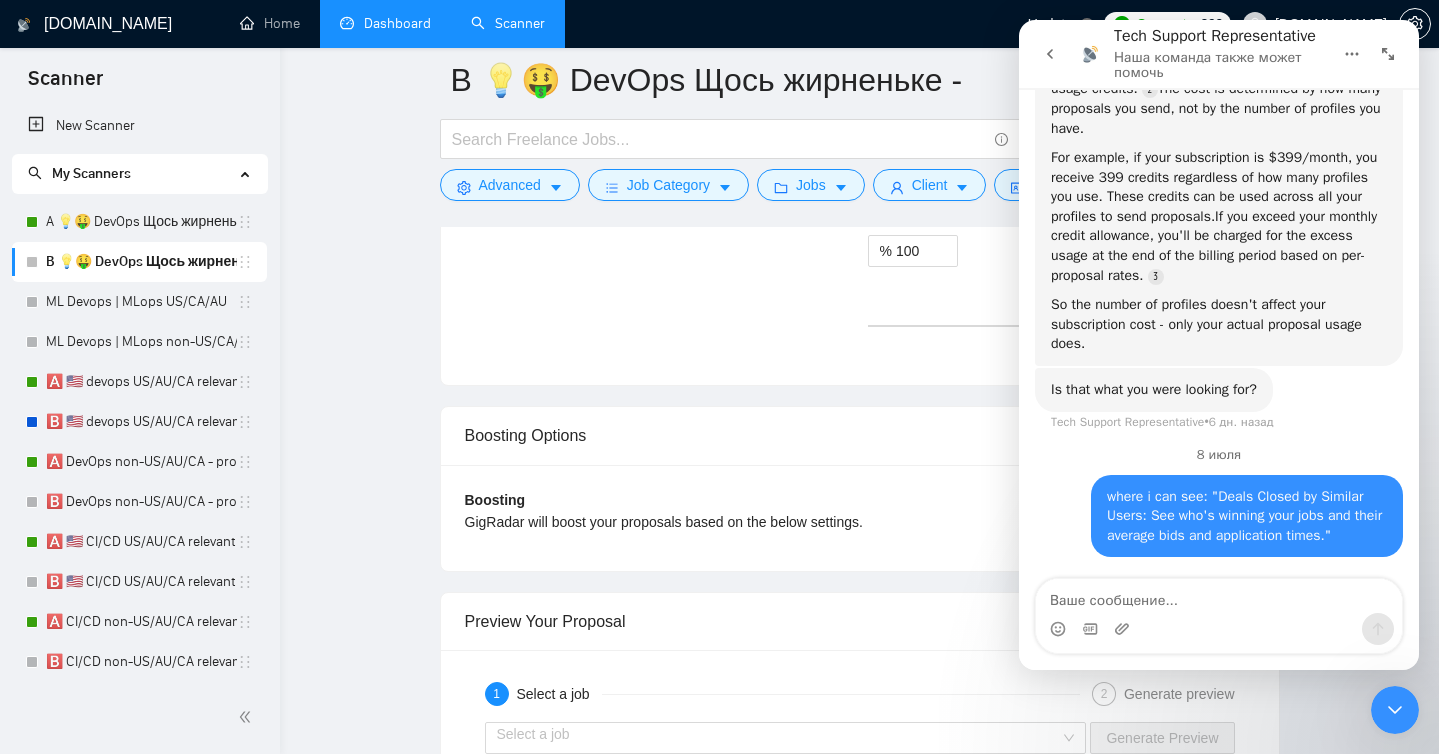 click 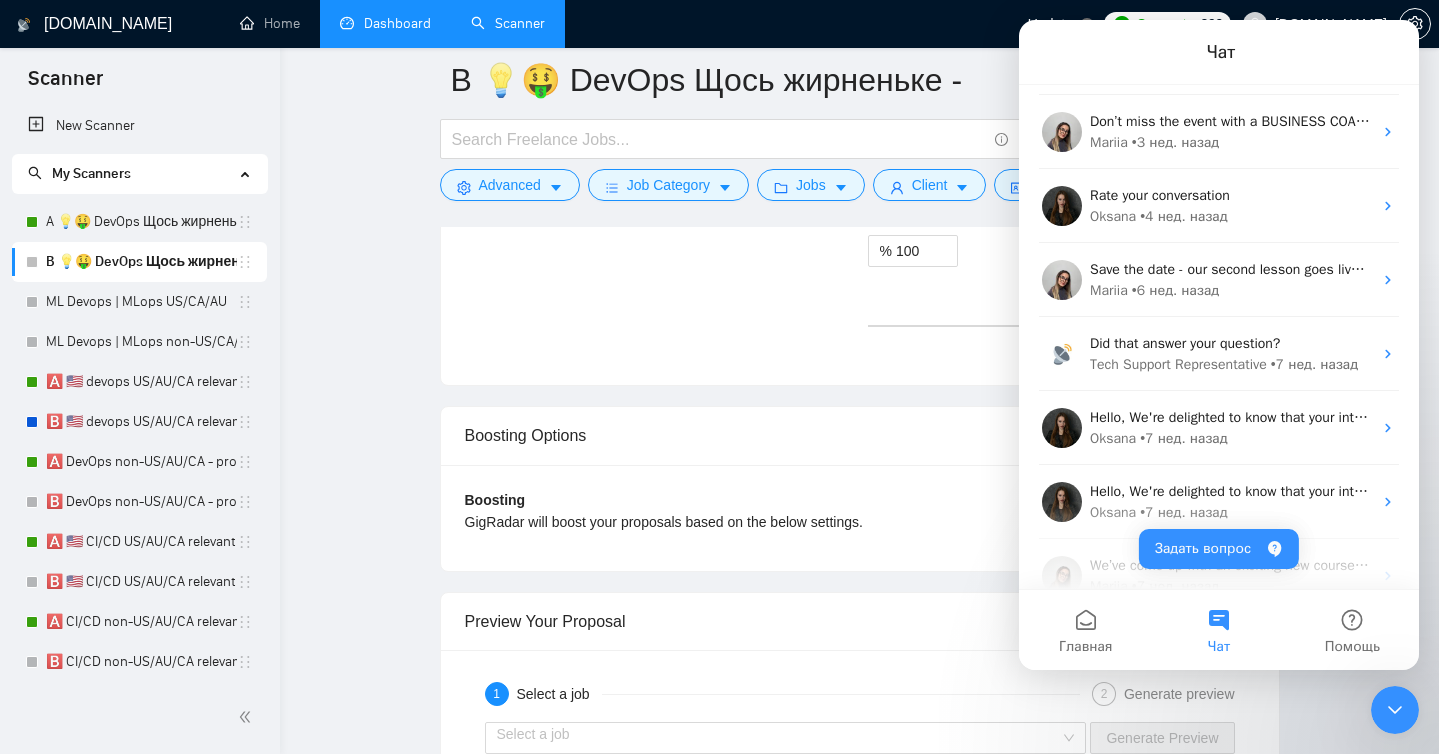 scroll, scrollTop: 390, scrollLeft: 0, axis: vertical 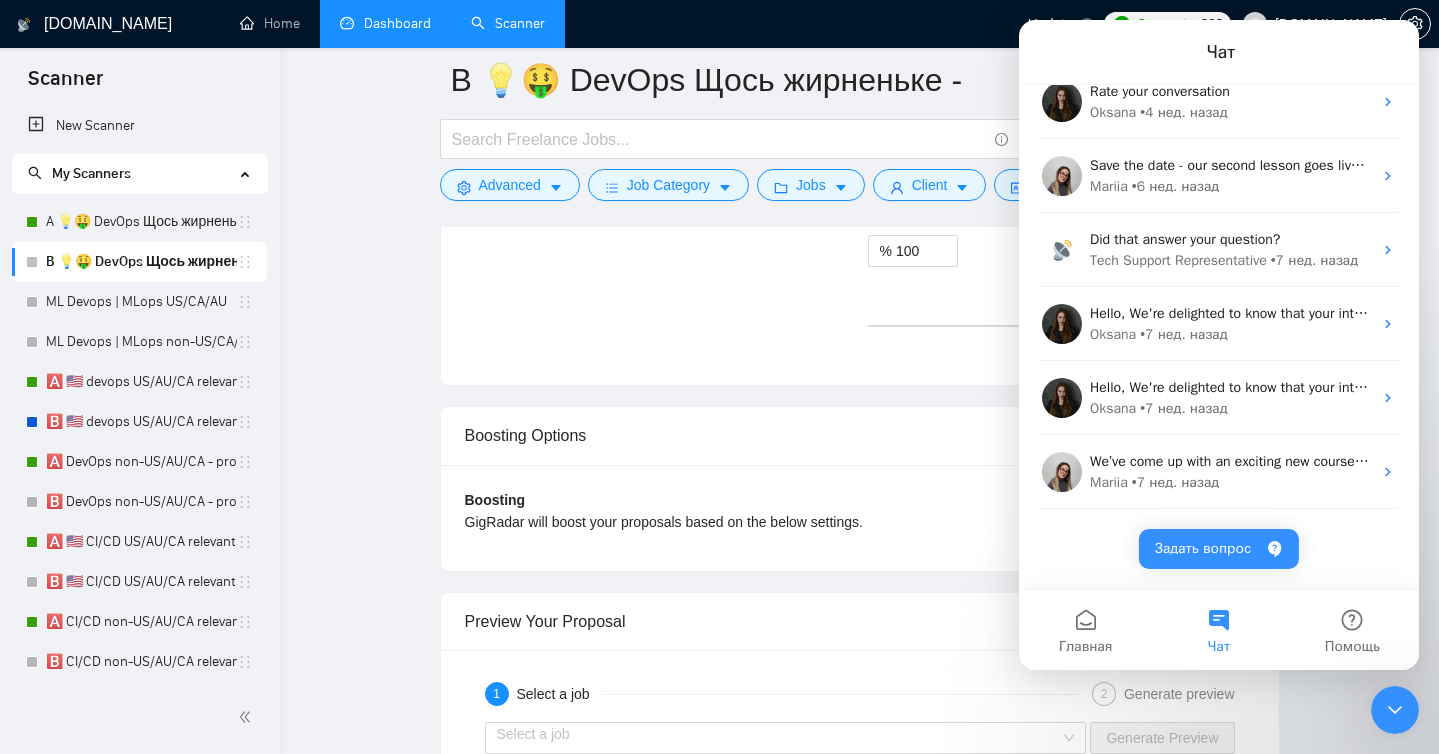 click 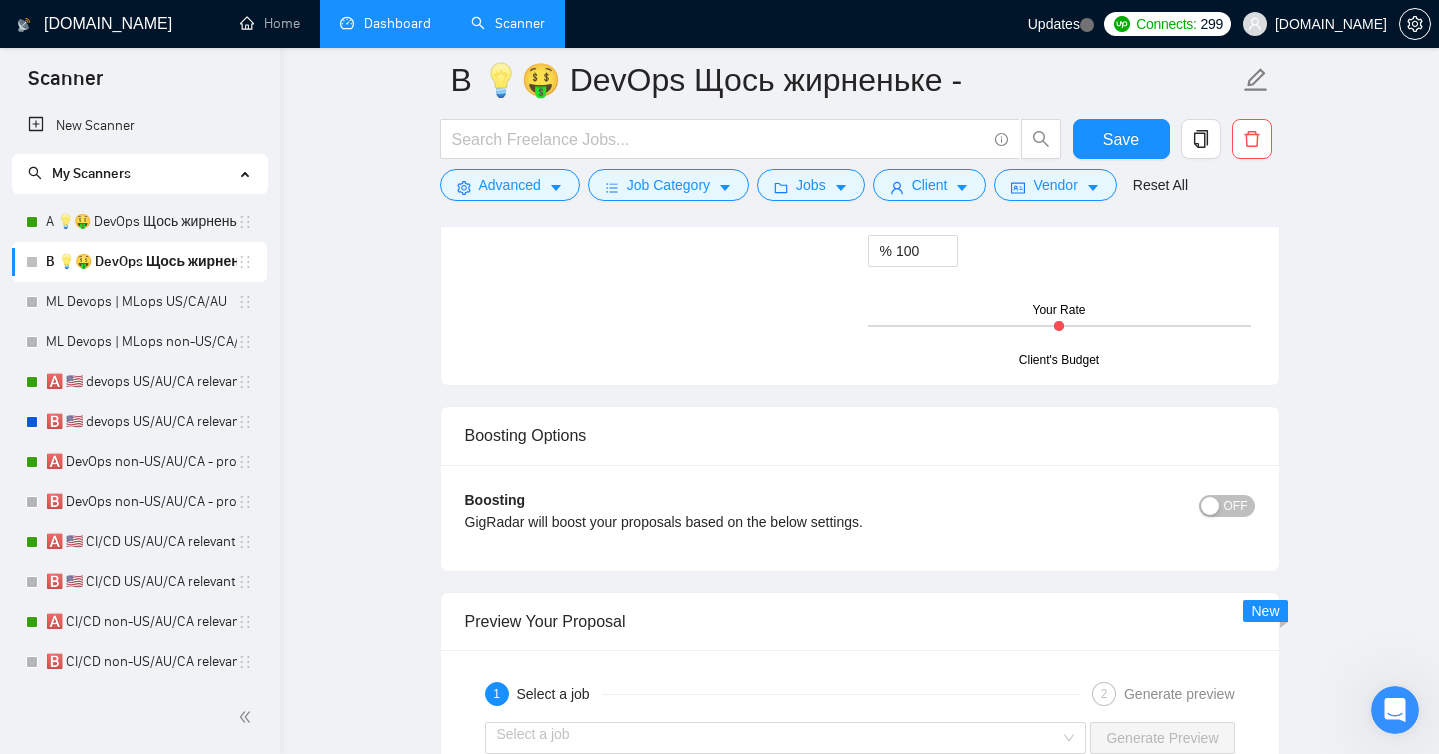 scroll, scrollTop: 0, scrollLeft: 0, axis: both 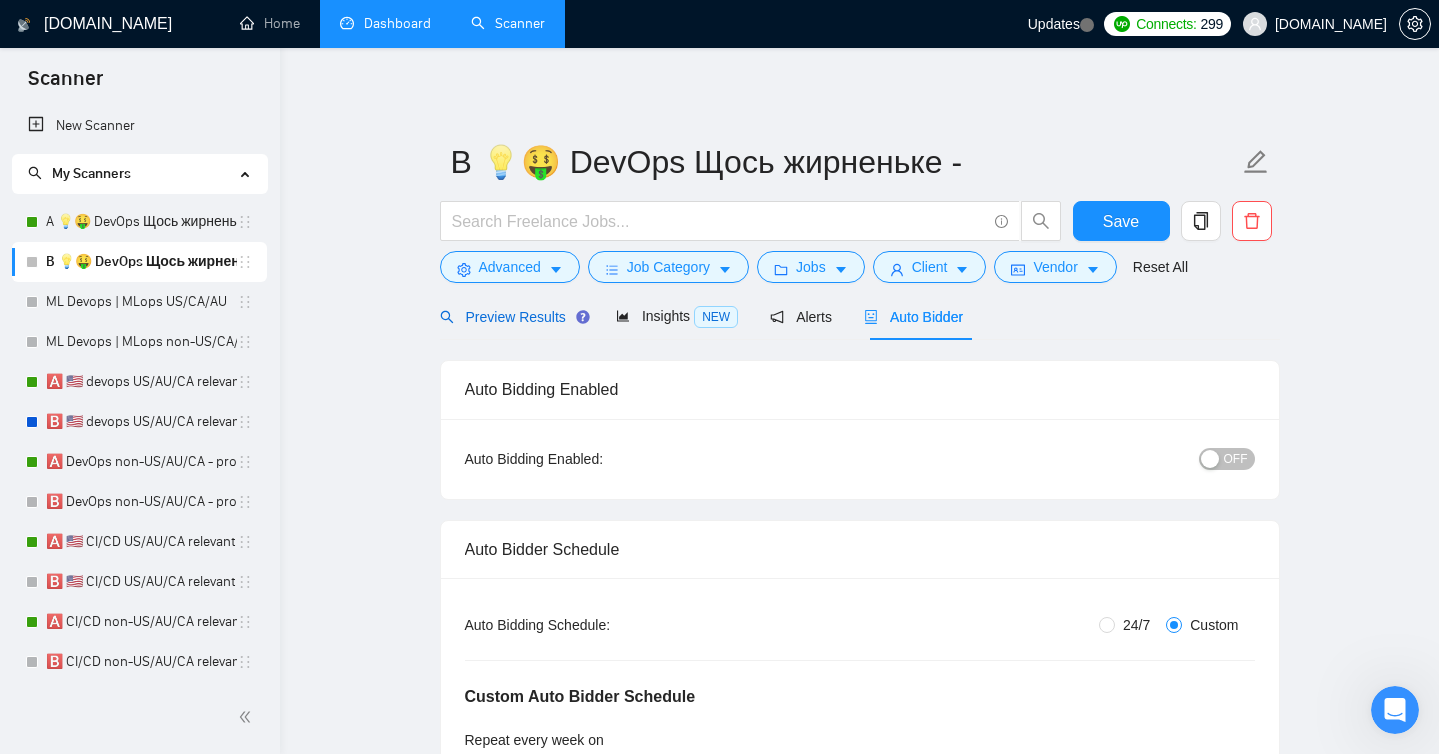 click on "Preview Results" at bounding box center (512, 317) 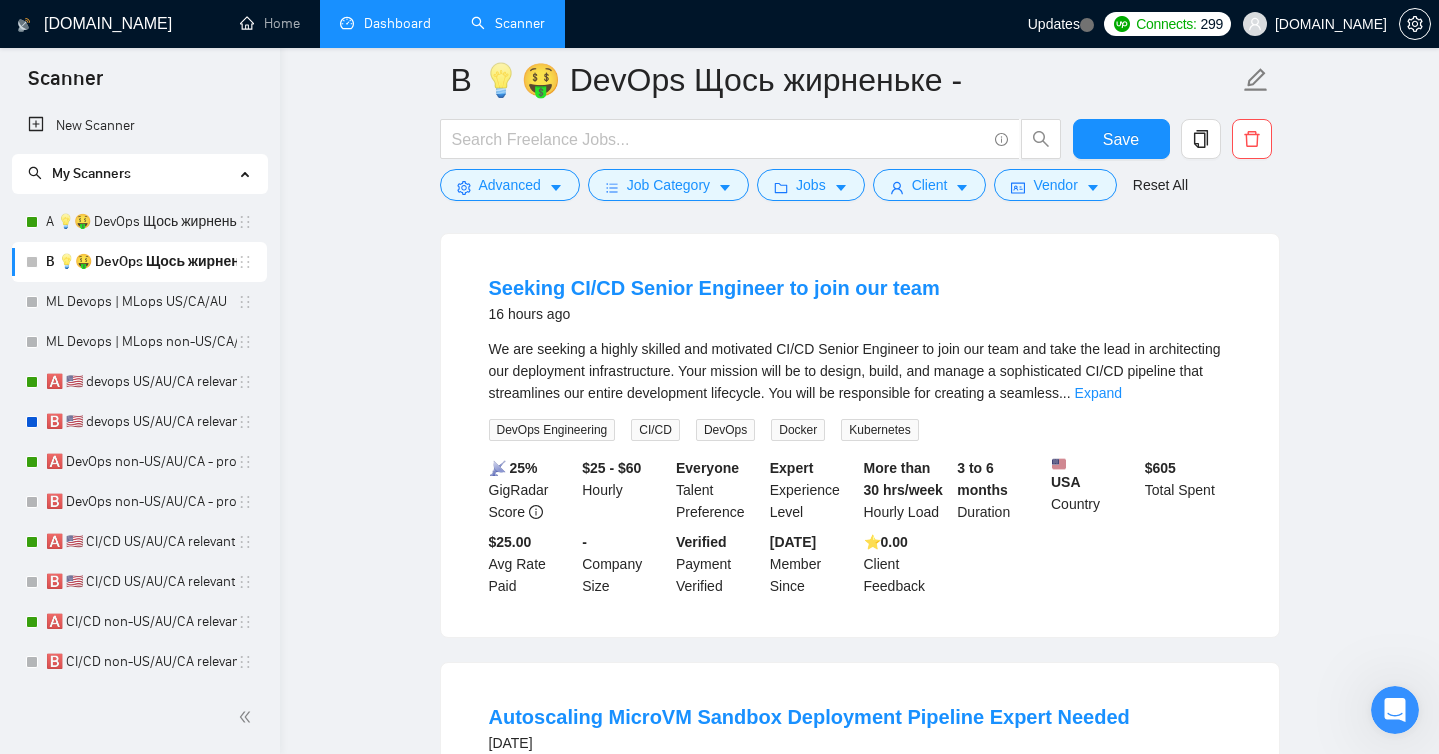 scroll, scrollTop: 0, scrollLeft: 0, axis: both 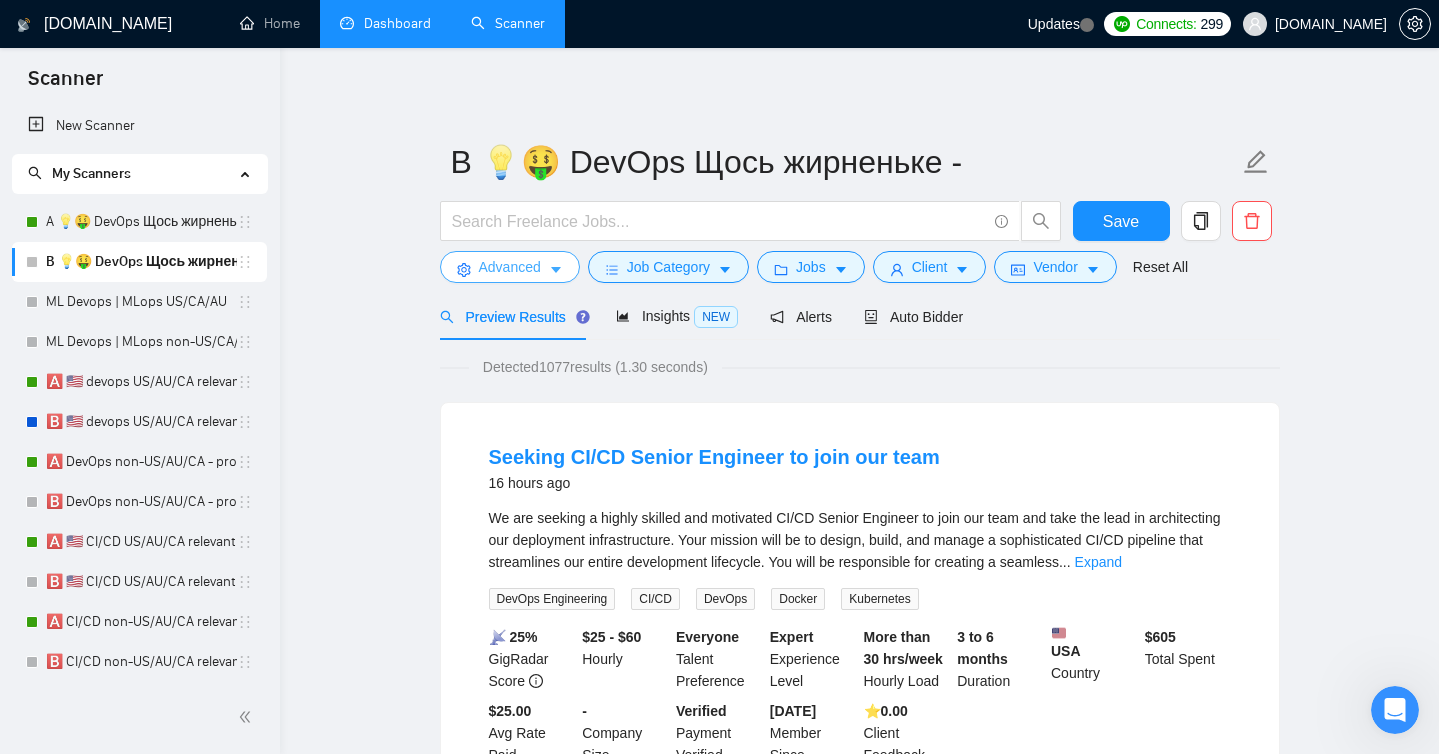 click on "Advanced" at bounding box center (510, 267) 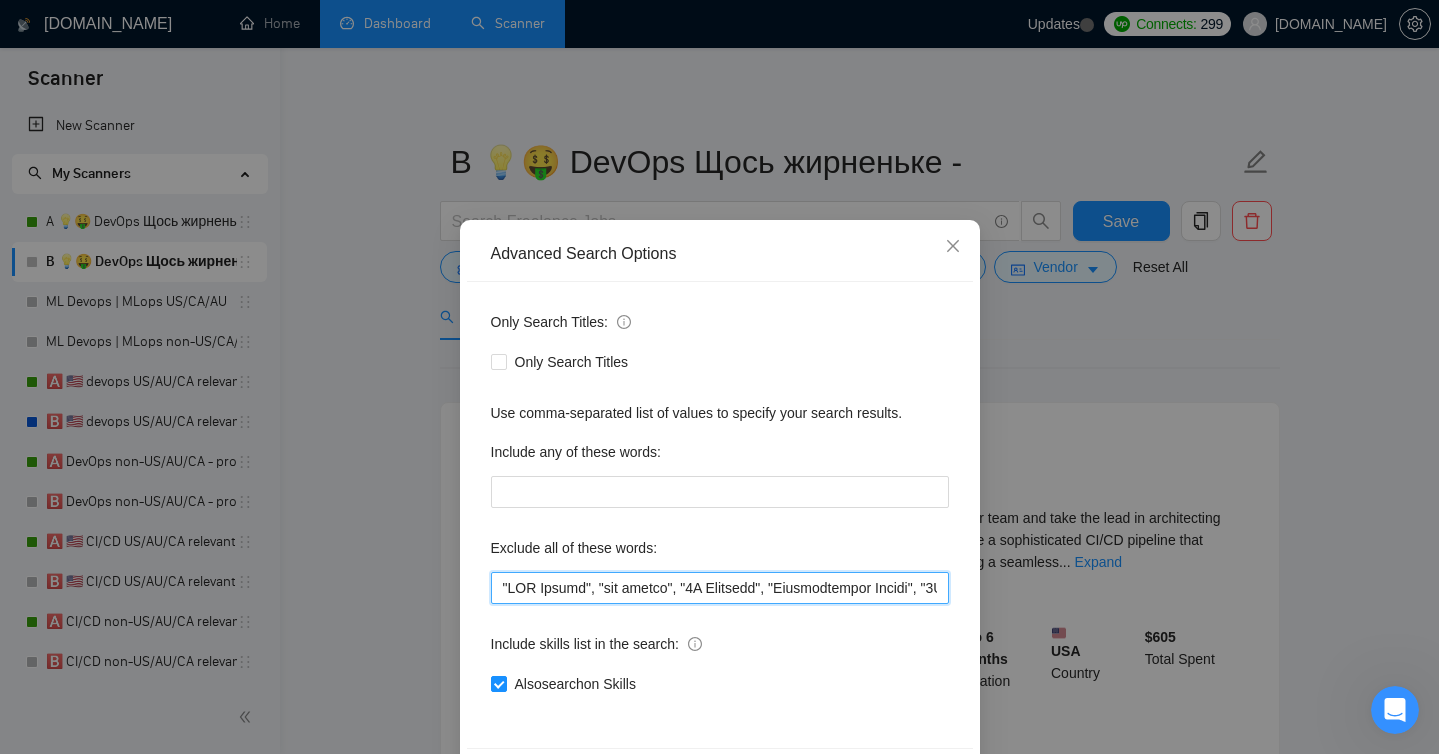 click at bounding box center [720, 588] 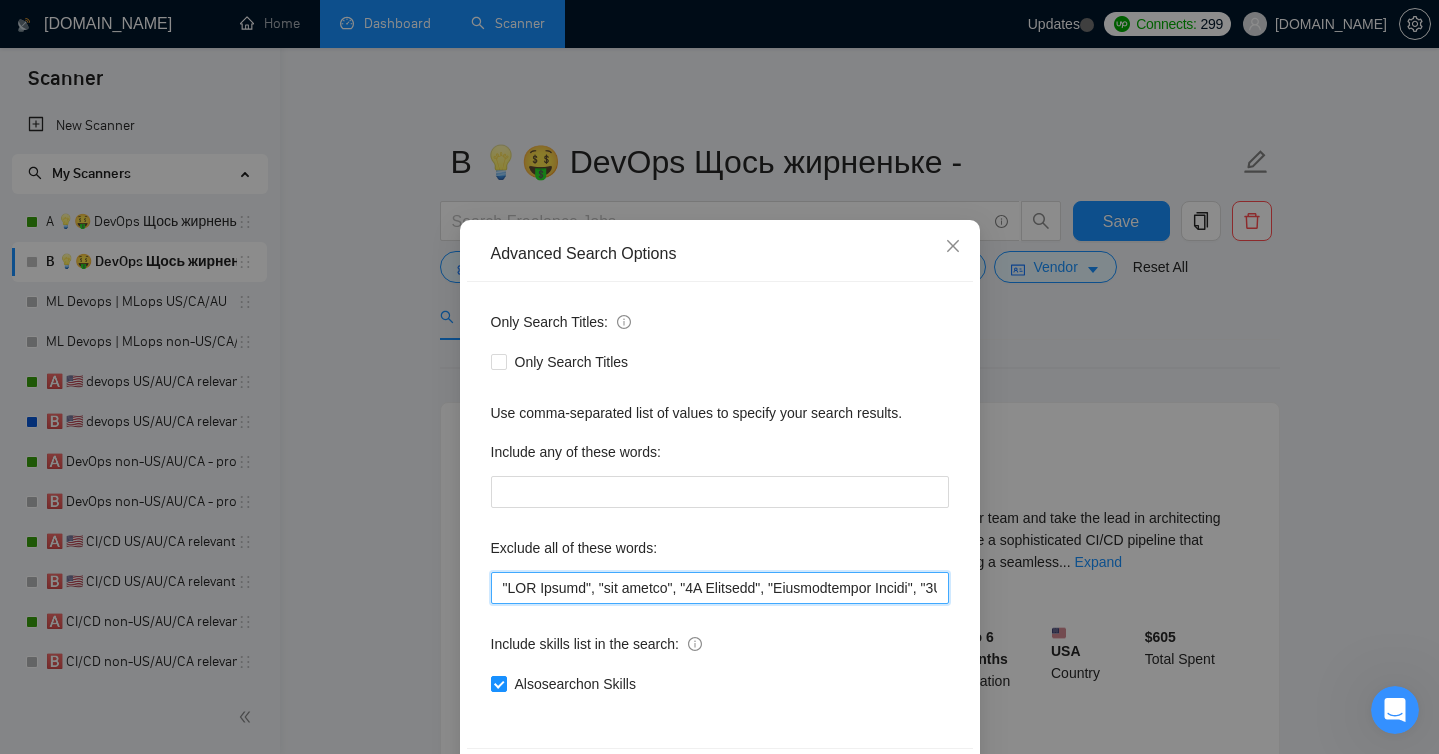 click at bounding box center [720, 588] 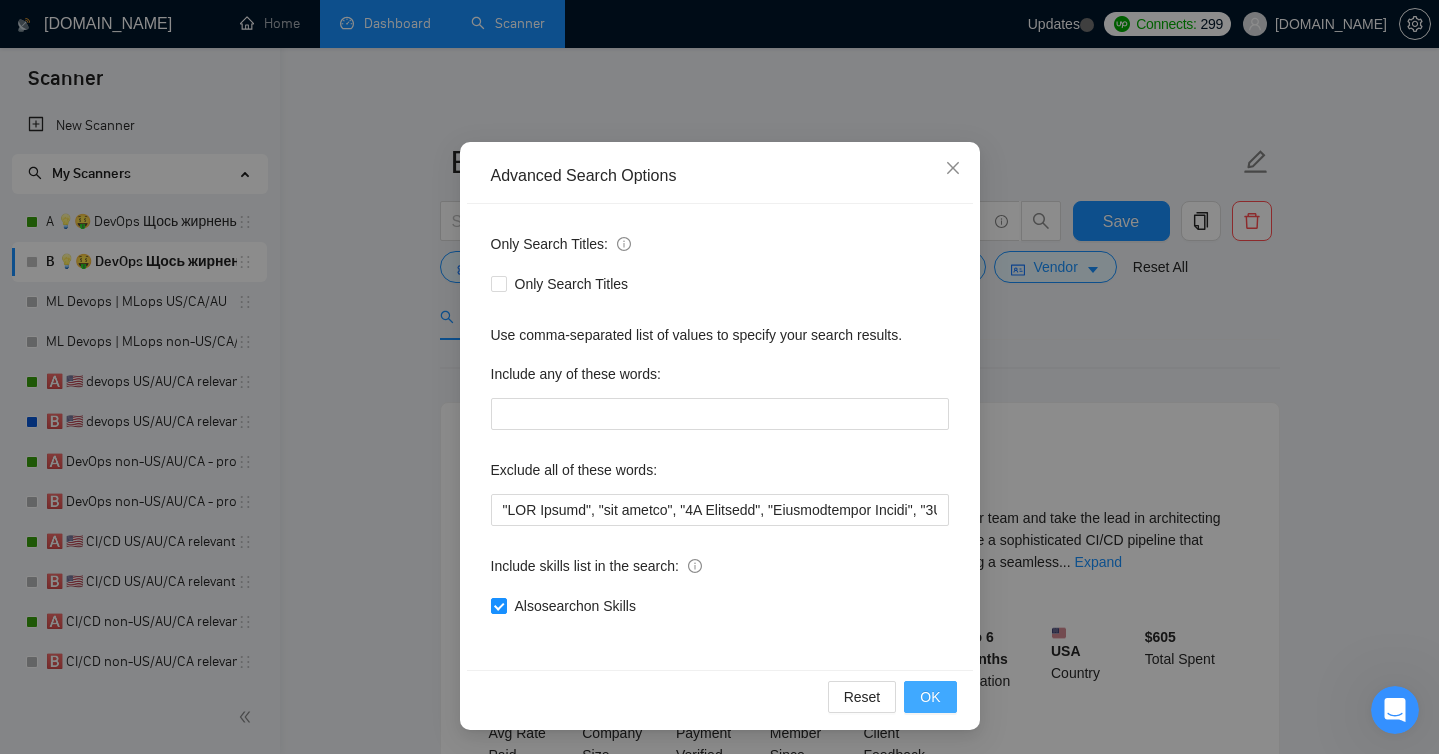 click on "OK" at bounding box center (930, 697) 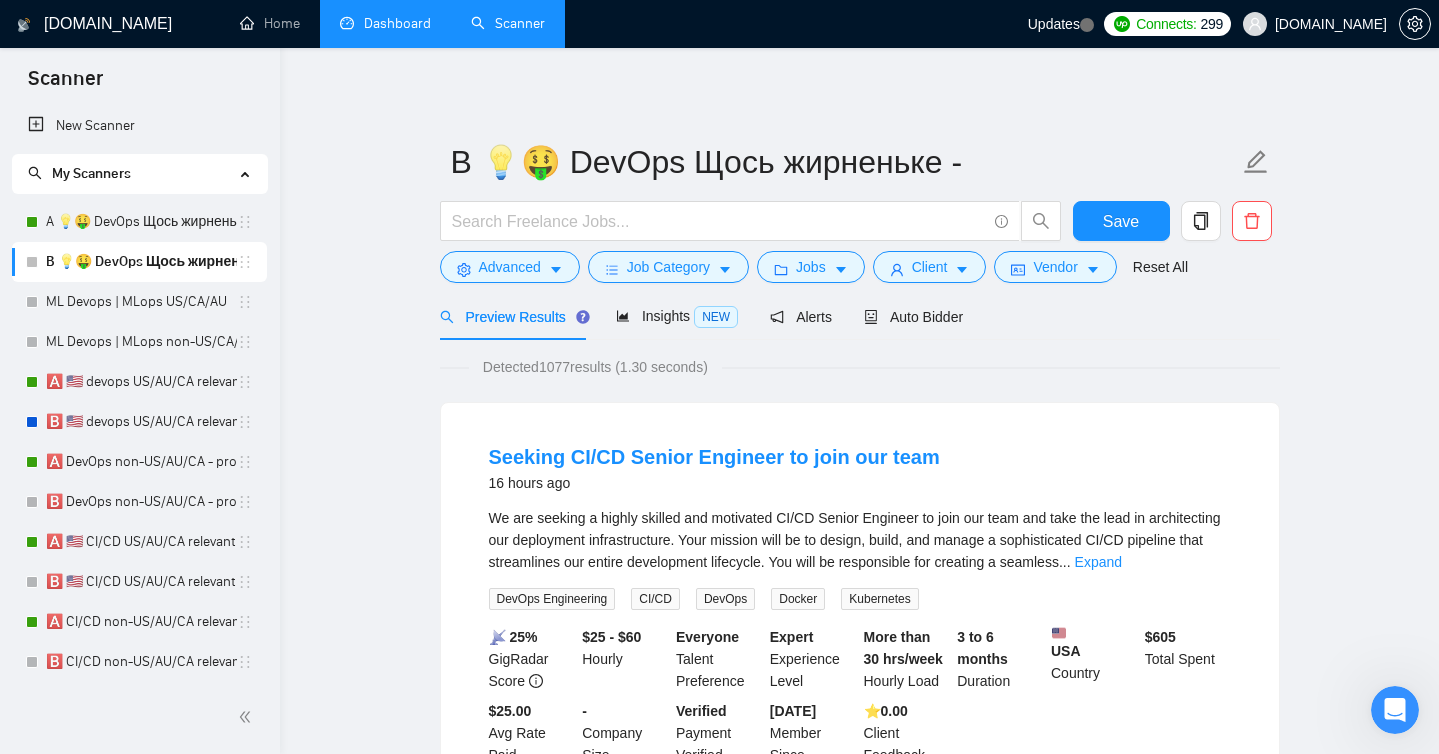 scroll, scrollTop: 0, scrollLeft: 0, axis: both 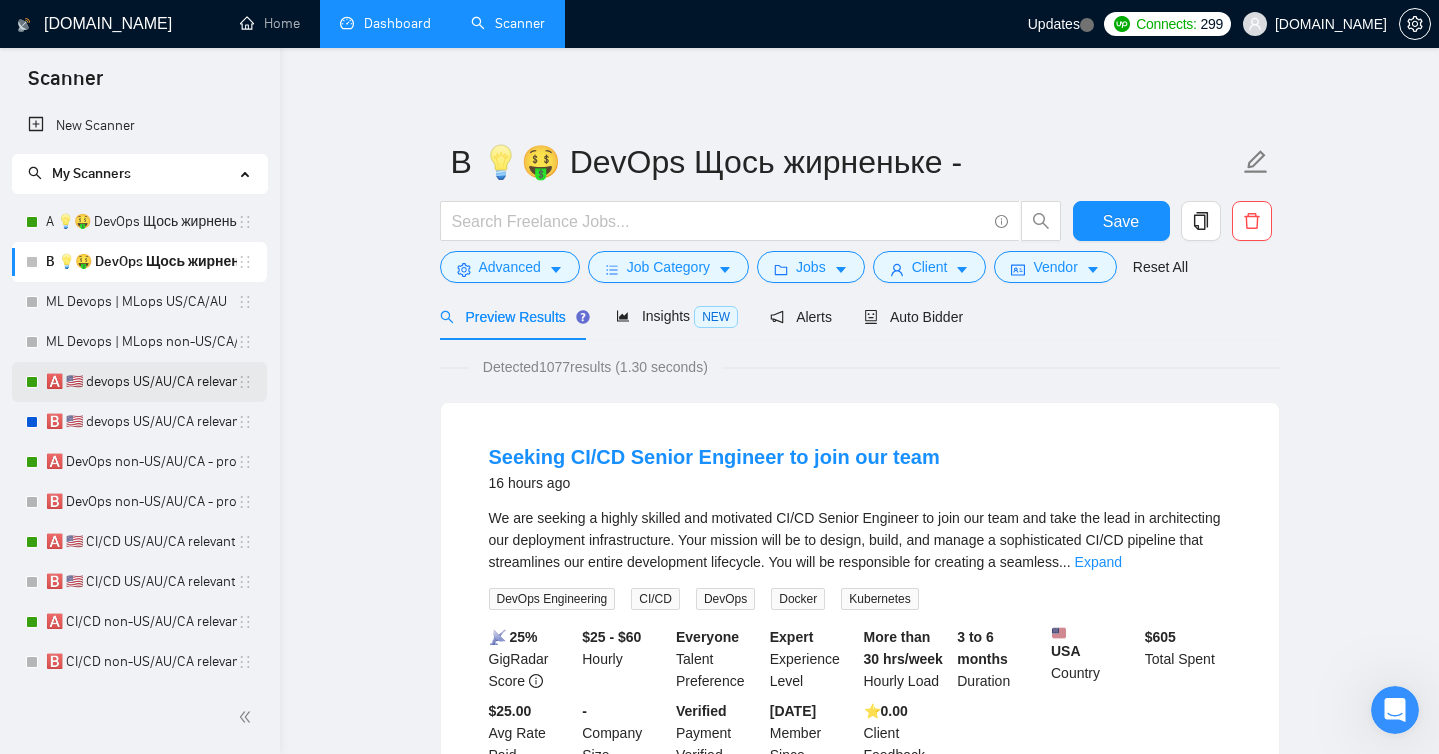 click on "🅰️ 🇺🇸 devops US/AU/CA relevant exp -" at bounding box center [141, 382] 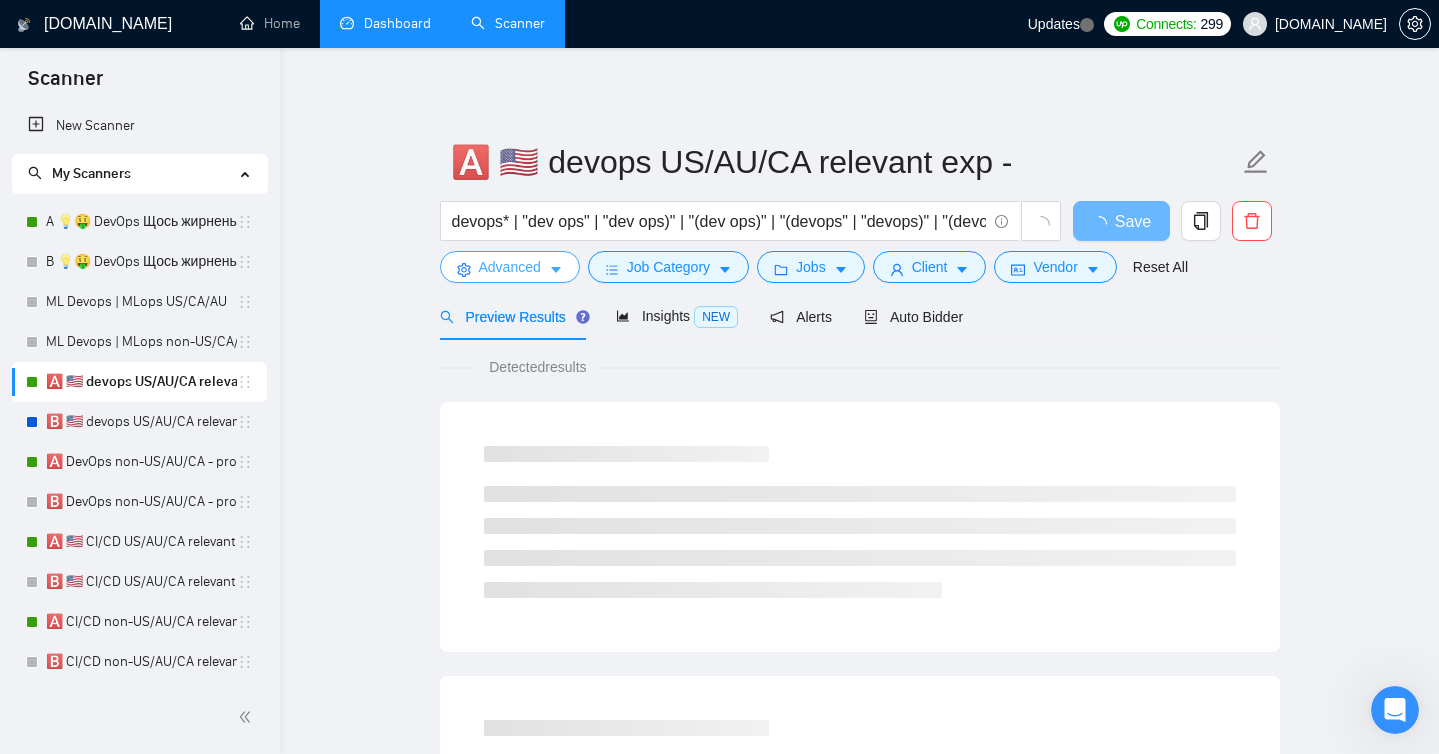 click on "Advanced" at bounding box center (510, 267) 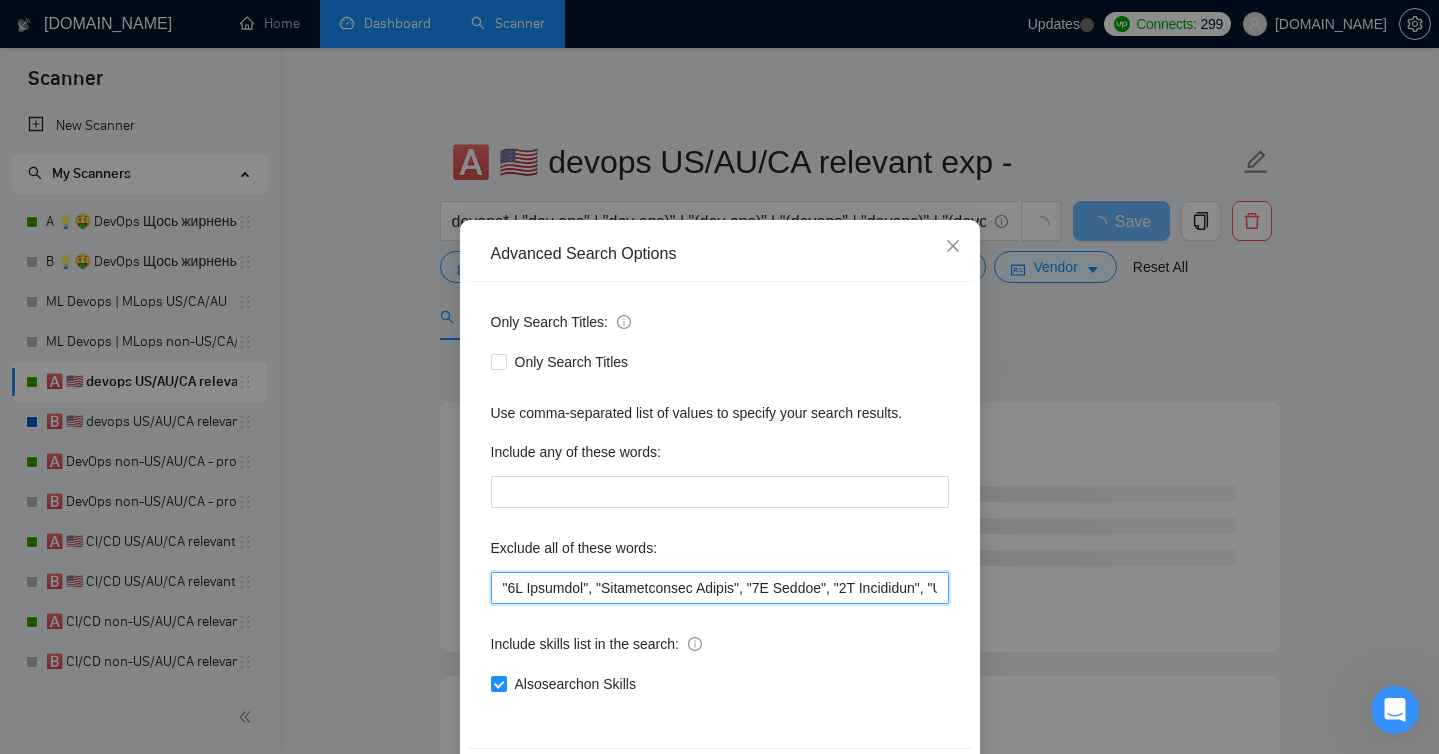 click at bounding box center (720, 588) 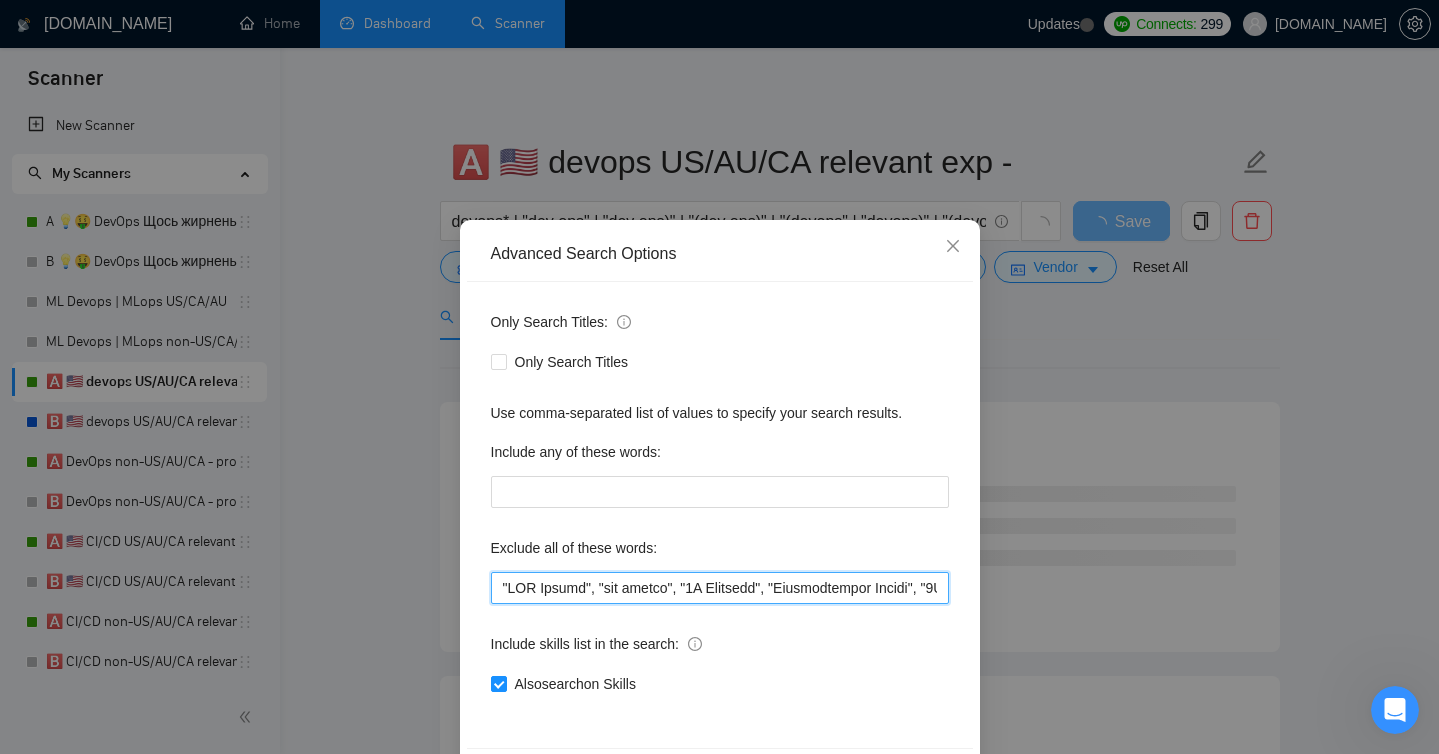 scroll, scrollTop: 78, scrollLeft: 0, axis: vertical 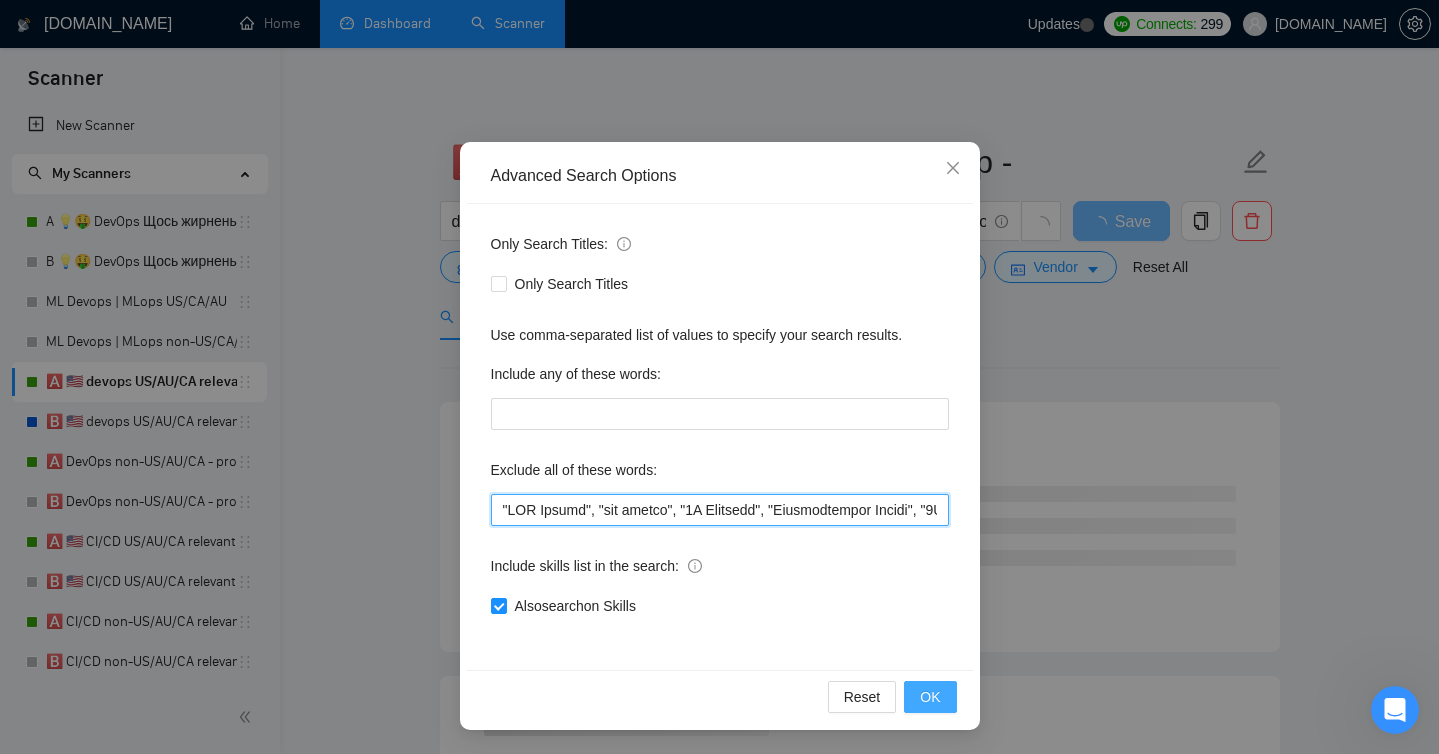 type on ""IBM Maximo", "ibm maximo", "3D Modeling", "Architectural Design", "3D Design", "3D Rendering", "Oracle IAM", "Oracle SFA", "Oracle Cloud Infrastructure", "[DATE][DOMAIN_NAME]", "PBX integration", "Zoho", "Kommo", "No-Code", "short-term", "LinkedIn integration", "Instagram", "Tik-Tok", "build backend", "Indonesia", "Bali", "Short-term", "short contract", "few weeks", "immediate start", "asap", "urgent support", "on-call", "quick turnaround", "ASAP", "emergency response", "start [DATE]", "life coding", "screensharing", "instagram", "phone farm", "phone farm", "DM outbound", "speak Spanish", "Spanisch", "Indian", "Ad Operations", "Google Ad Manager", "Ad Manager", "OpenRTB", "VPAID", "SSAI", "solve this specific issue","in an hour," "WordPress," "India," "less than an hour," "share my screen," "screen-sharing," "screen sharing," "YouTube Rate Limits," "YouTube Ban," "YouTube," "youtube," "VPN," "vpn," "break/fix issues," "fix issues," "screen-sharing session," "win11," "windows," "Adobe After Effects," "Adobe," "US ti..." 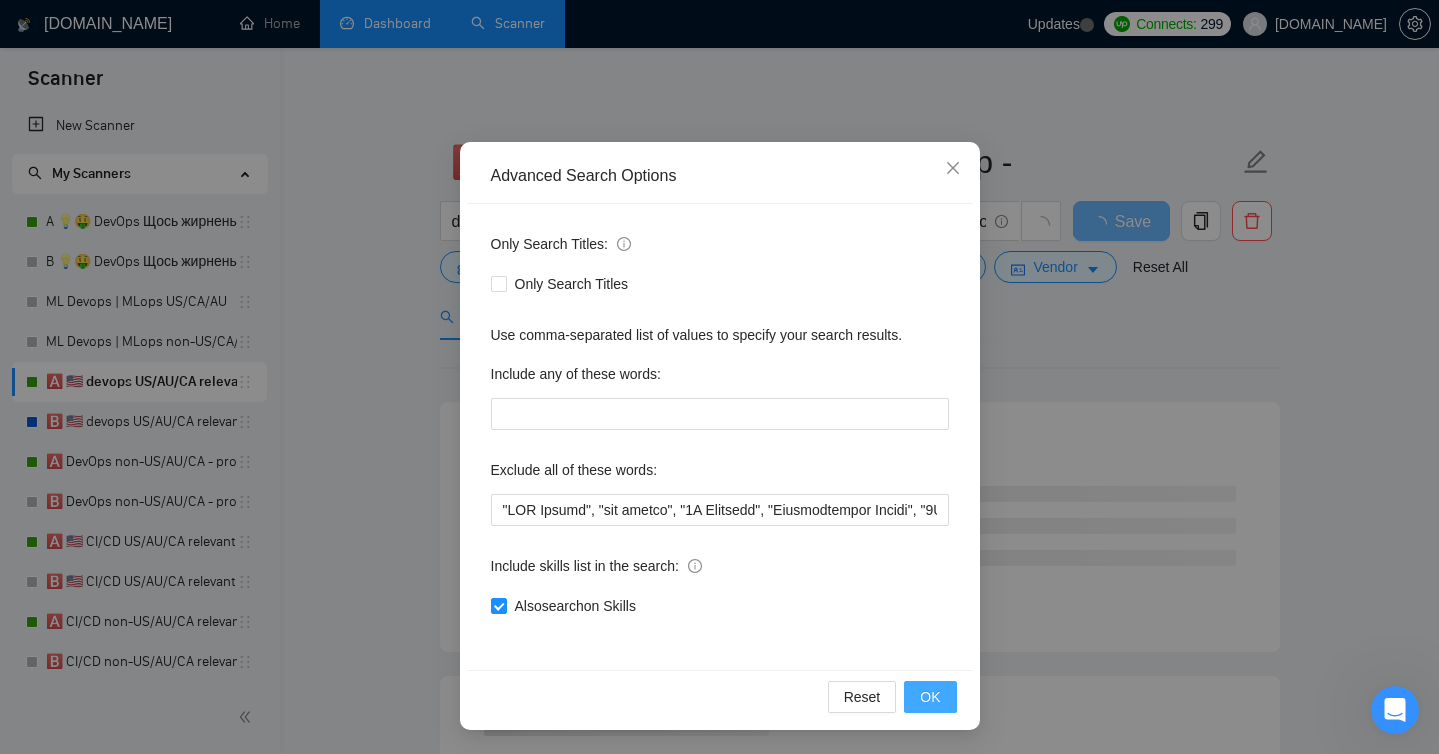 click on "OK" at bounding box center [930, 697] 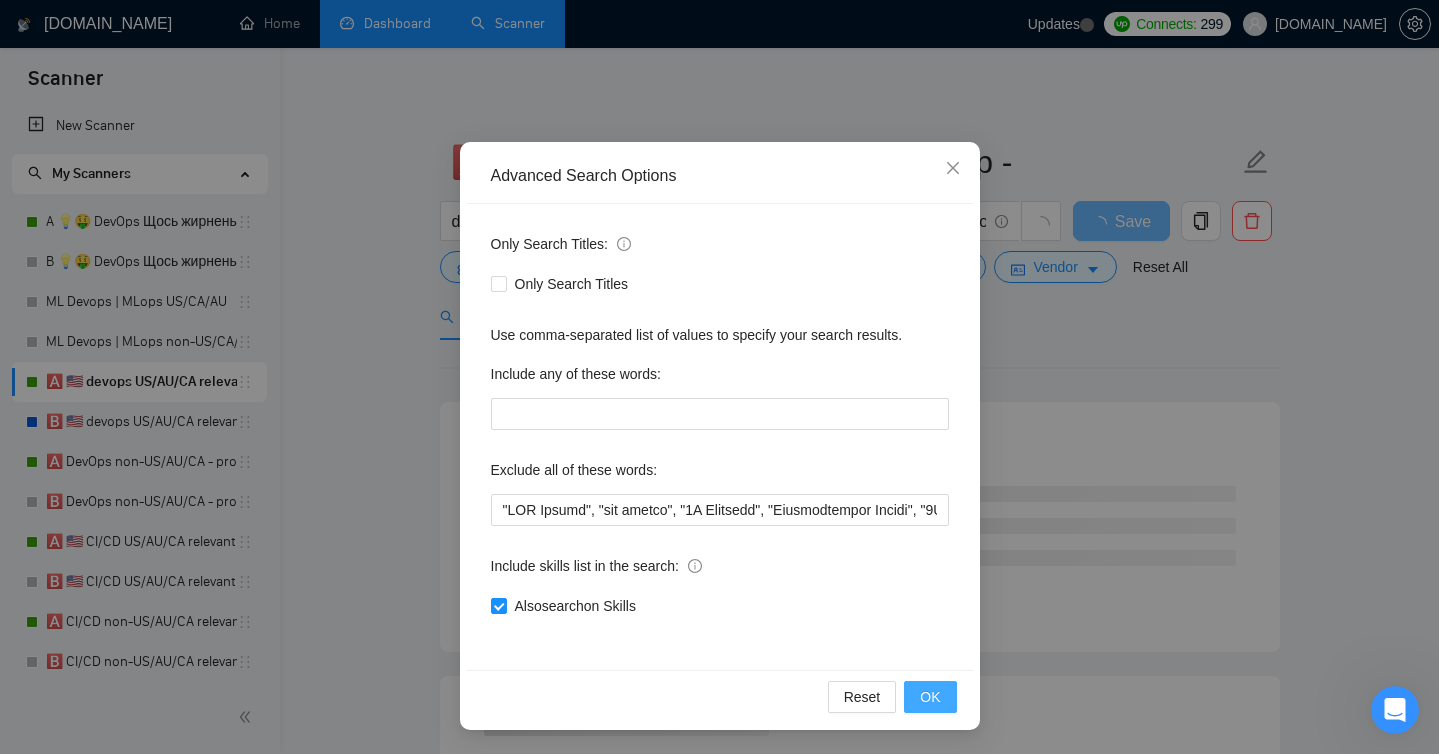 scroll, scrollTop: 0, scrollLeft: 0, axis: both 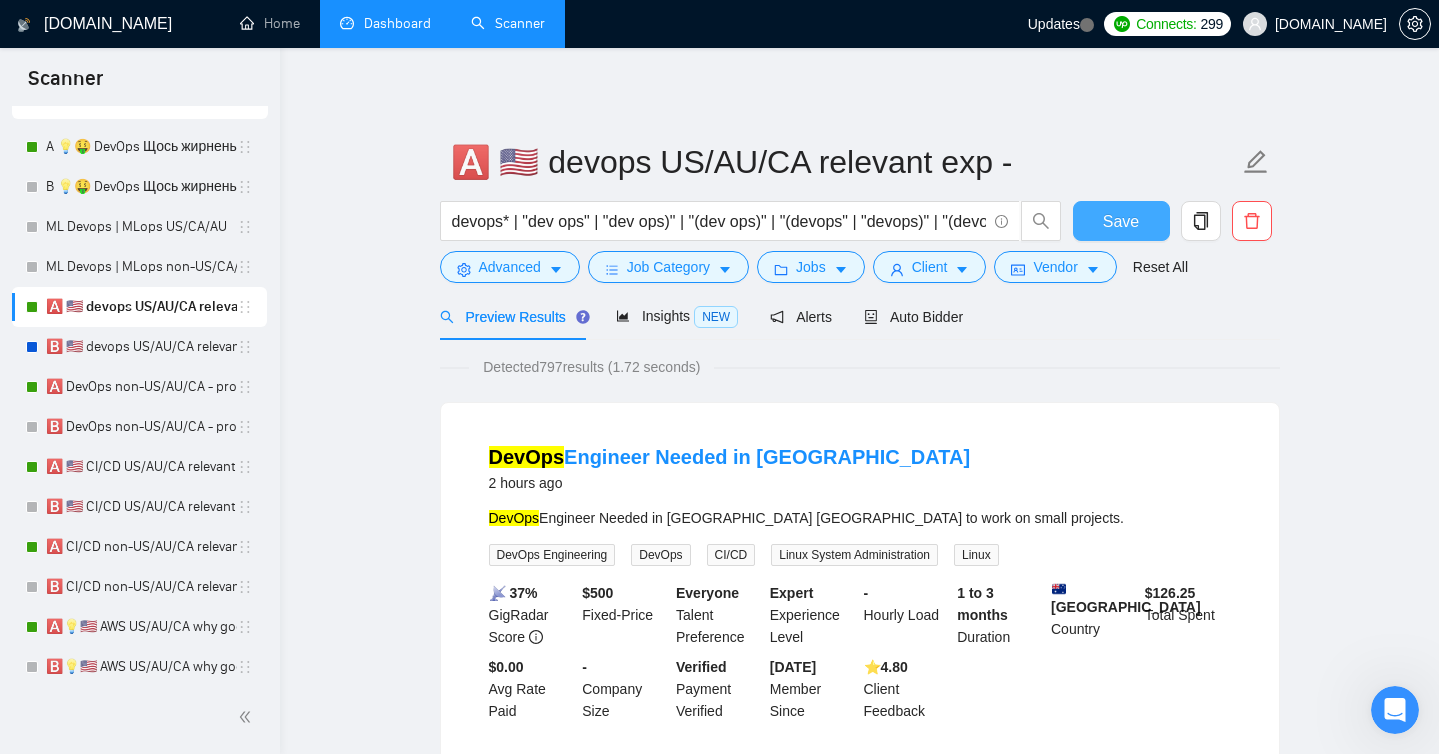 click on "Save" at bounding box center [1121, 221] 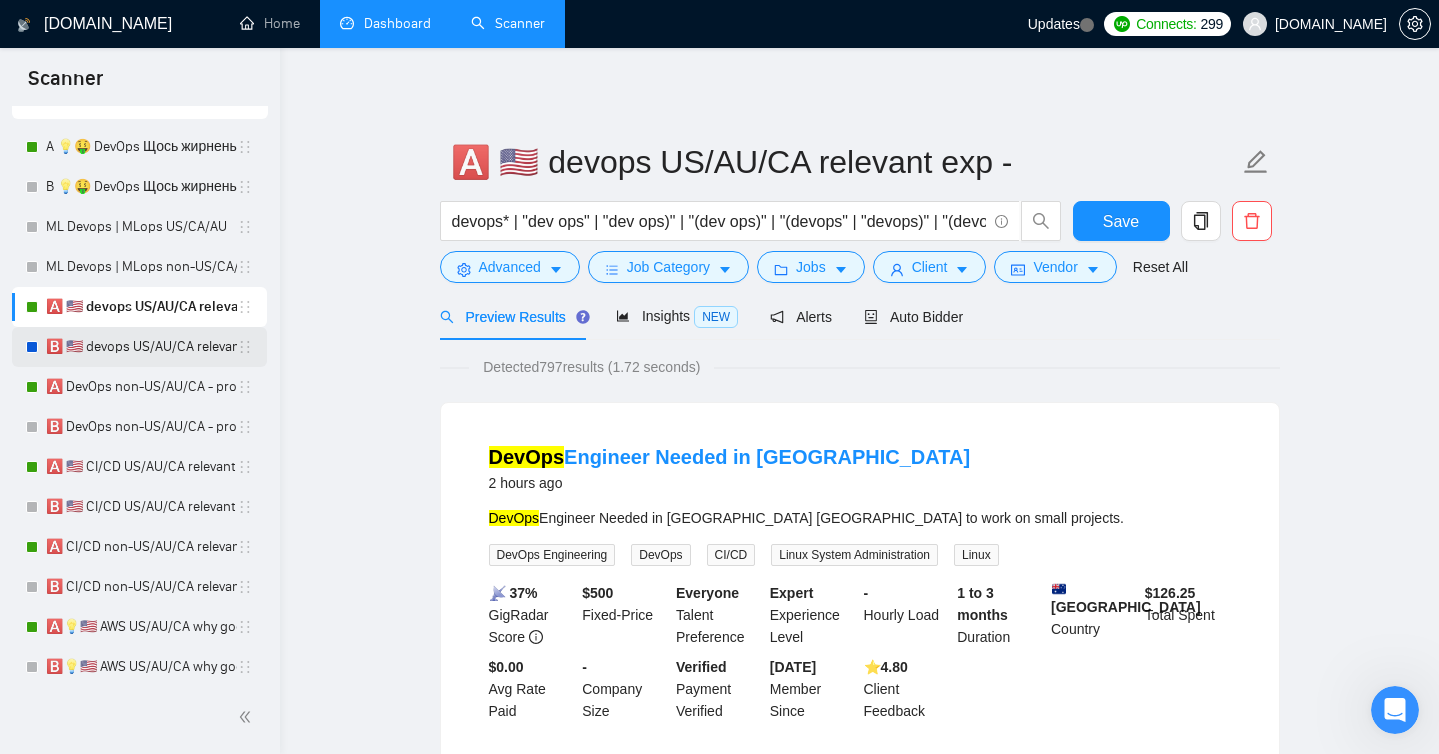 click on "🅱️ 🇺🇸 devops US/AU/CA relevant exp" at bounding box center (141, 347) 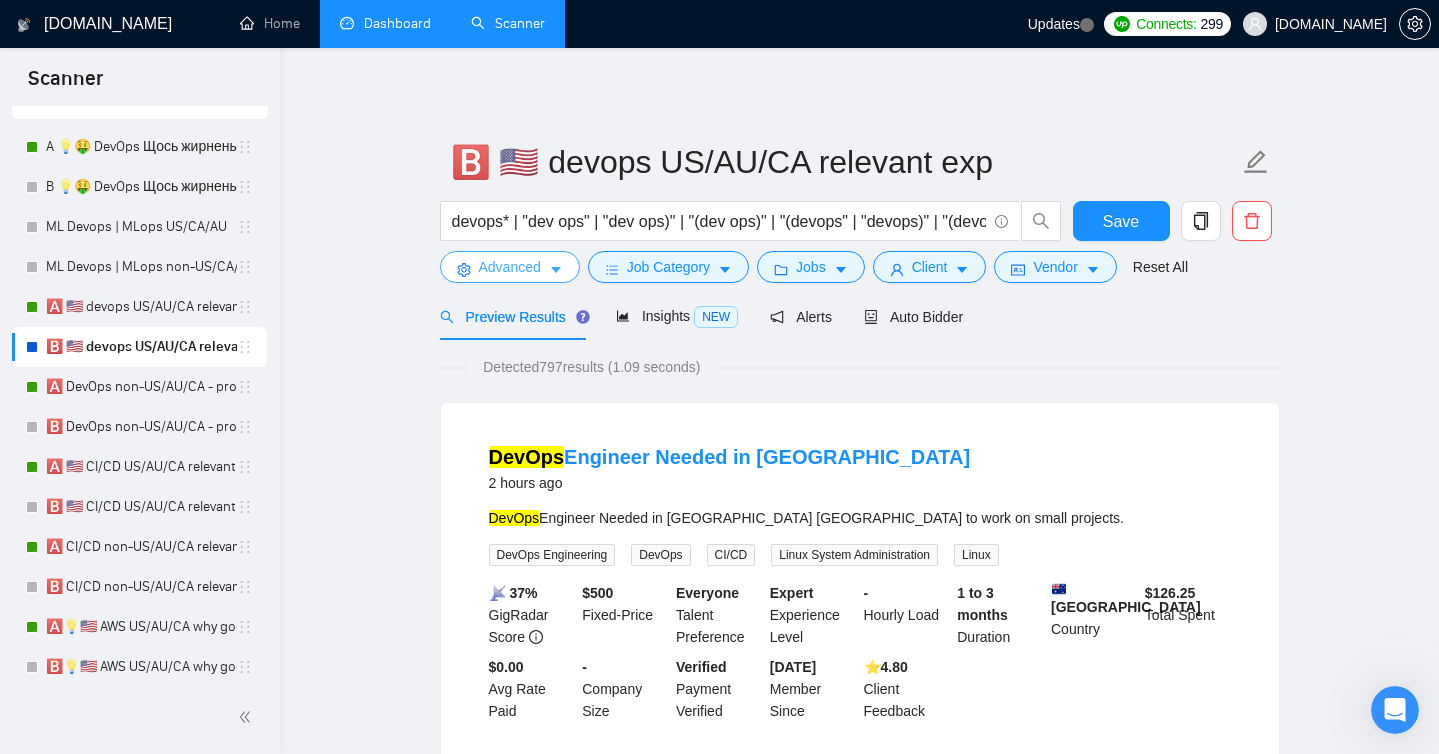 click on "Advanced" at bounding box center (510, 267) 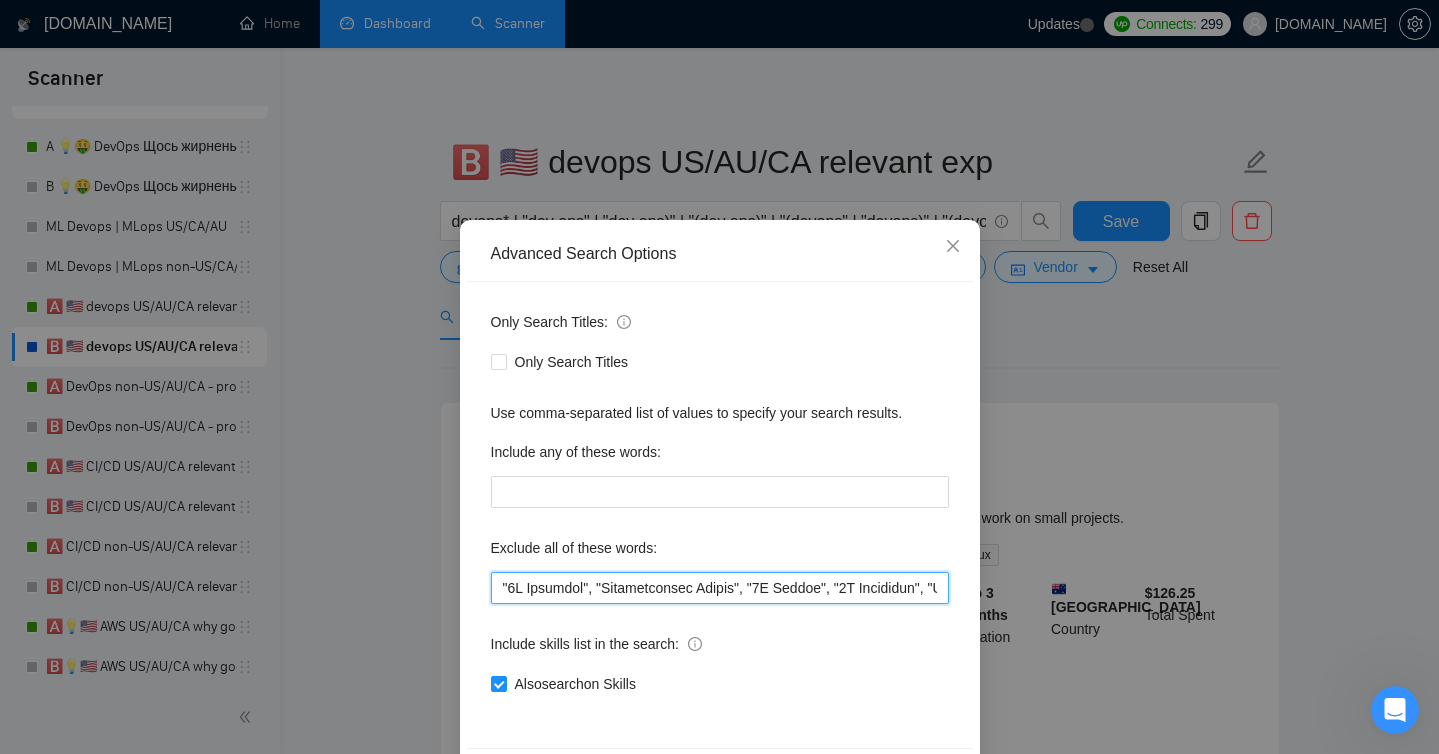 click at bounding box center (720, 588) 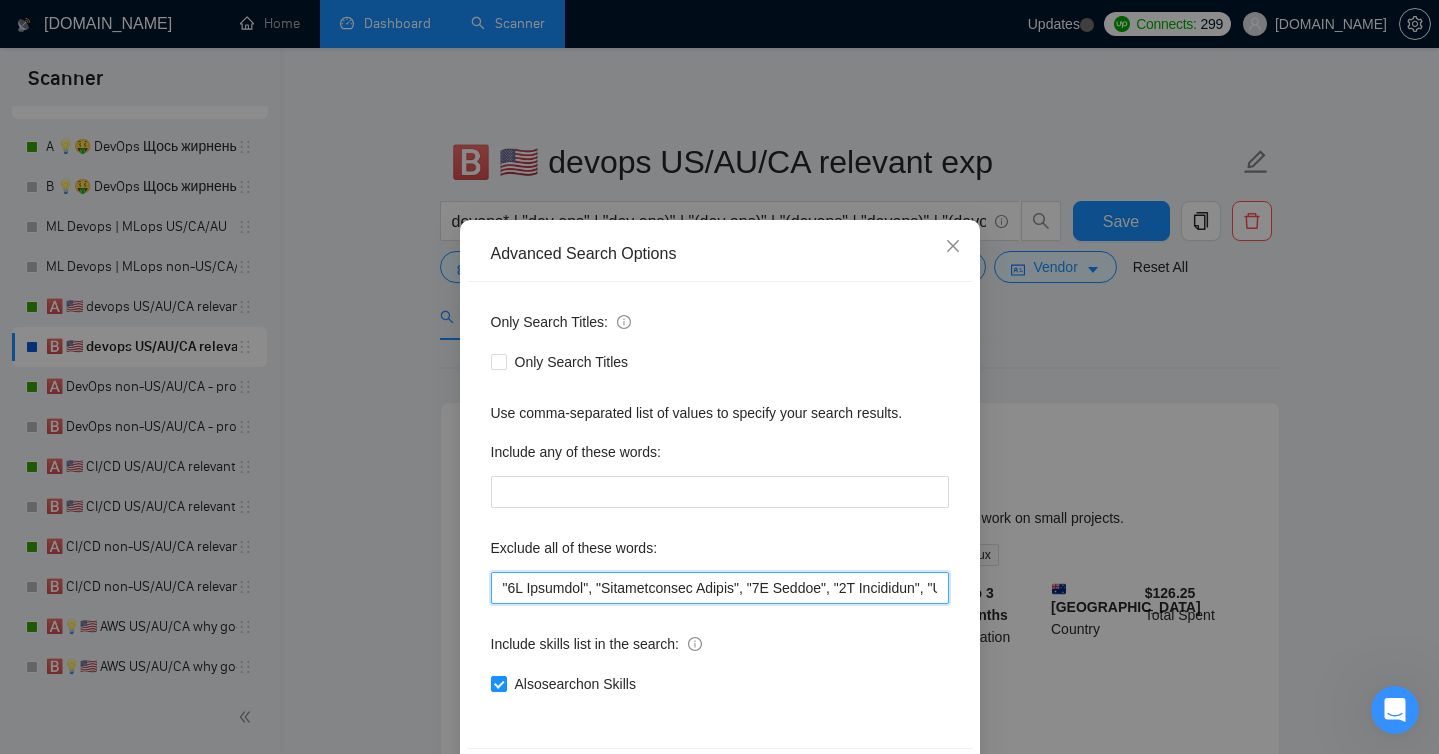 paste on ""IBM Maximo", "ibm maximo"," 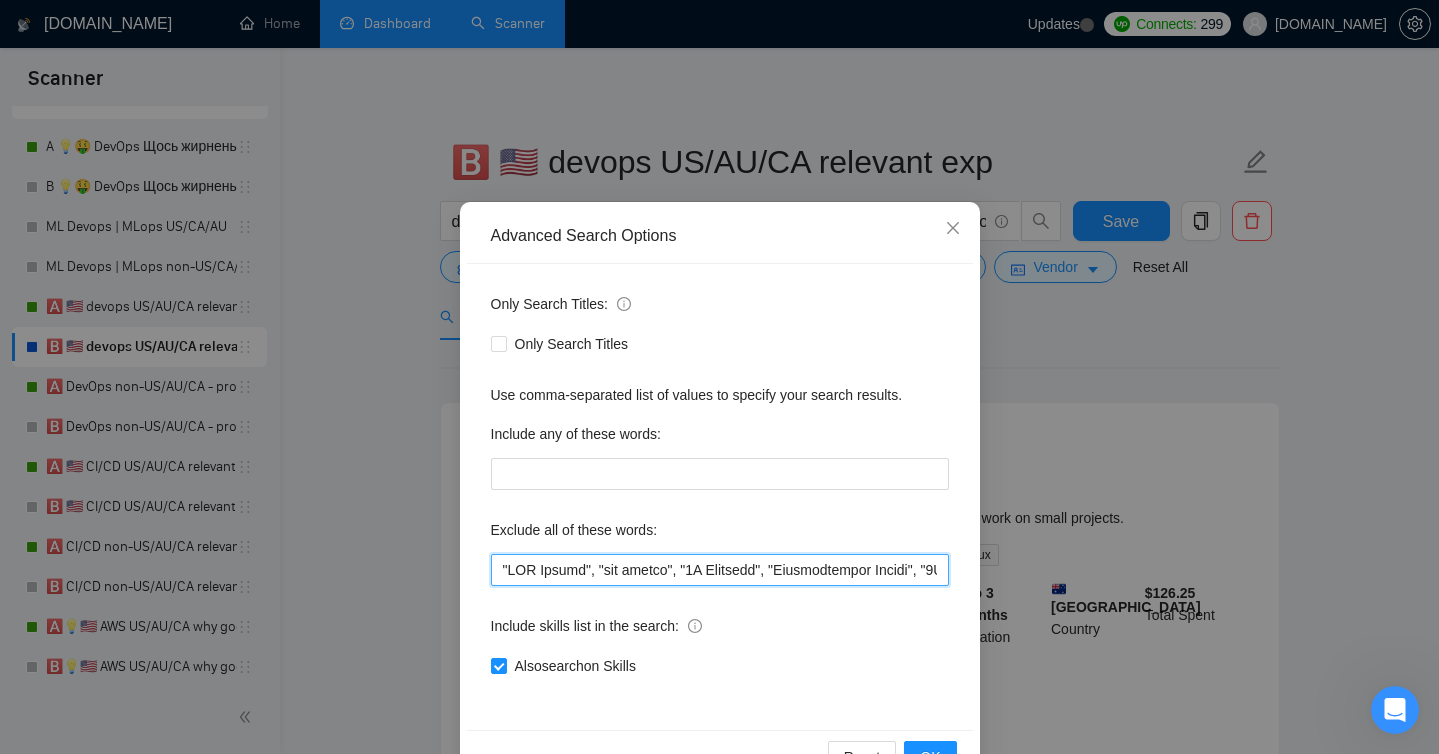scroll, scrollTop: 78, scrollLeft: 0, axis: vertical 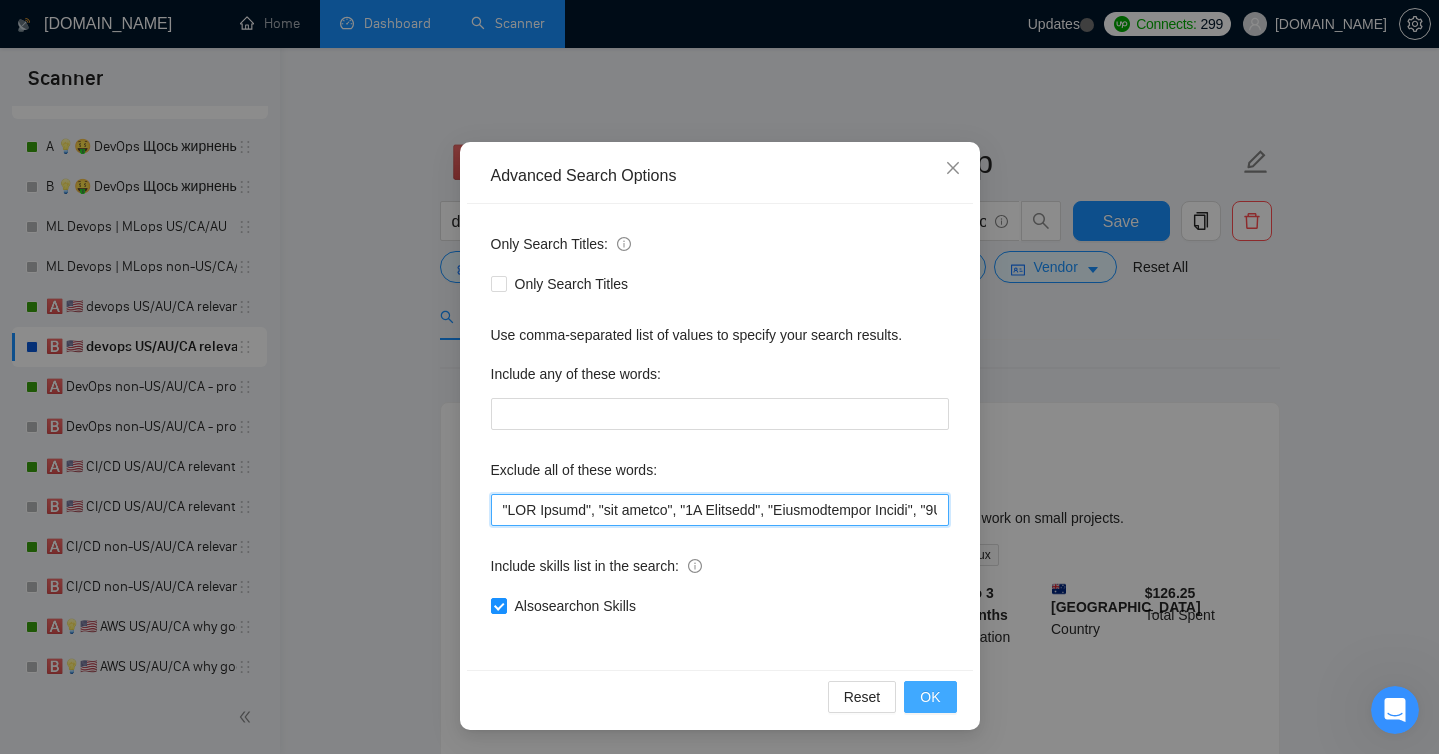 type on ""IBM Maximo", "ibm maximo", "3D Modeling", "Architectural Design", "3D Design", "3D Rendering", "Oracle IAM", "Oracle SFA", "Oracle Cloud Infrastructure", "[DATE][DOMAIN_NAME]", "PBX integration", "Zoho", "Kommo", "No-Code", "short-term", "LinkedIn integration", "Instagram", "Tik-Tok", "build backend", "Indonesia", "Bali", "Short-term", "short contract", "few weeks", "immediate start", "asap", "urgent support", "on-call", "quick turnaround", "ASAP", "emergency response", "start [DATE]", "life coding", "screensharing", "instagram", "phone farm", "phone farm", "DM outbound", "speak Spanish", "Spanisch", "Indian", "Ad Operations", "Google Ad Manager", "Ad Manager", "OpenRTB", "VPAID", "SSAI", "solve this specific issue","in an hour," "WordPress," "India," "less than an hour," "share my screen," "screen-sharing," "screen sharing," "YouTube Rate Limits," "YouTube Ban," "YouTube," "youtube," "VPN," "vpn," "break/fix issues," "fix issues," "screen-sharing session," "win11," "windows," "Adobe After Effects," "Adobe," "US ti..." 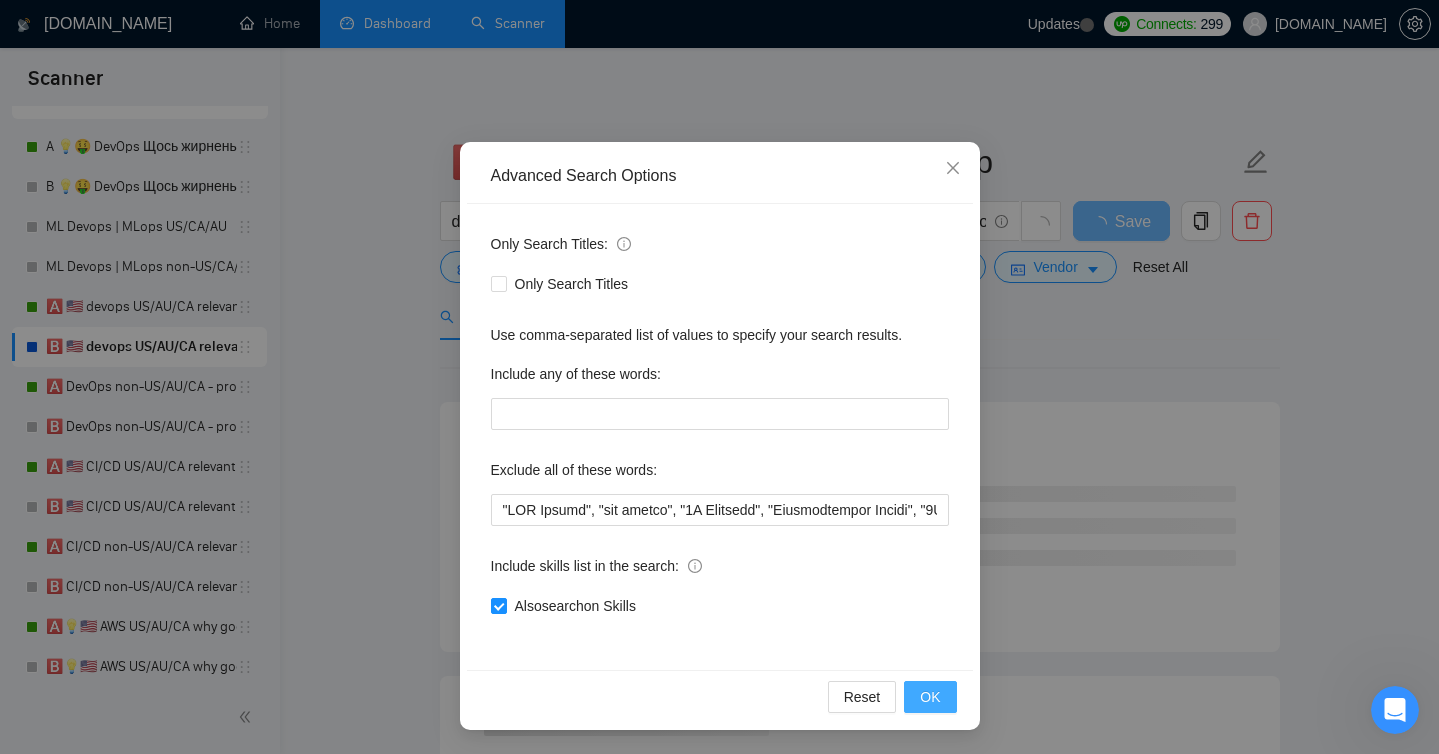 click on "OK" at bounding box center (930, 697) 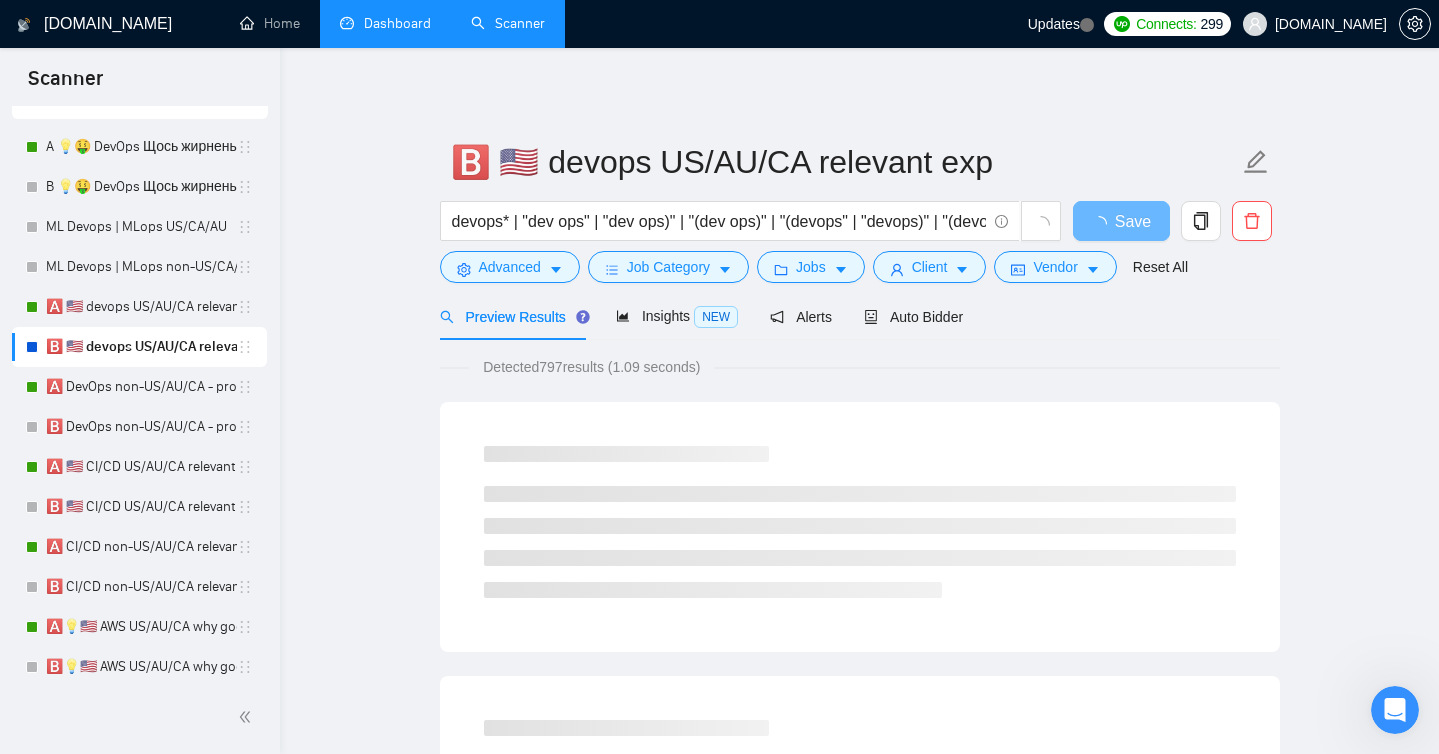 scroll, scrollTop: 0, scrollLeft: 0, axis: both 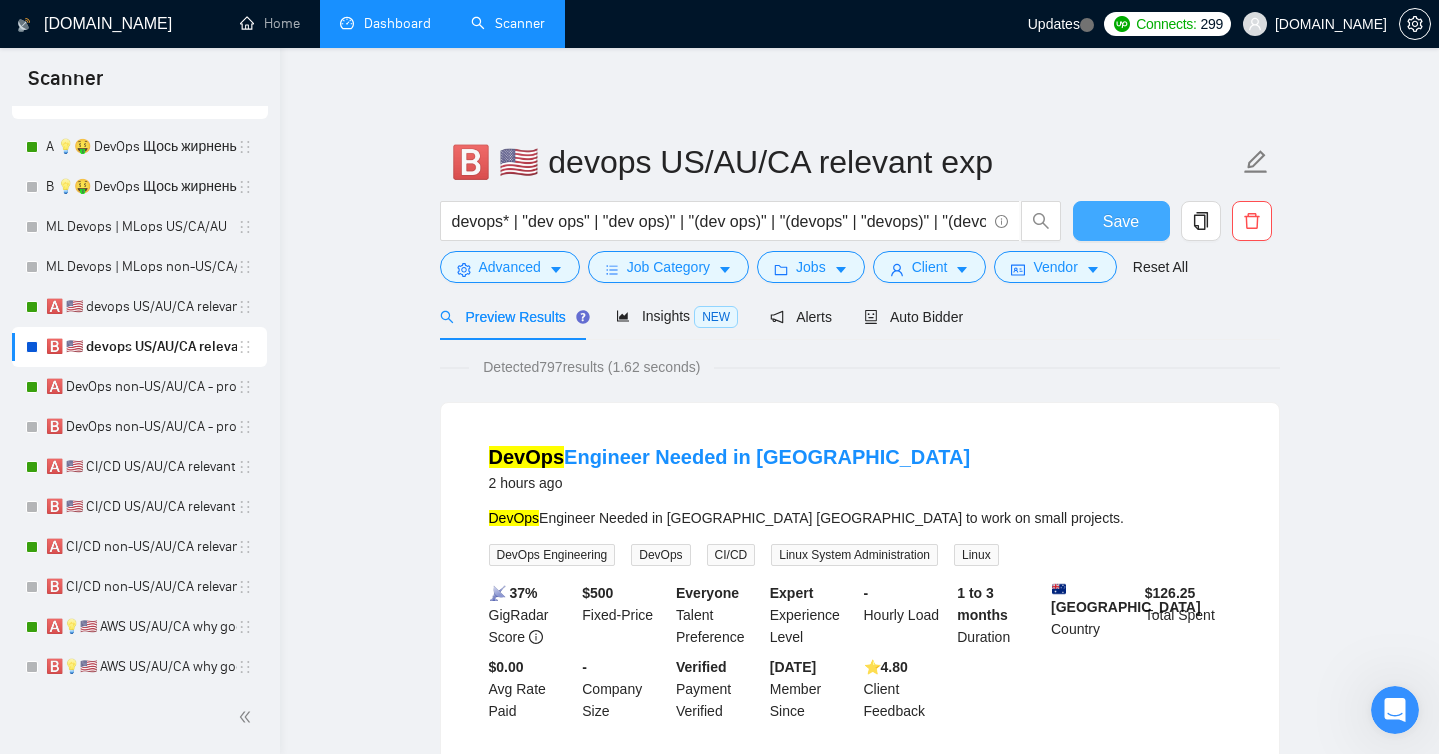 click on "Save" at bounding box center (1121, 221) 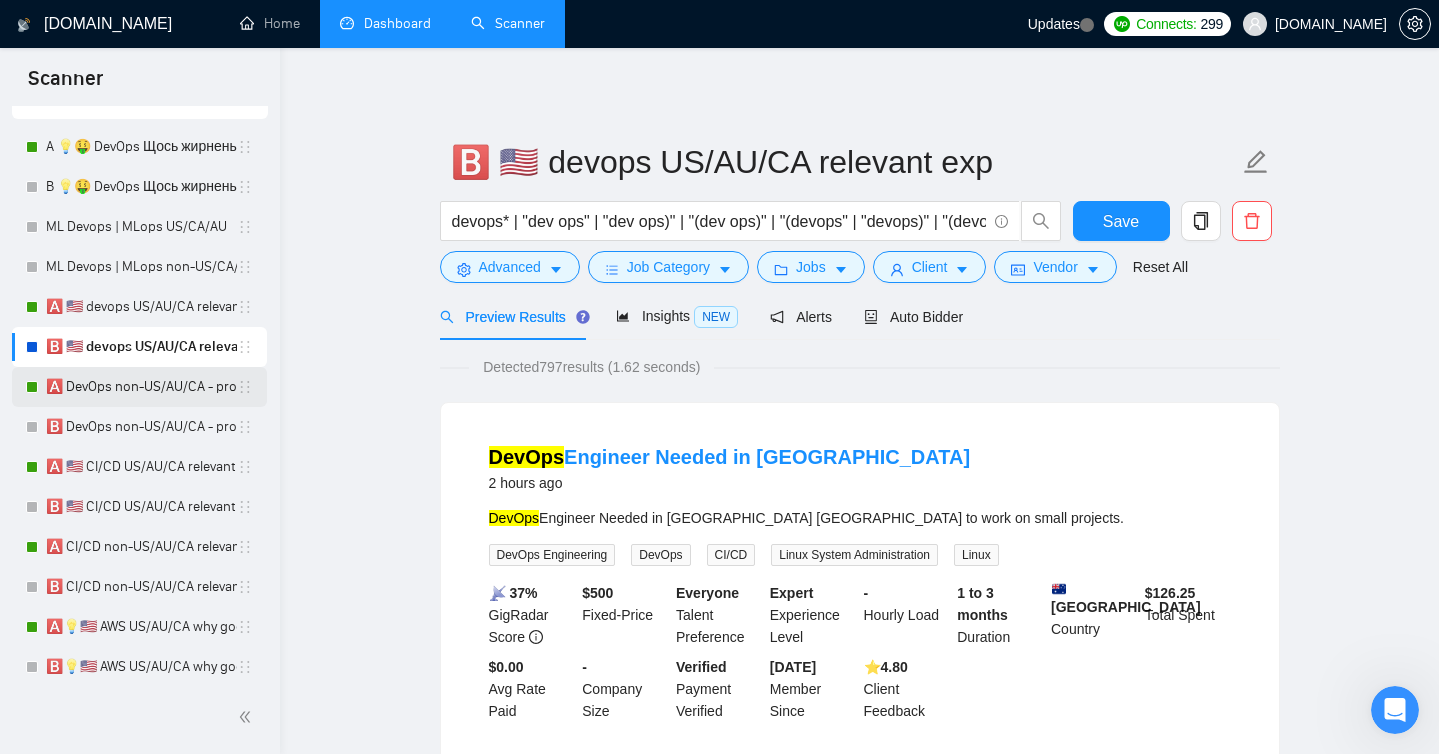 click on "🅰️ DevOps non-US/AU/CA - process" at bounding box center (141, 387) 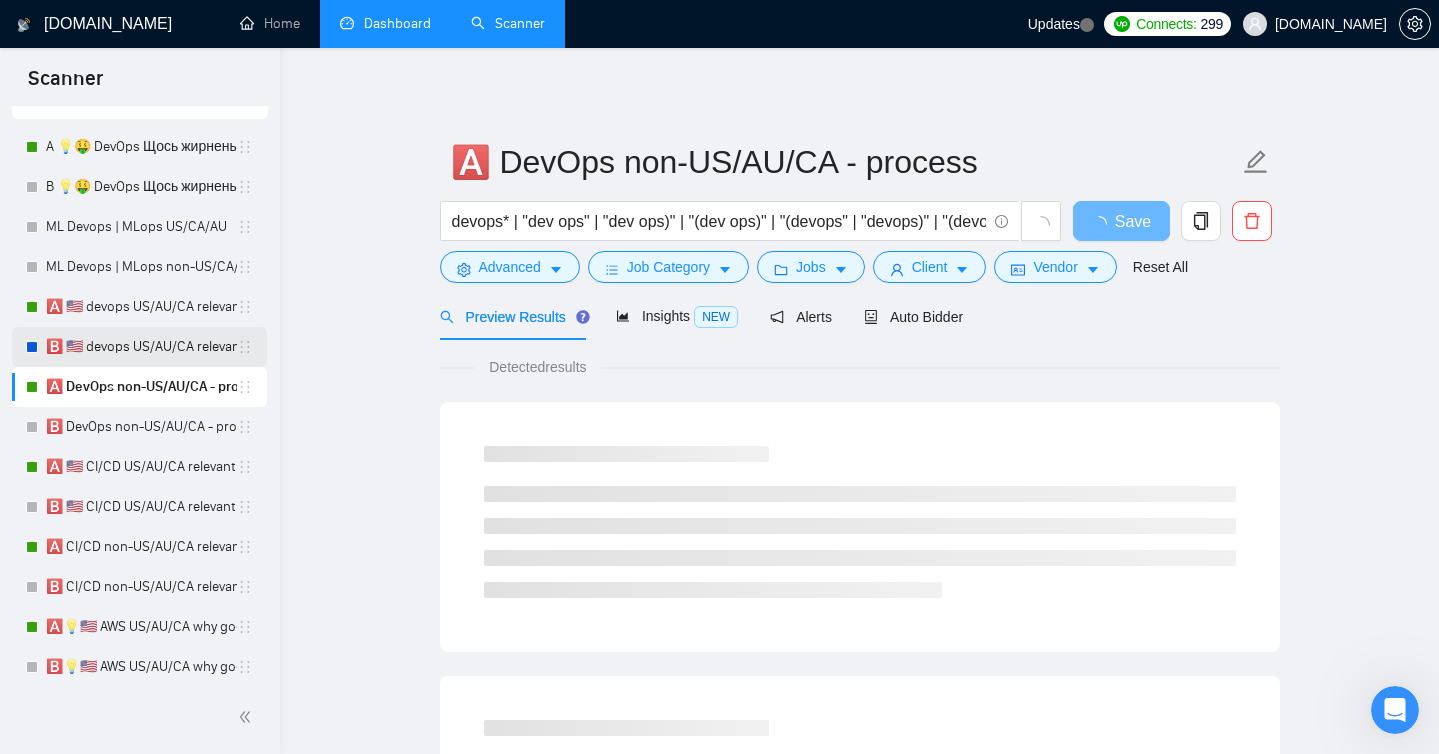 click on "🅱️ 🇺🇸 devops US/AU/CA relevant exp" at bounding box center [141, 347] 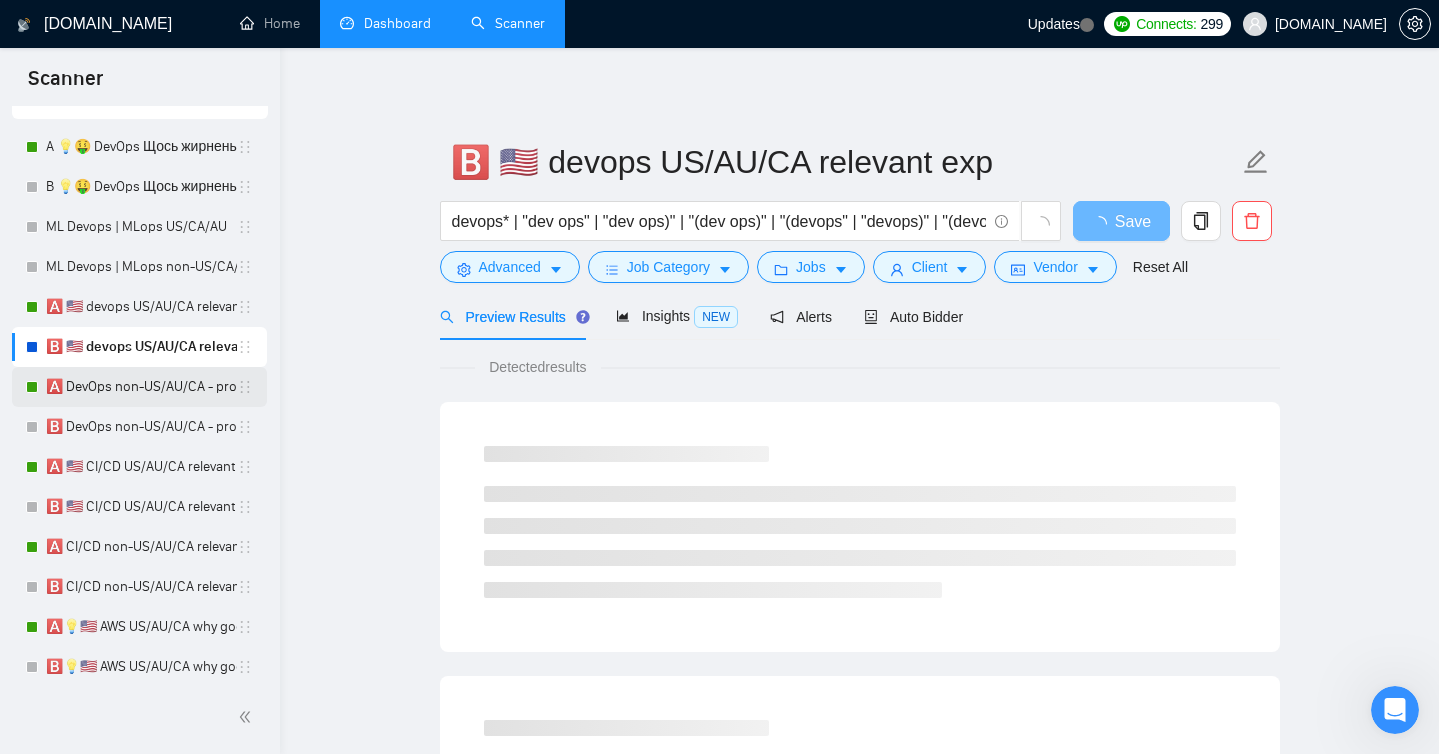 click on "🅰️ DevOps non-US/AU/CA - process" at bounding box center [141, 387] 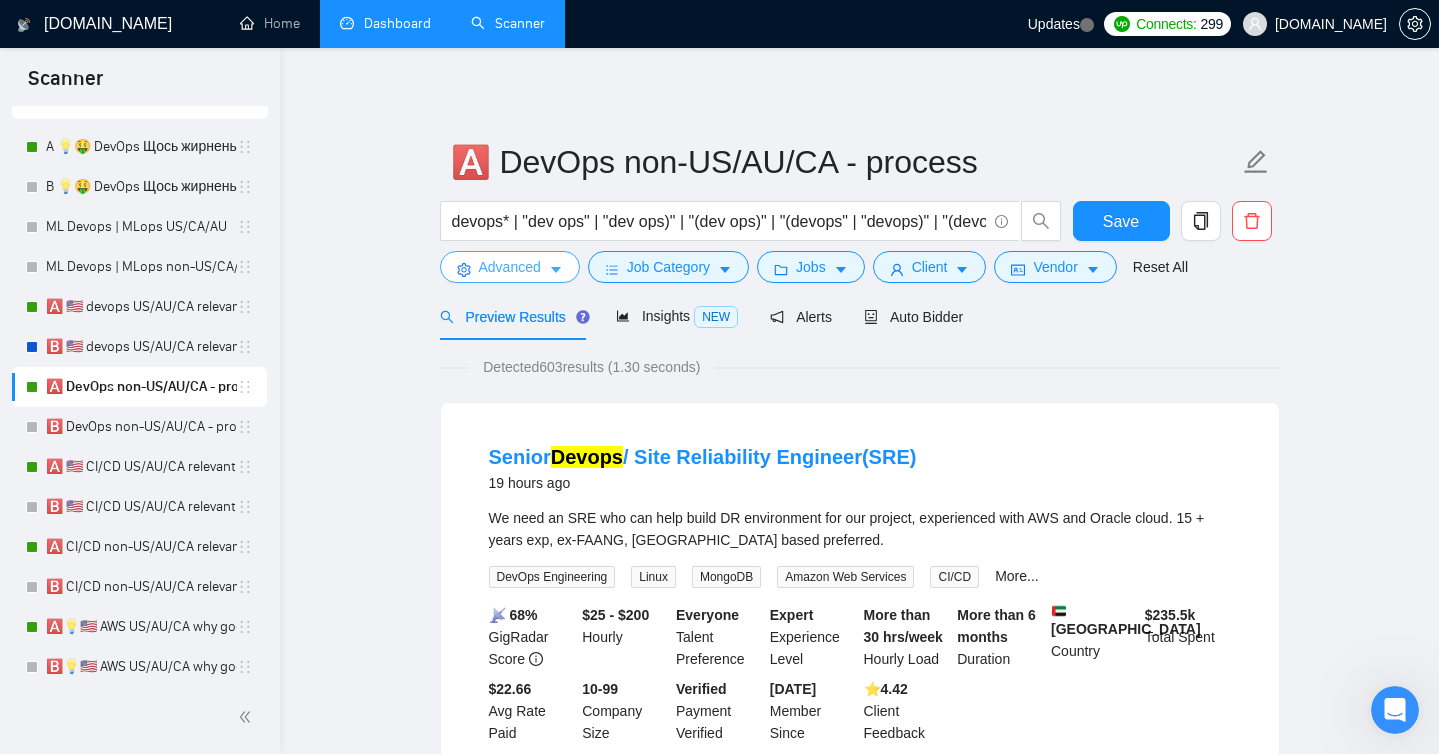 click on "Advanced" at bounding box center [510, 267] 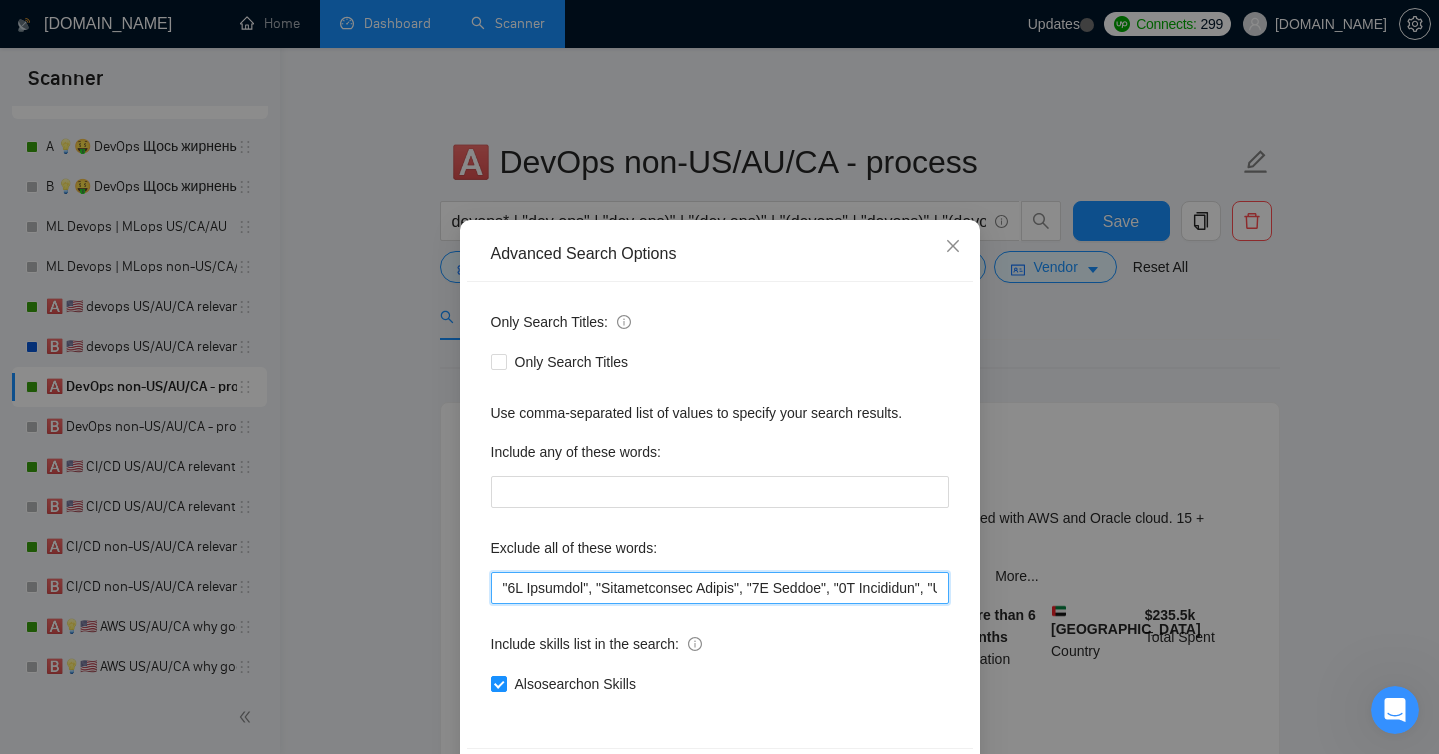 click at bounding box center (720, 588) 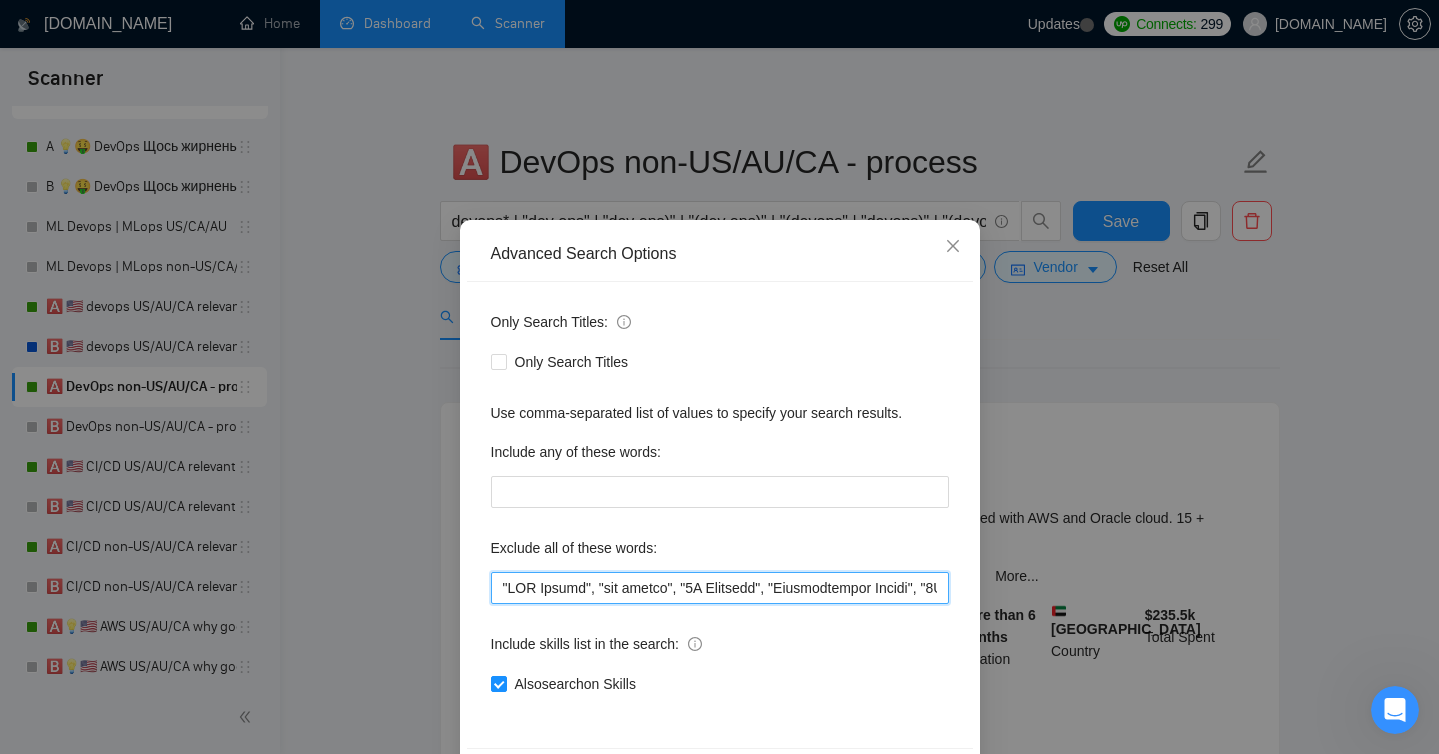 scroll, scrollTop: 78, scrollLeft: 0, axis: vertical 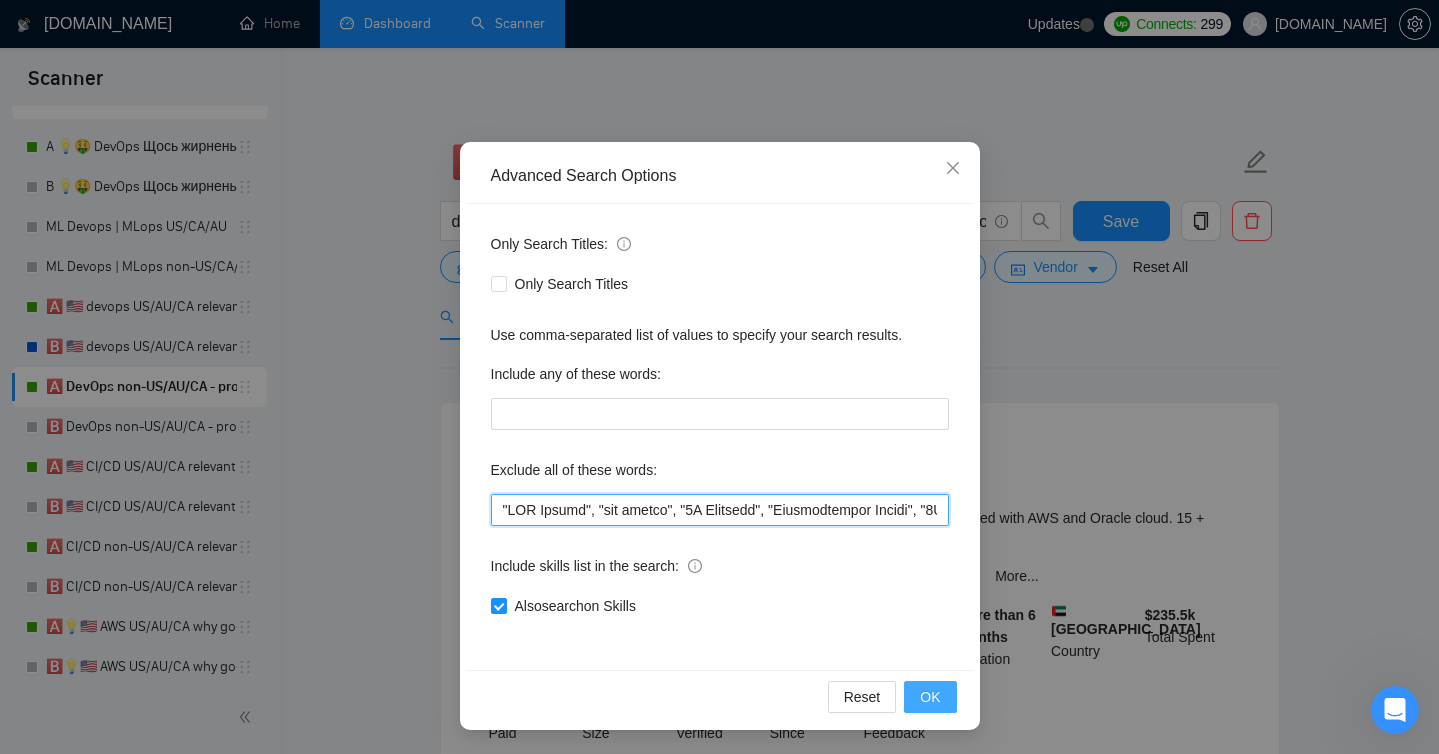 type on ""IBM Maximo", "ibm maximo", "3D Modeling", "Architectural Design", "3D Design", "3D Rendering", "Oracle IAM", "Oracle SFA", "Oracle Cloud Infrastructure", "[DATE][DOMAIN_NAME]", "PBX integration", "Zoho", "Kommo", "No-Code", "short-term", "LinkedIn integration", "Instagram", "Tik-Tok", "build backend", "Indonesia", "Bali", "Short-term", "short contract", "few weeks", "immediate start", "asap", "urgent support", "on-call", "quick turnaround", "ASAP", "emergency response", "start [DATE]", "life coding", "screensharing", "instagram", "phone farm", "phone farm", "DM outbound", "speak Spanish", "Spanisch", "Indian", "Ad Operations", "Google Ad Manager", "Ad Manager", "OpenRTB", "VPAID", "SSAI", "solve this specific issue","in an hour," "WordPress," "India," "less than an hour," "share my screen," "screen-sharing," "screen sharing," "YouTube Rate Limits," "YouTube Ban," "YouTube," "youtube," "VPN," "vpn," "break/fix issues," "fix issues," "screen-sharing session," "win11," "windows," "Adobe After Effects," "Adobe," "US ti..." 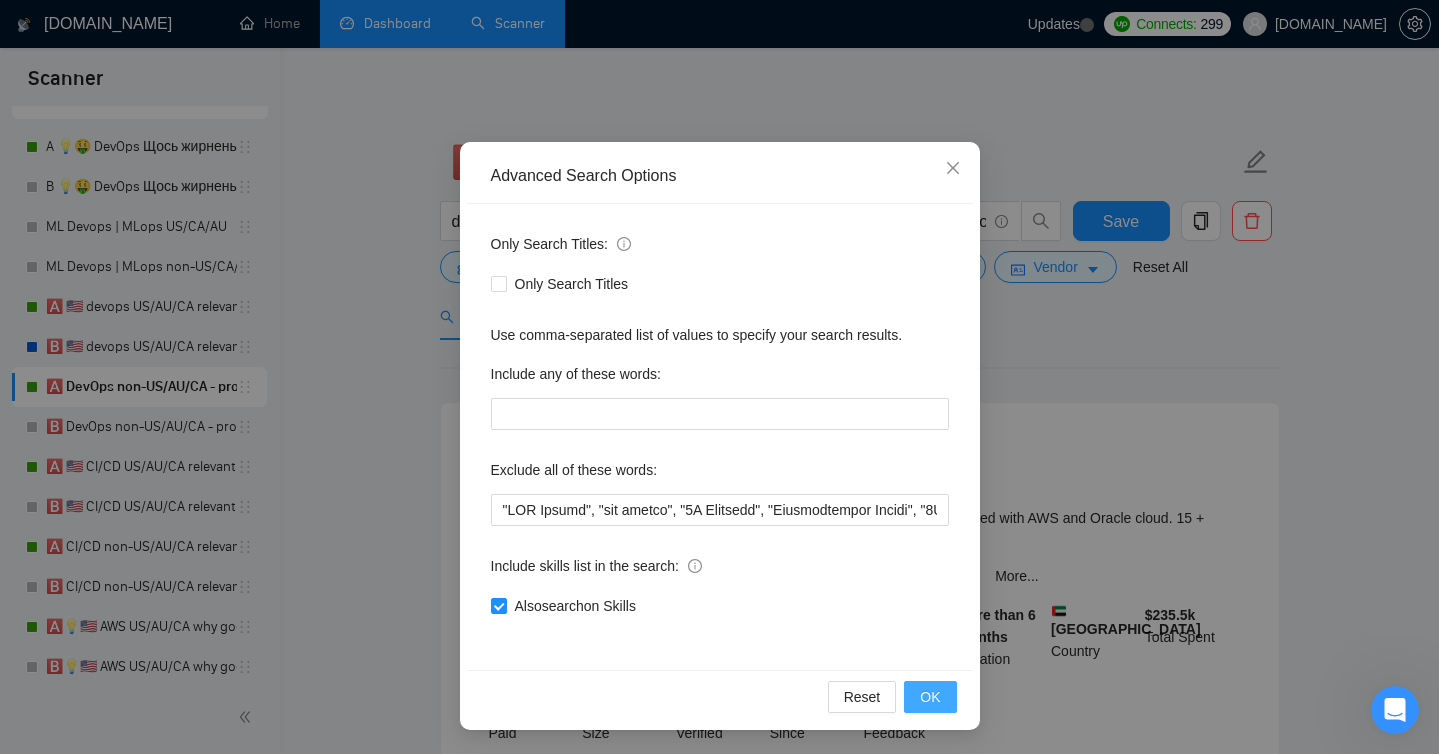 click on "OK" at bounding box center (930, 697) 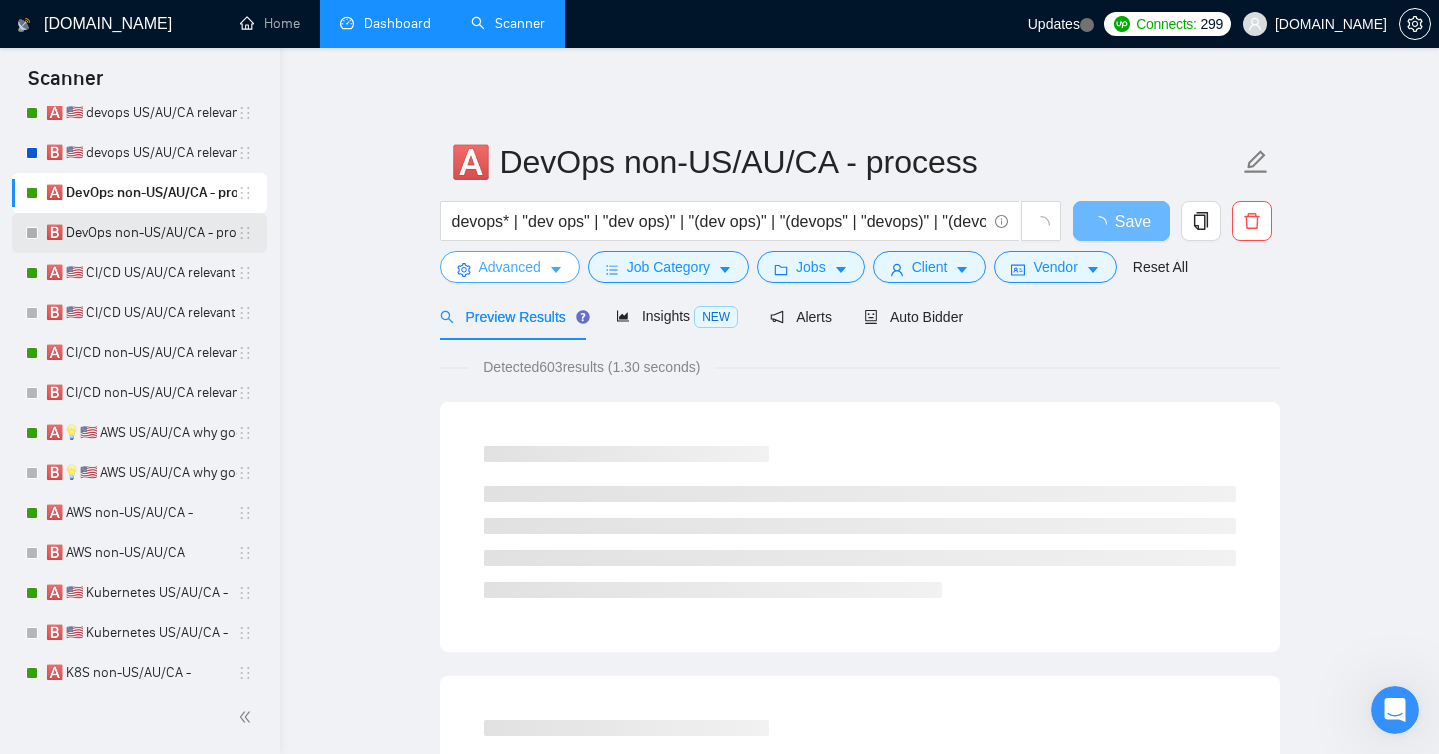 scroll, scrollTop: 274, scrollLeft: 0, axis: vertical 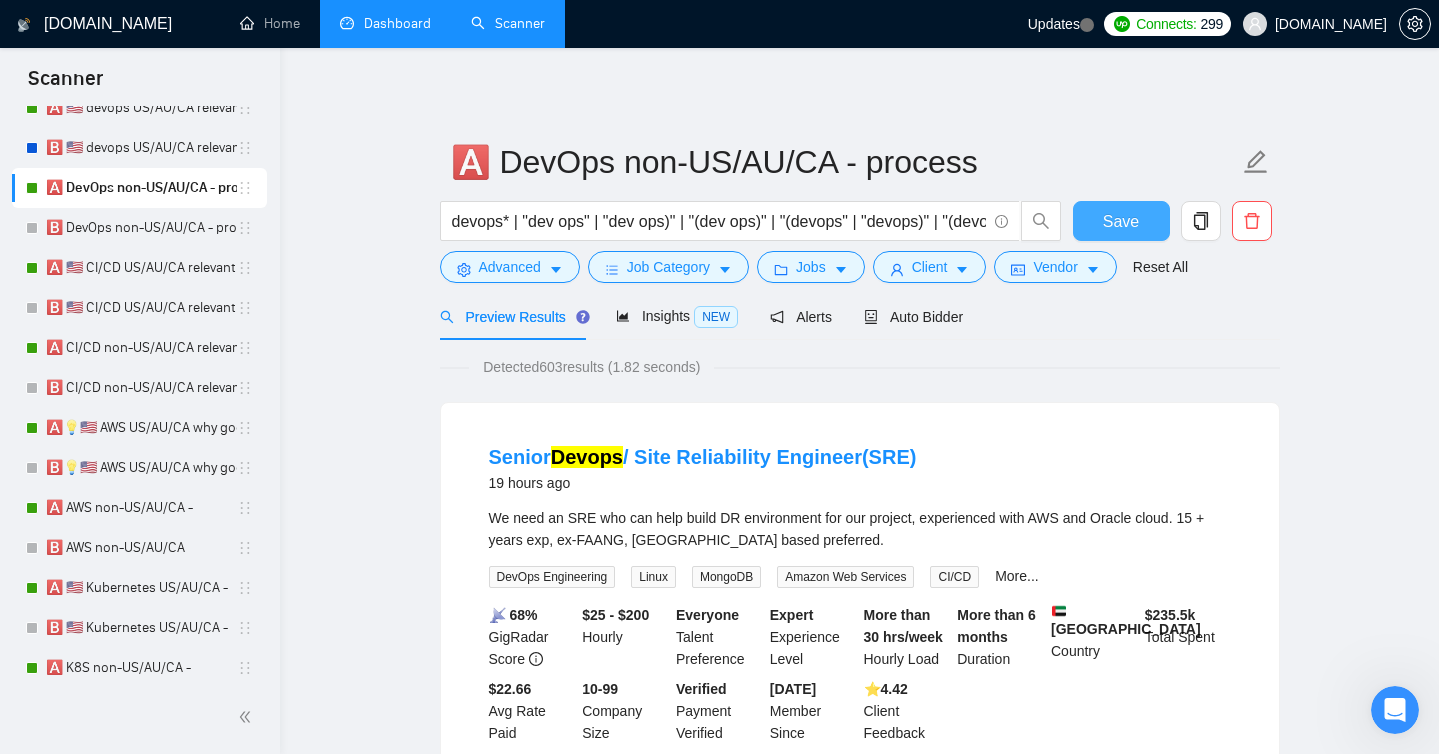 click on "Save" at bounding box center (1121, 221) 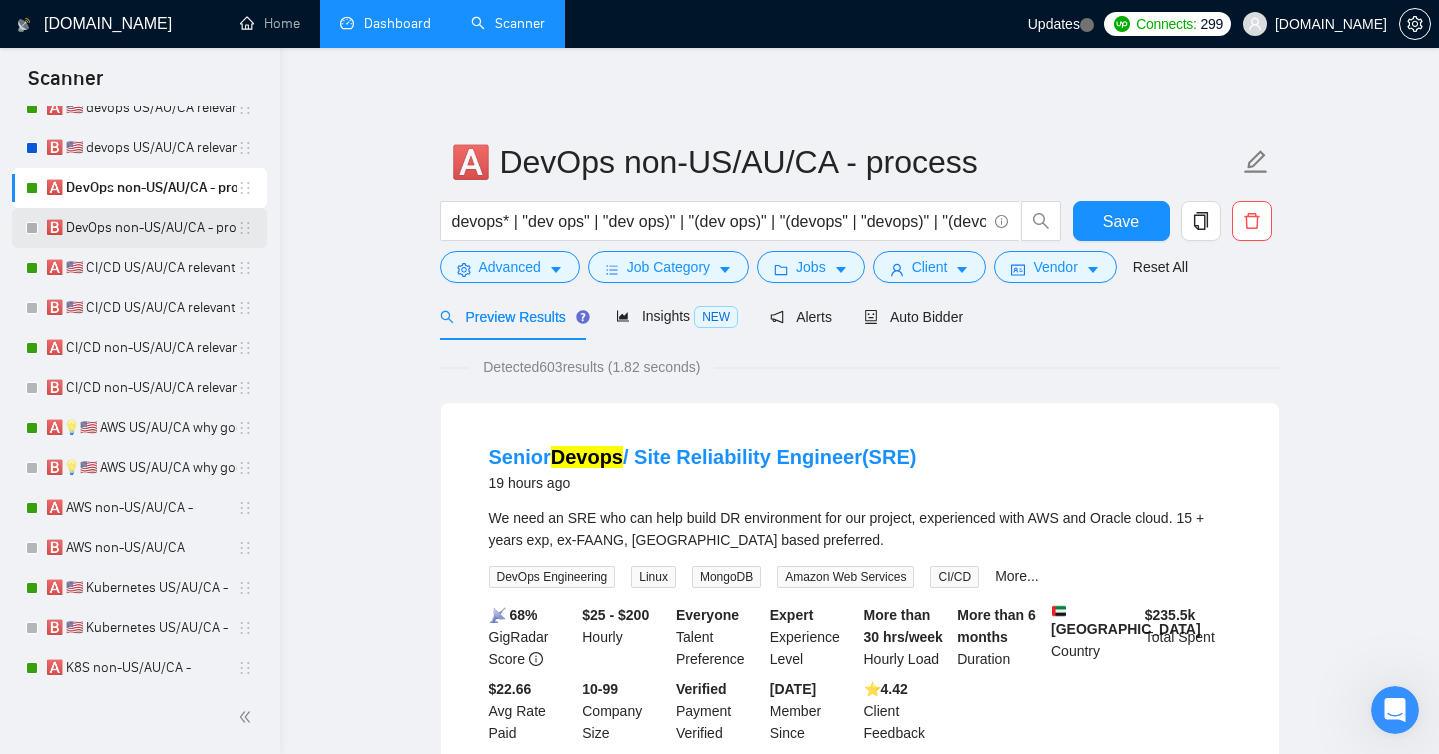click on "🅱️ DevOps non-US/AU/CA - process" at bounding box center (141, 228) 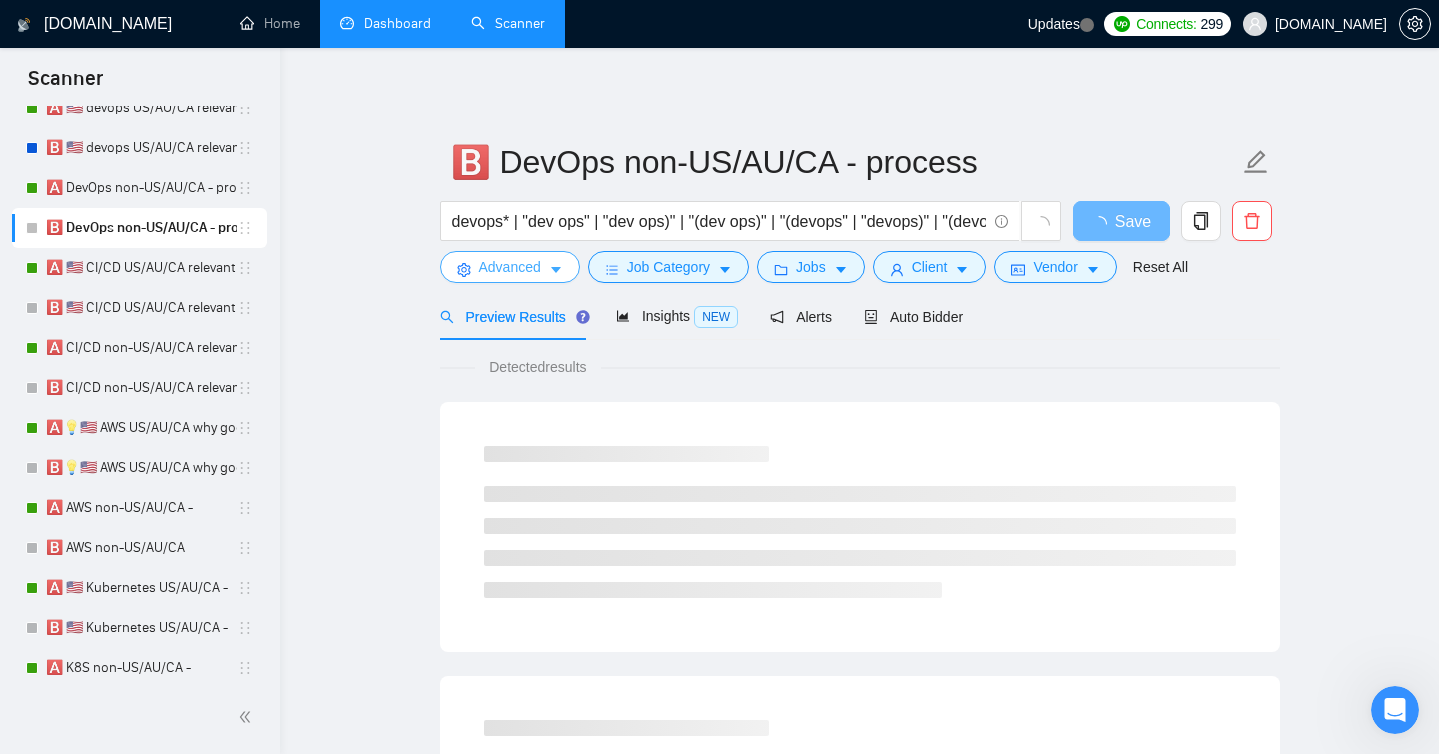 click on "Advanced" at bounding box center [510, 267] 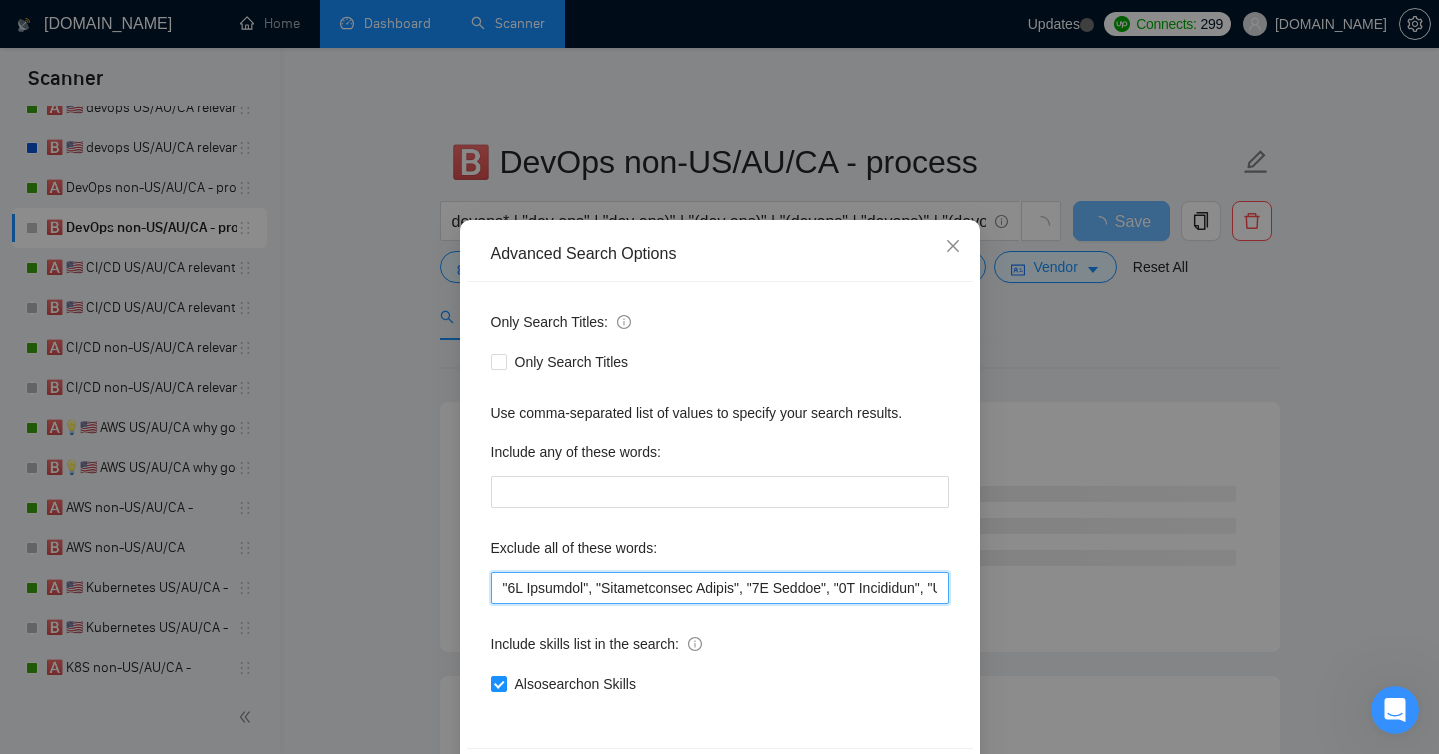 click at bounding box center (720, 588) 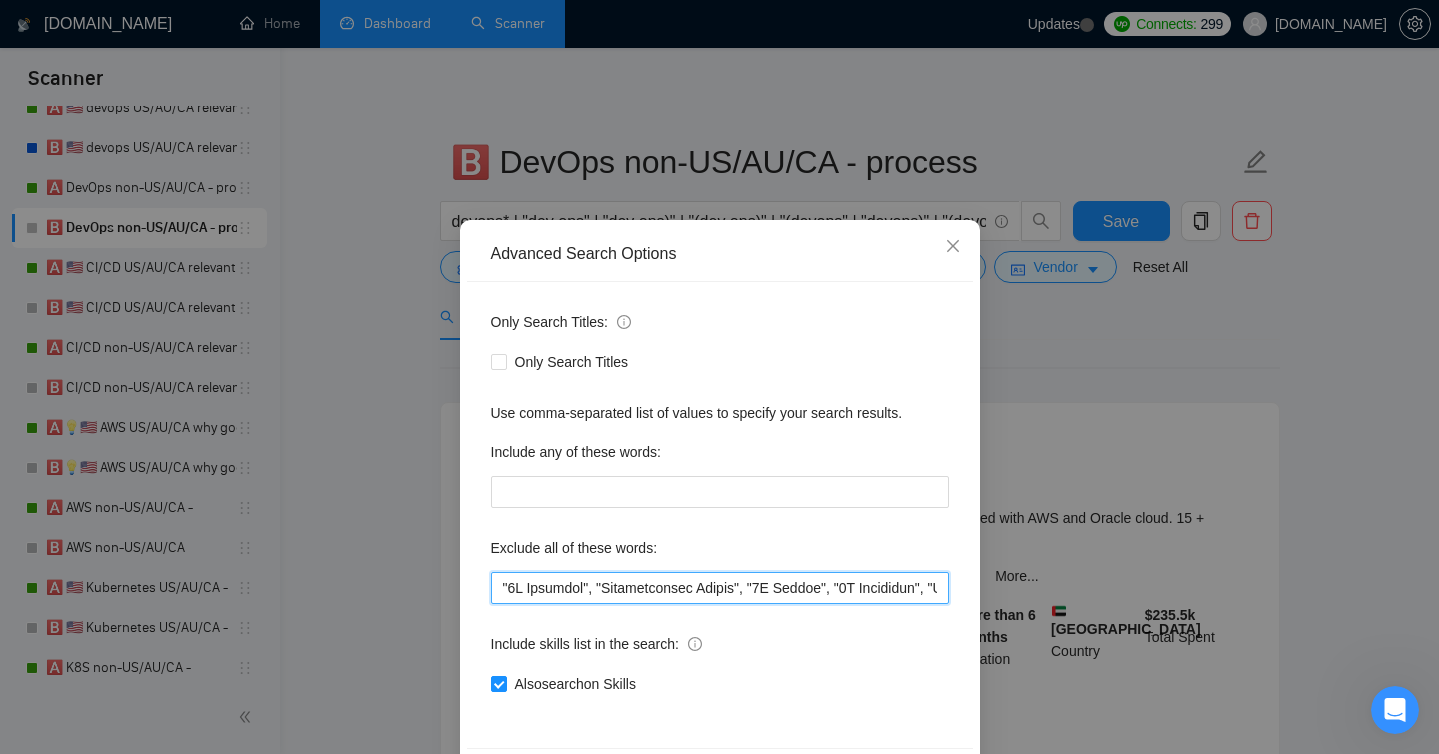 paste on ""IBM Maximo", "ibm maximo"," 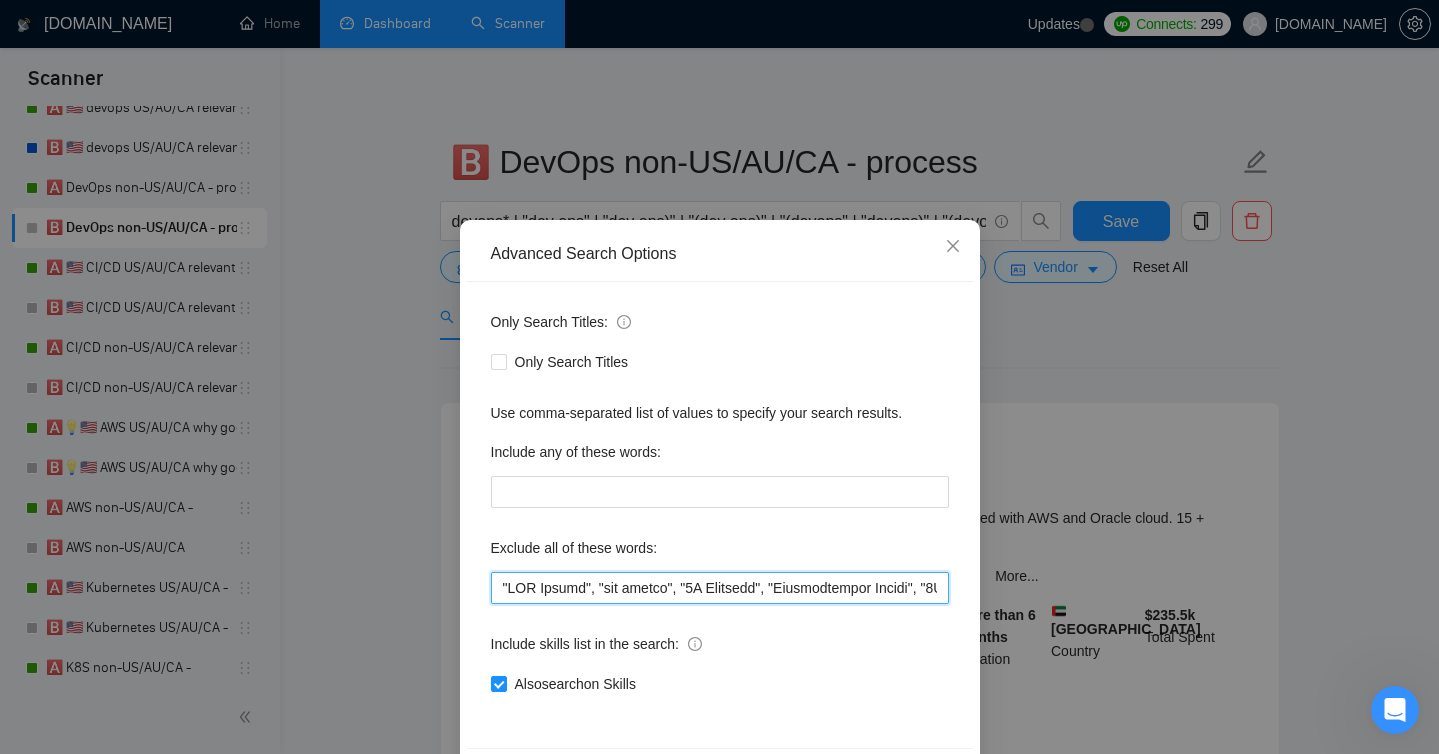 scroll, scrollTop: 78, scrollLeft: 0, axis: vertical 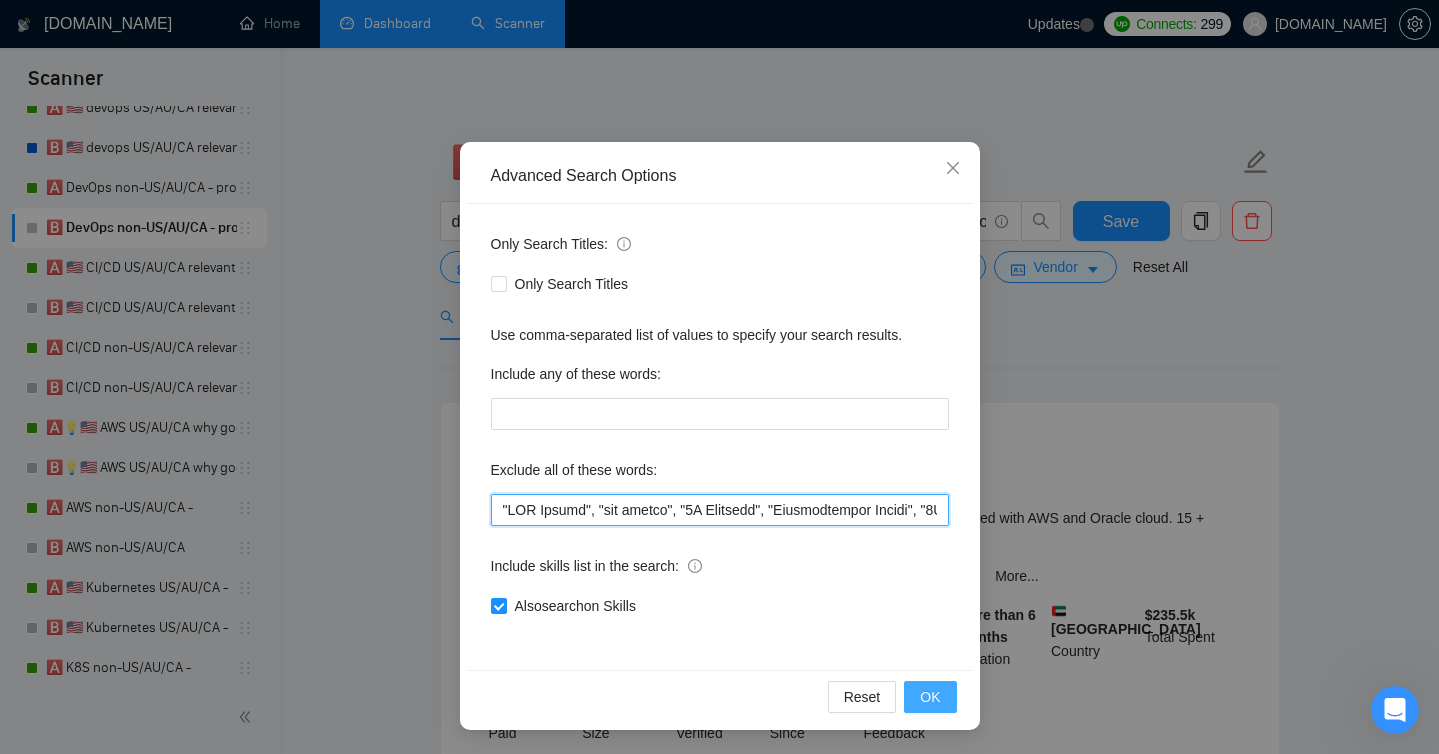 type on ""IBM Maximo", "ibm maximo", "3D Modeling", "Architectural Design", "3D Design", "3D Rendering", "Oracle IAM", "Oracle SFA", "Oracle Cloud Infrastructure", "[DATE][DOMAIN_NAME]", "PBX integration", "Zoho", "Kommo", "No-Code", "short-term", "LinkedIn integration", "Instagram", "Tik-Tok", "build backend", "Indonesia", "Bali", "Short-term", "short contract", "few weeks", "immediate start", "asap", "urgent support", "on-call", "quick turnaround", "ASAP", "emergency response", "start [DATE]", "life coding", "screensharing", "instagram", "phone farm", "phone farm", "DM outbound", "speak Spanish", "Spanisch", "Indian", "Ad Operations", "Google Ad Manager", "Ad Manager", "OpenRTB", "VPAID", "SSAI", "solve this specific issue","in an hour," "WordPress," "India," "less than an hour," "share my screen," "screen-sharing," "screen sharing," "YouTube Rate Limits," "YouTube Ban," "YouTube," "youtube," "VPN," "vpn," "break/fix issues," "fix issues," "screen-sharing session," "win11," "windows," "Adobe After Effects," "Adobe," "US ti..." 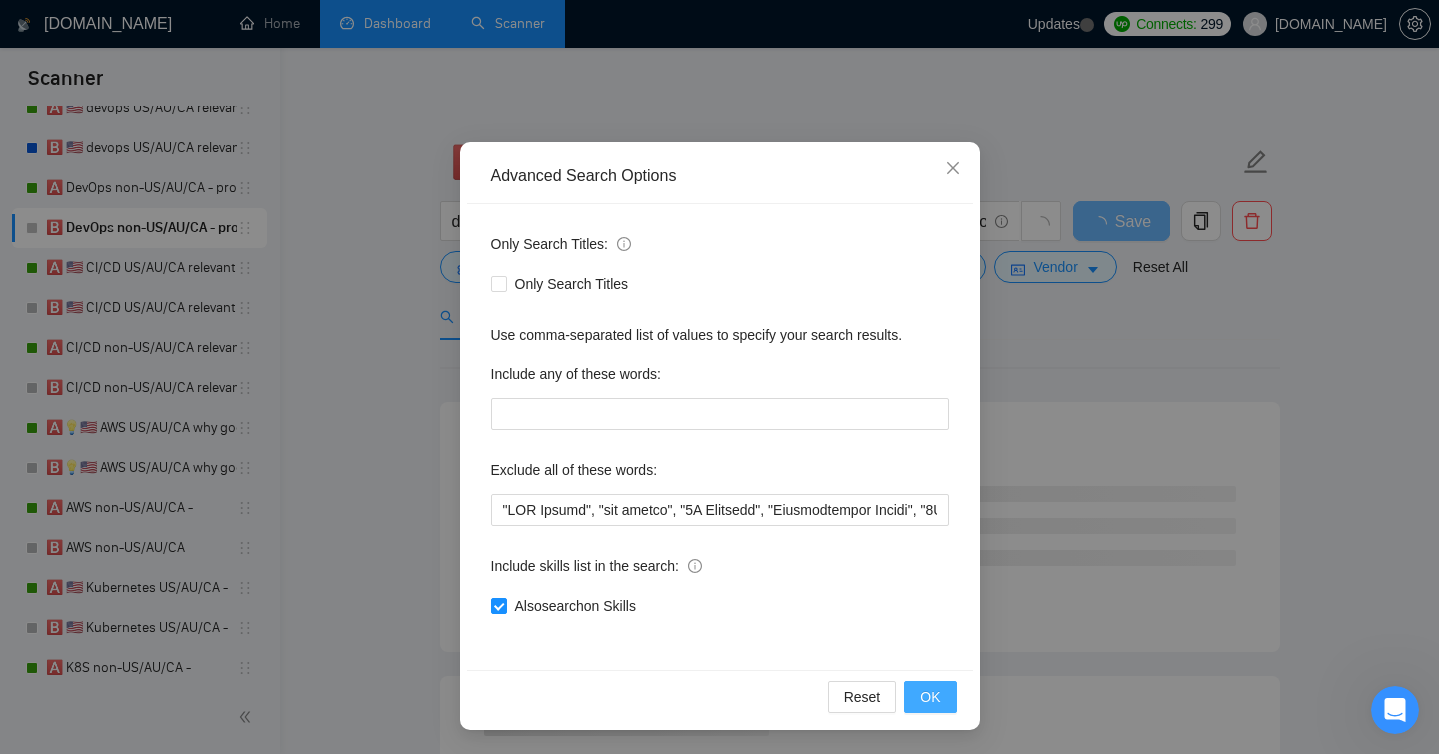 click on "OK" at bounding box center (930, 697) 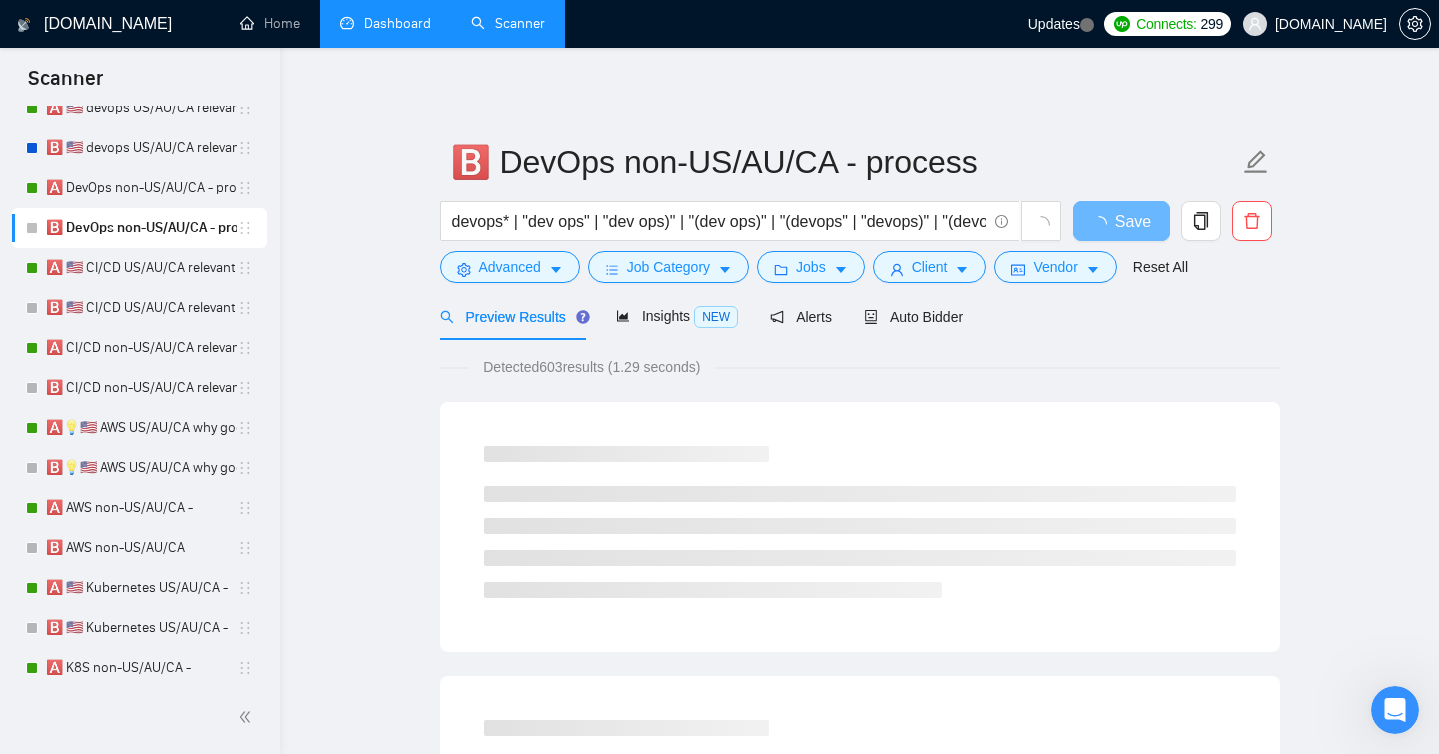 scroll, scrollTop: 0, scrollLeft: 0, axis: both 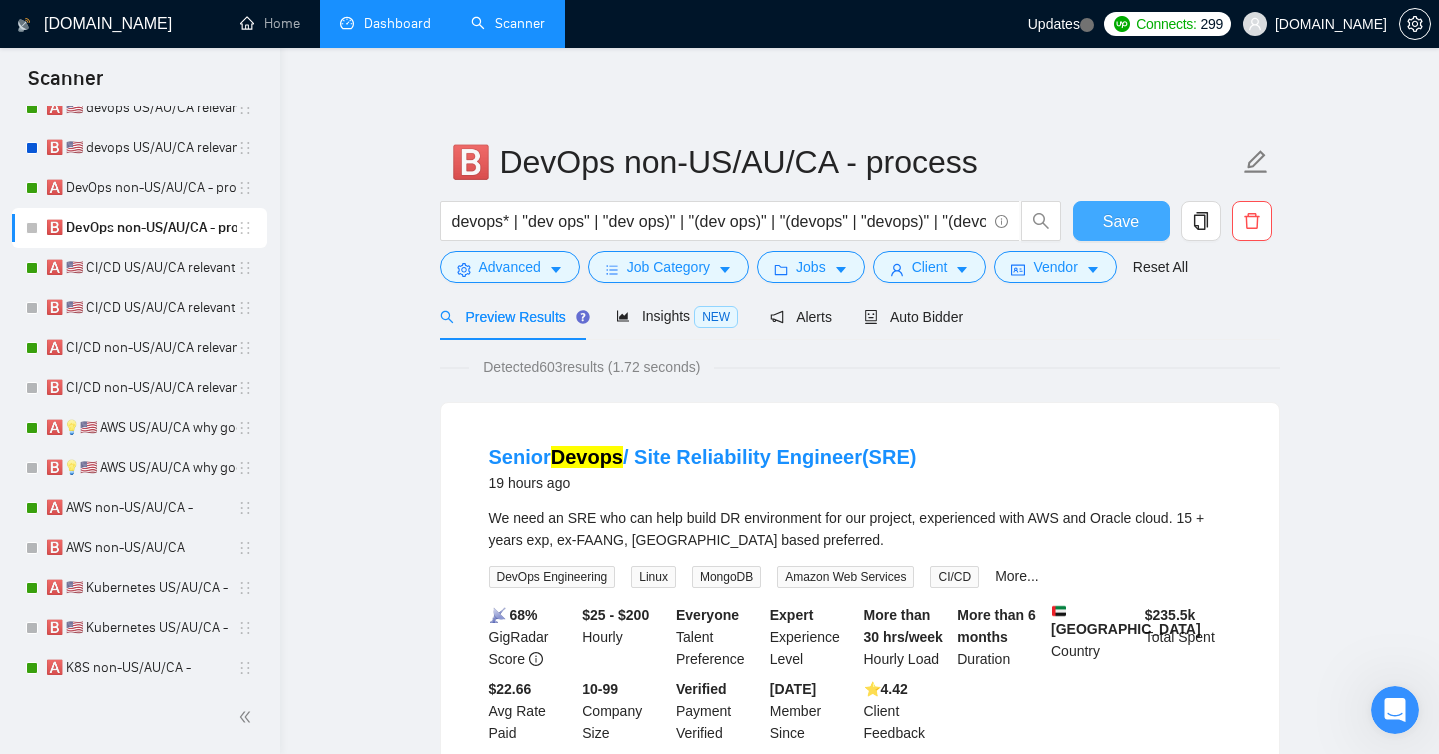 click on "Save" at bounding box center (1121, 221) 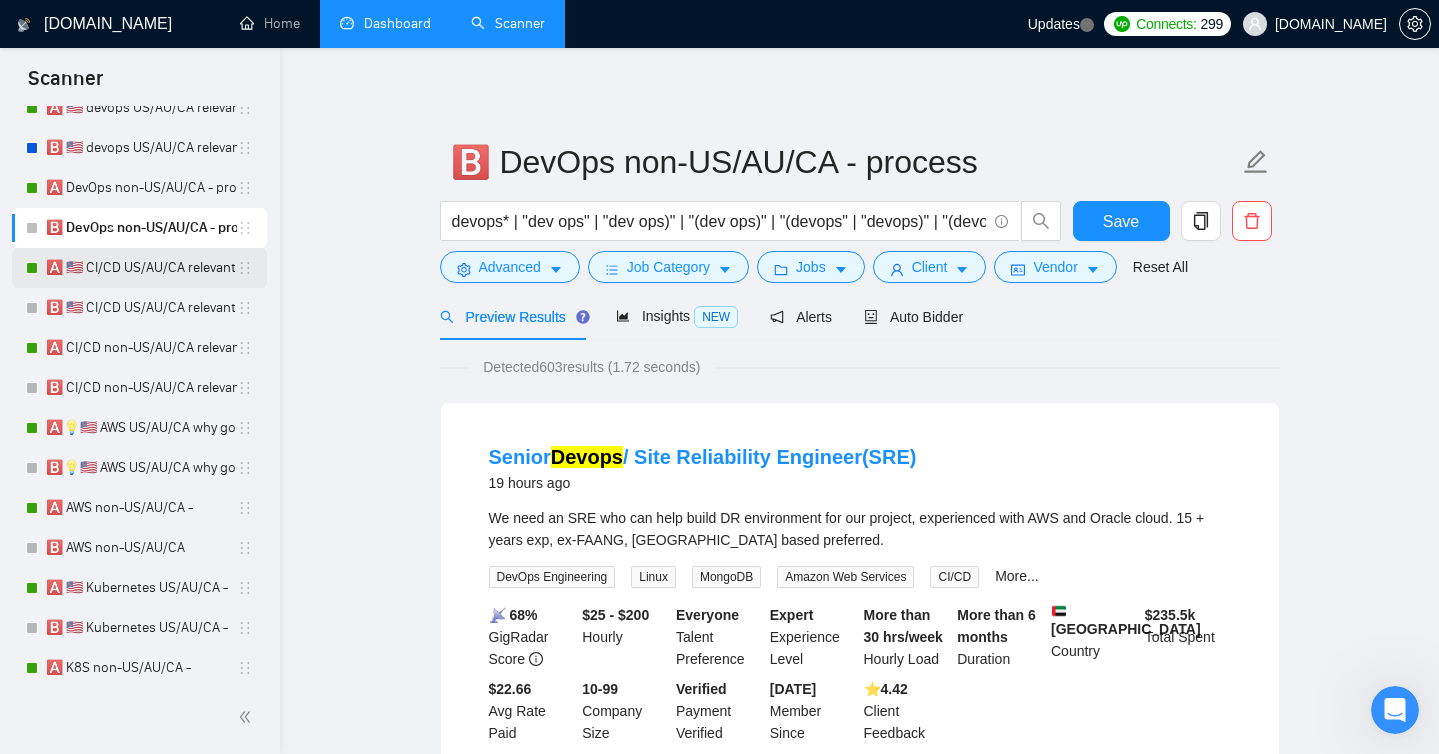click on "🅰️ 🇺🇸 CI/CD US/AU/CA relevant exp - old" at bounding box center (141, 268) 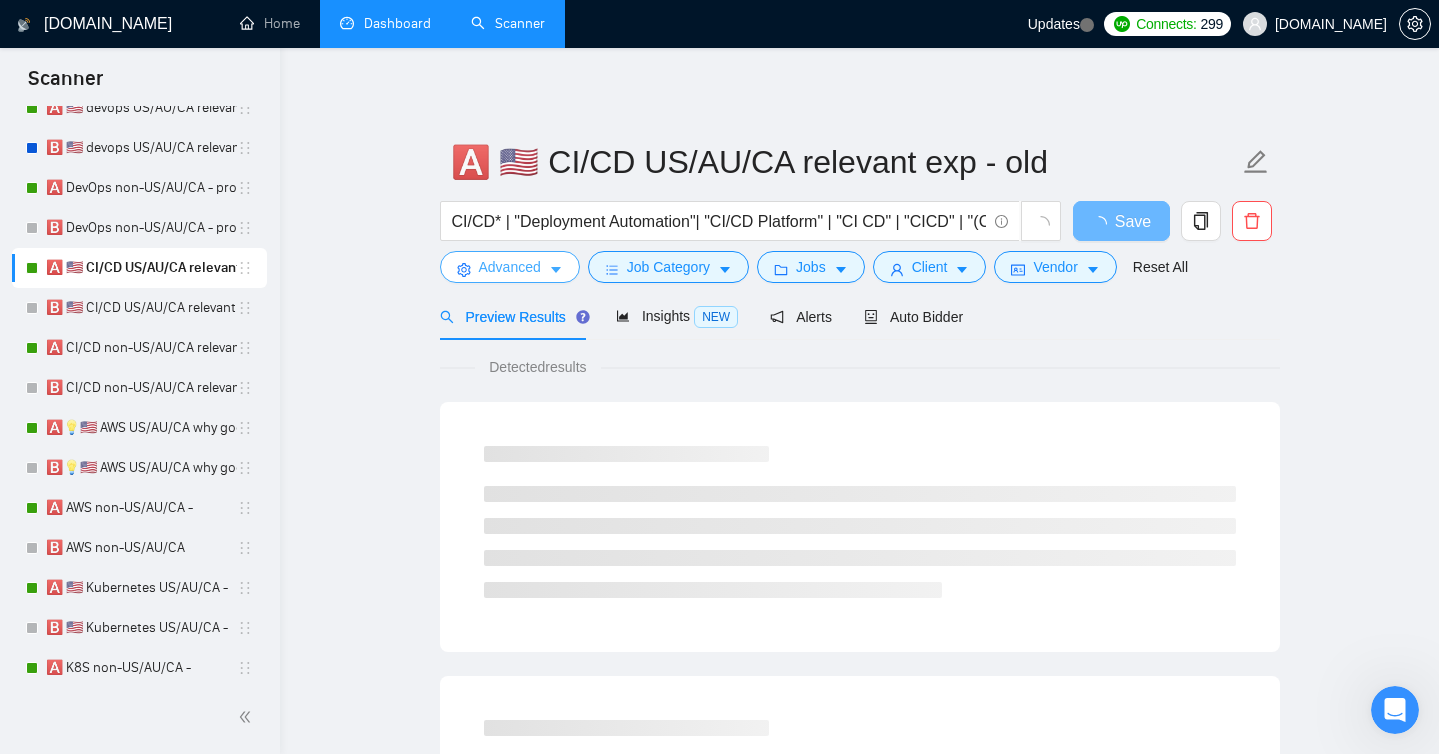 click on "Advanced" at bounding box center (510, 267) 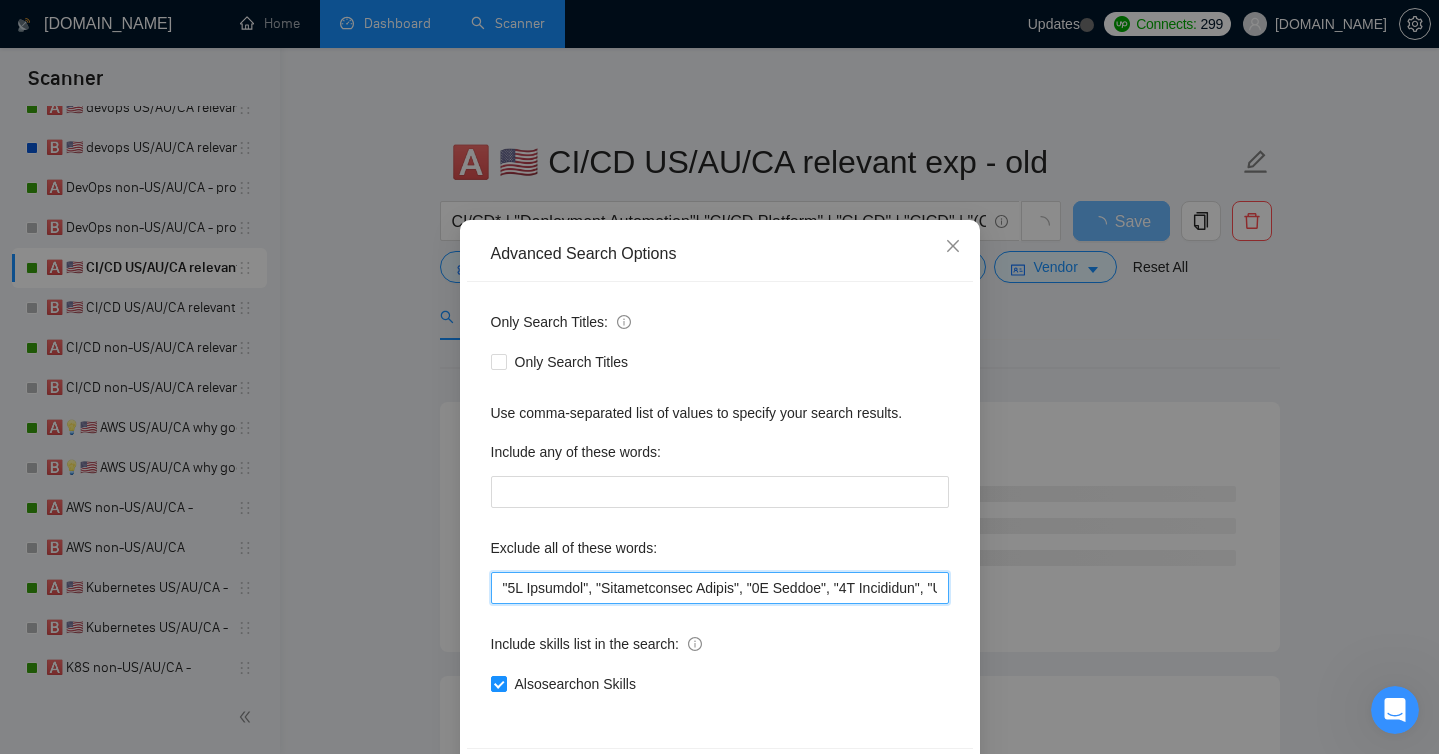 click at bounding box center [720, 588] 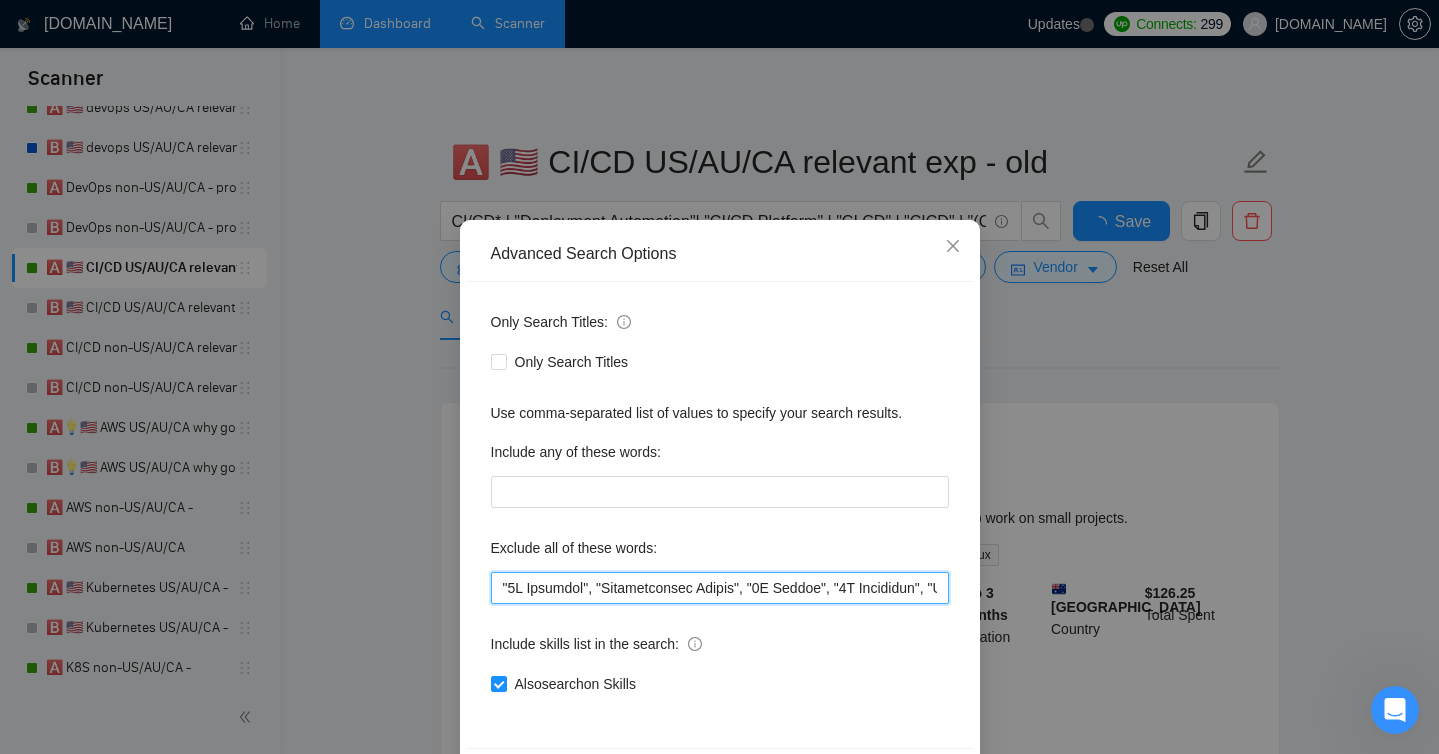 paste on ""IBM Maximo", "ibm maximo"," 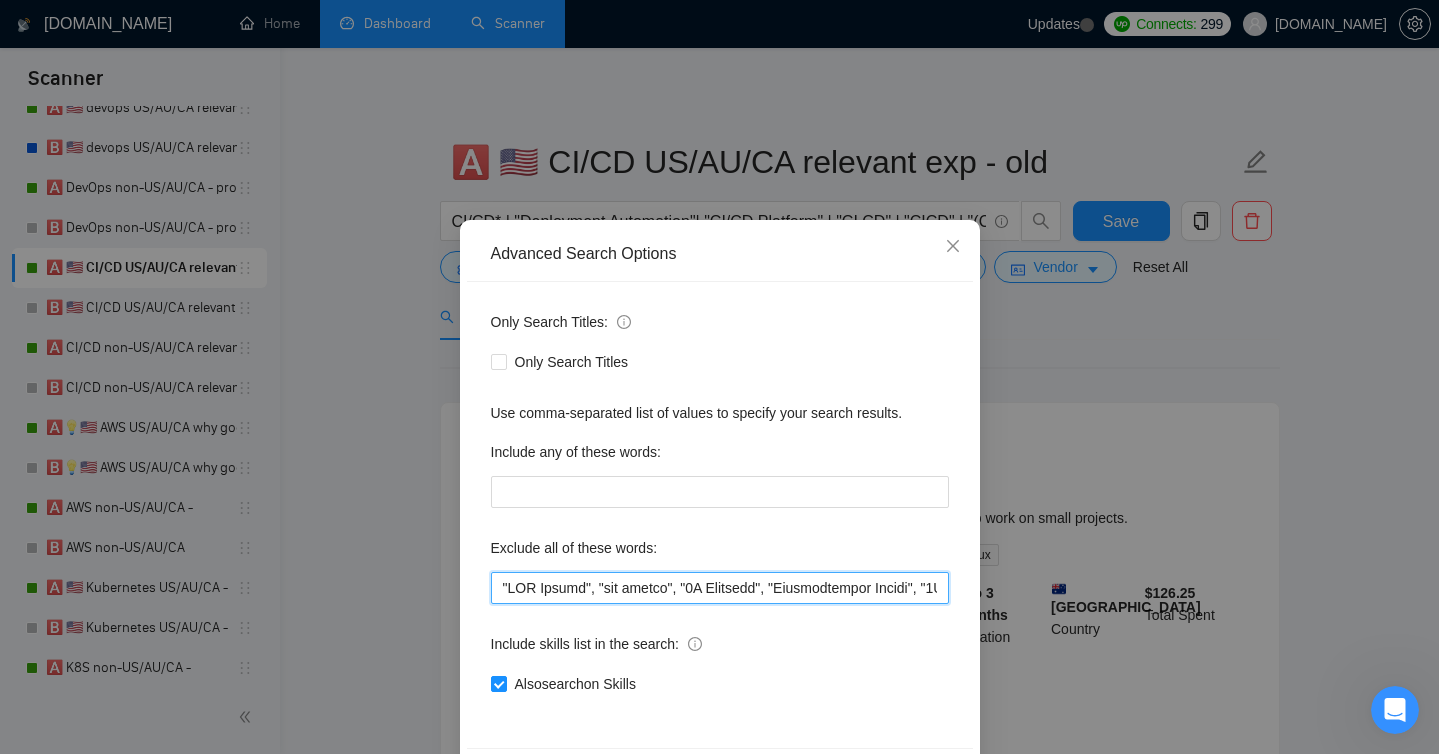 scroll, scrollTop: 78, scrollLeft: 0, axis: vertical 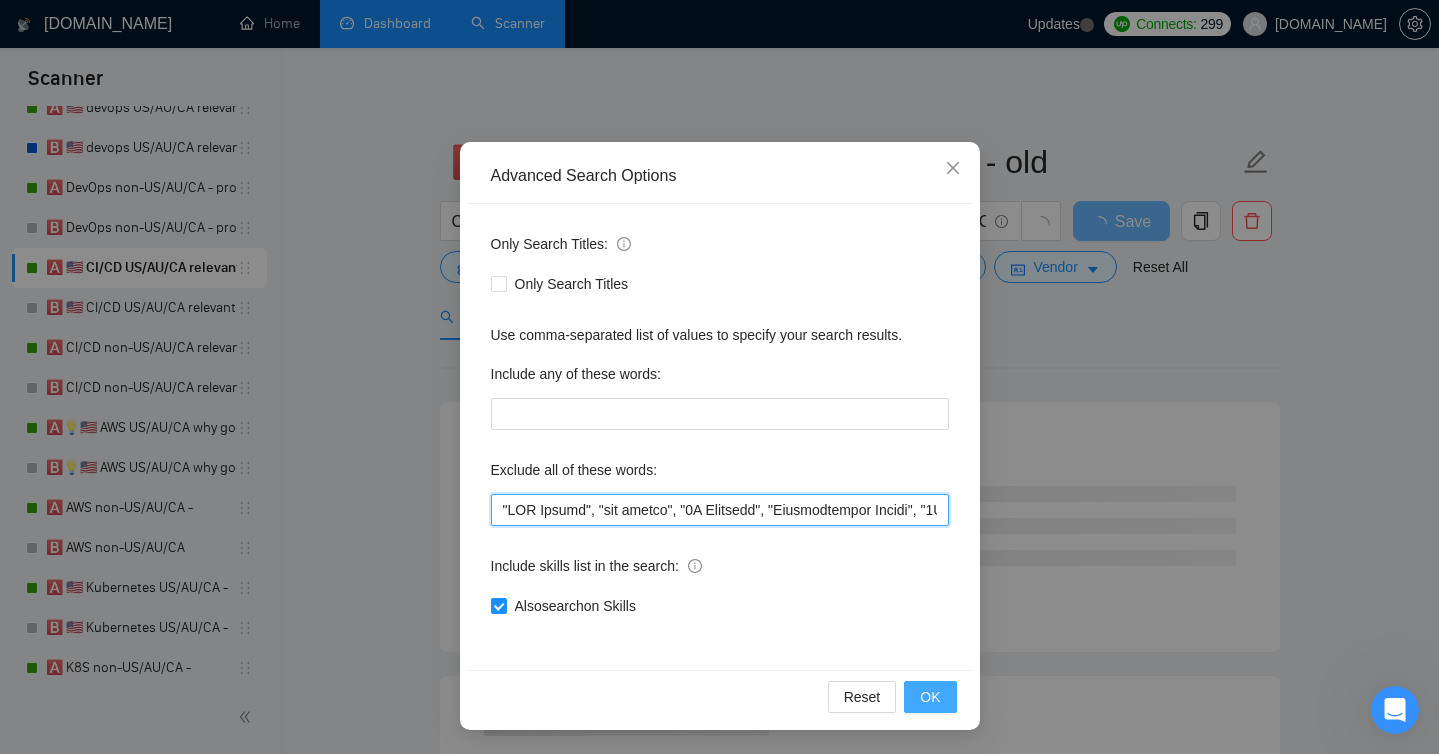 type on ""IBM Maximo", "ibm maximo", "3D Modeling", "Architectural Design", "3D Design", "3D Rendering", "Oracle IAM", "Oracle SFA", "Oracle Cloud Infrastructure", "[DATE][DOMAIN_NAME]", "PBX integration", "Zoho", "Kommo", "No-Code", "short-term", "LinkedIn integration", "Instagram", "Tik-Tok", "build backend", "Indonesia", "Bali", "Short-term", "short contract", "few weeks", "immediate start", "asap", "urgent support", "on-call", "quick turnaround", "ASAP", "emergency response", "start [DATE]", "life coding", "screensharing", "instagram", "phone farm", "phone farm", "DM outbound", "speak Spanish", "Spanisch", "Indian", "Ad Operations", "Google Ad Manager", "Ad Manager", "OpenRTB", "VPAID", "SSAI", "solve this specific issue","in an hour," "WordPress," "India," "less than an hour," "share my screen," "screen-sharing," "screen sharing," "YouTube Rate Limits," "YouTube Ban," "YouTube," "youtube," "VPN," "vpn," "break/fix issues," "fix issues," "screen-sharing session," "win11," "windows," "Adobe After Effects," "Adobe," "US ti..." 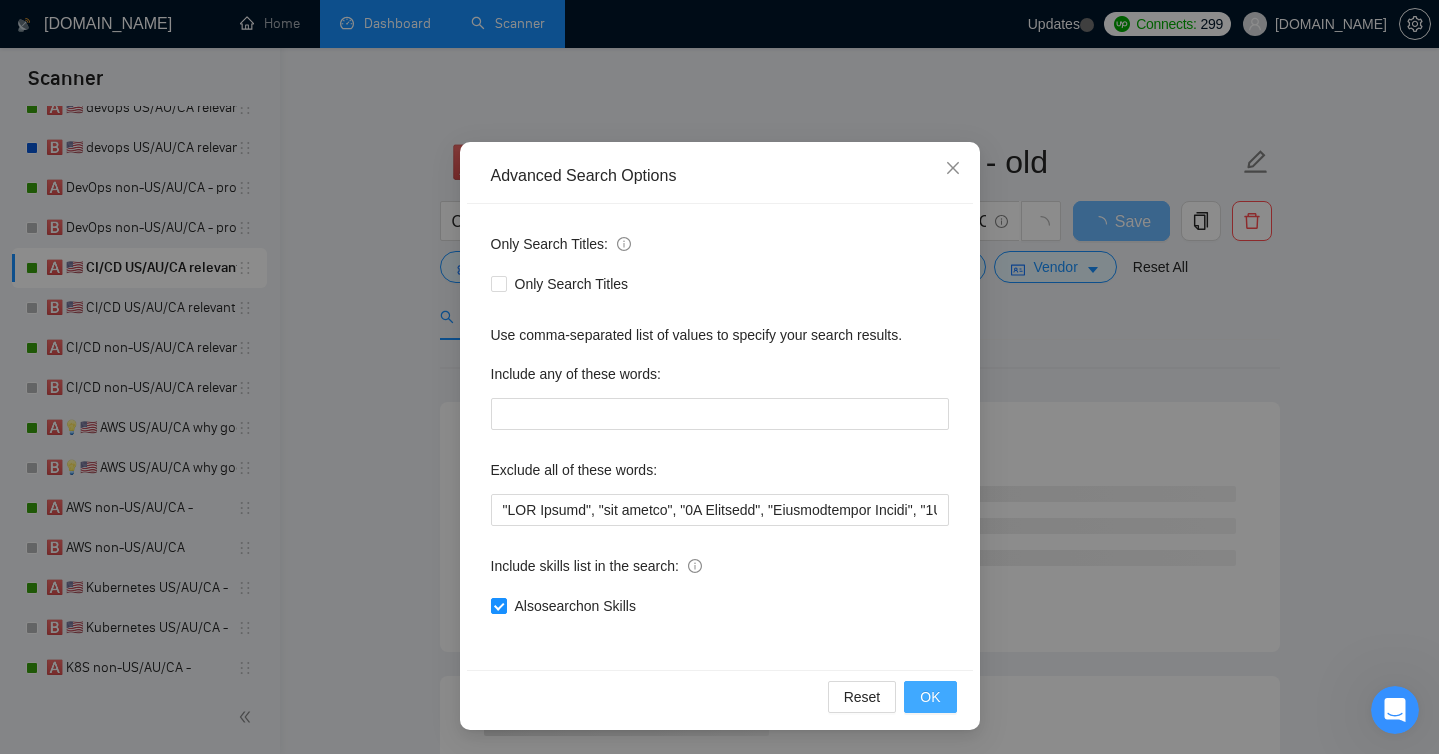 click on "OK" at bounding box center [930, 697] 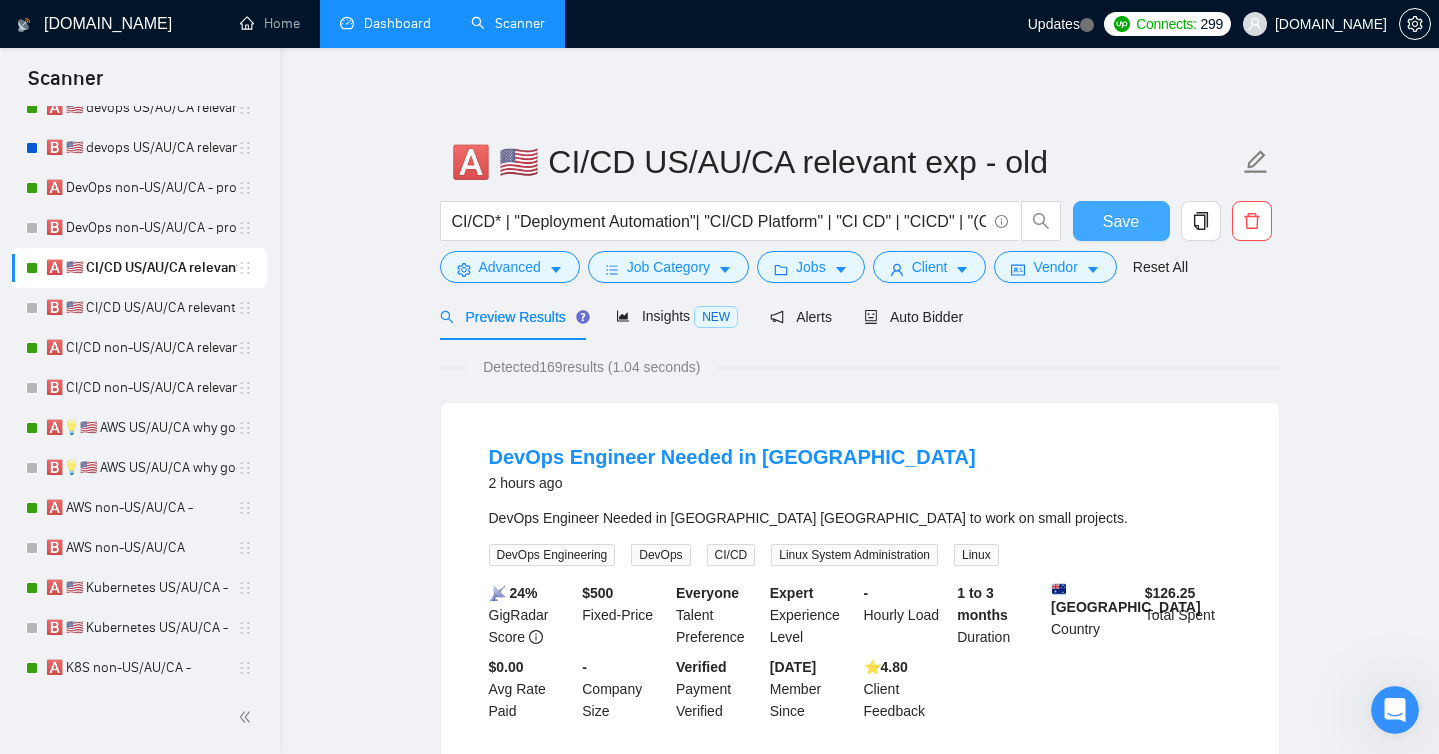 click on "Save" at bounding box center (1121, 221) 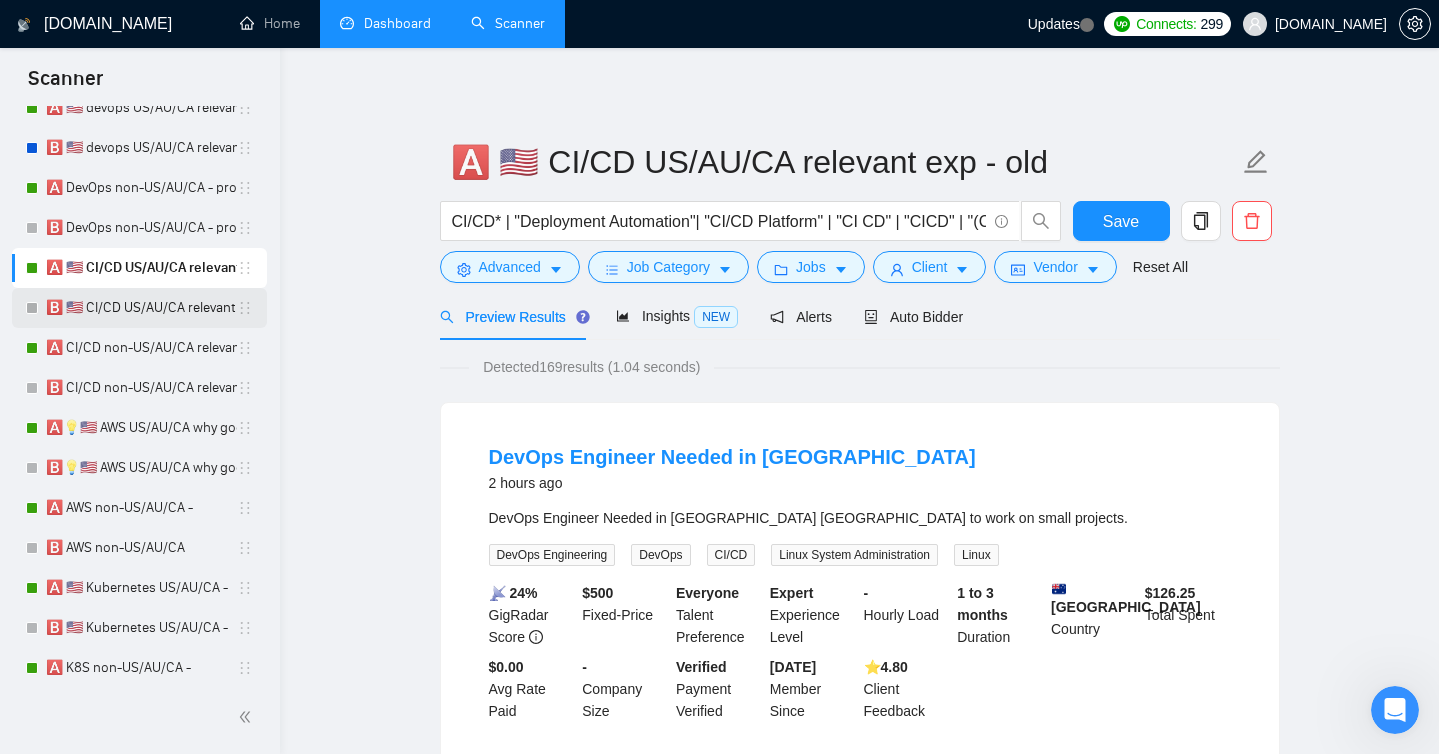 click on "🅱️ 🇺🇸 CI/CD US/AU/CA relevant exp" at bounding box center [141, 308] 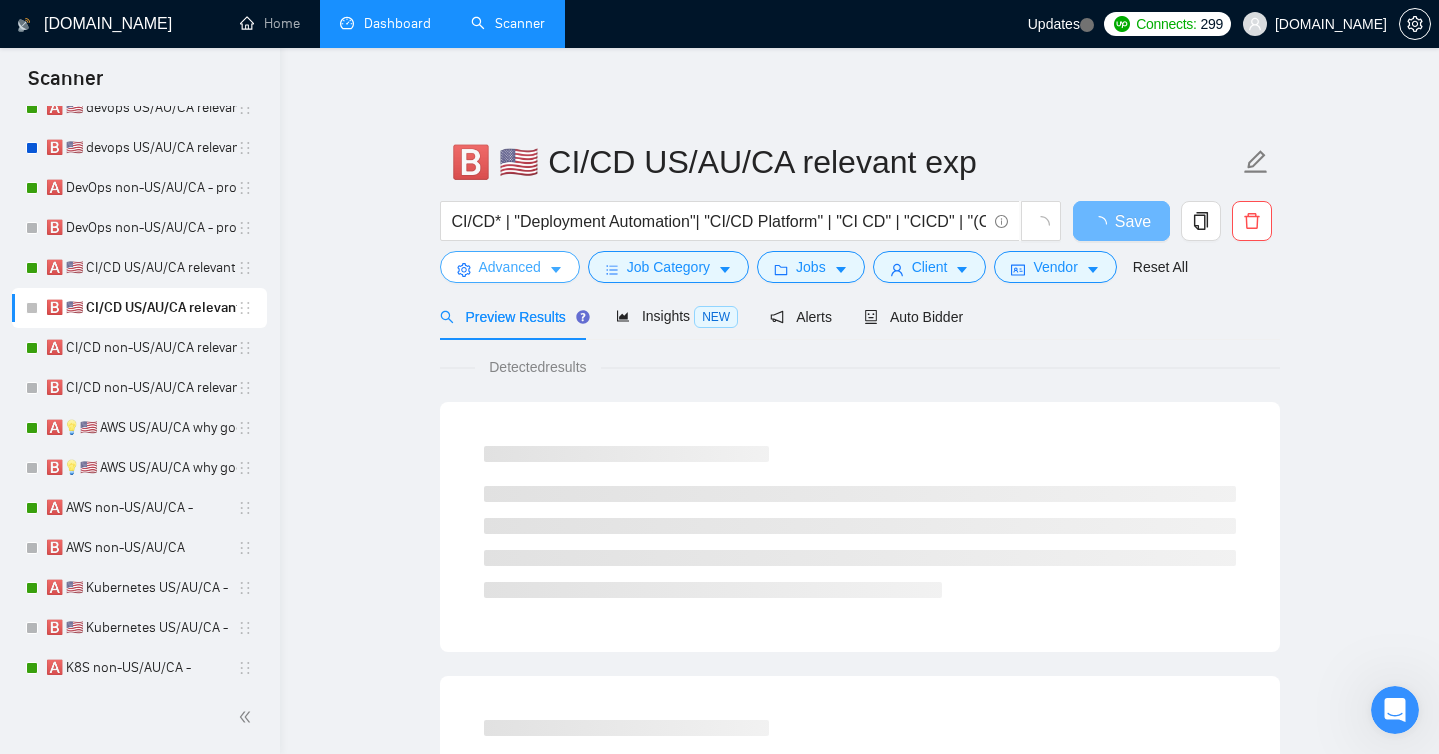 click on "Advanced" at bounding box center [510, 267] 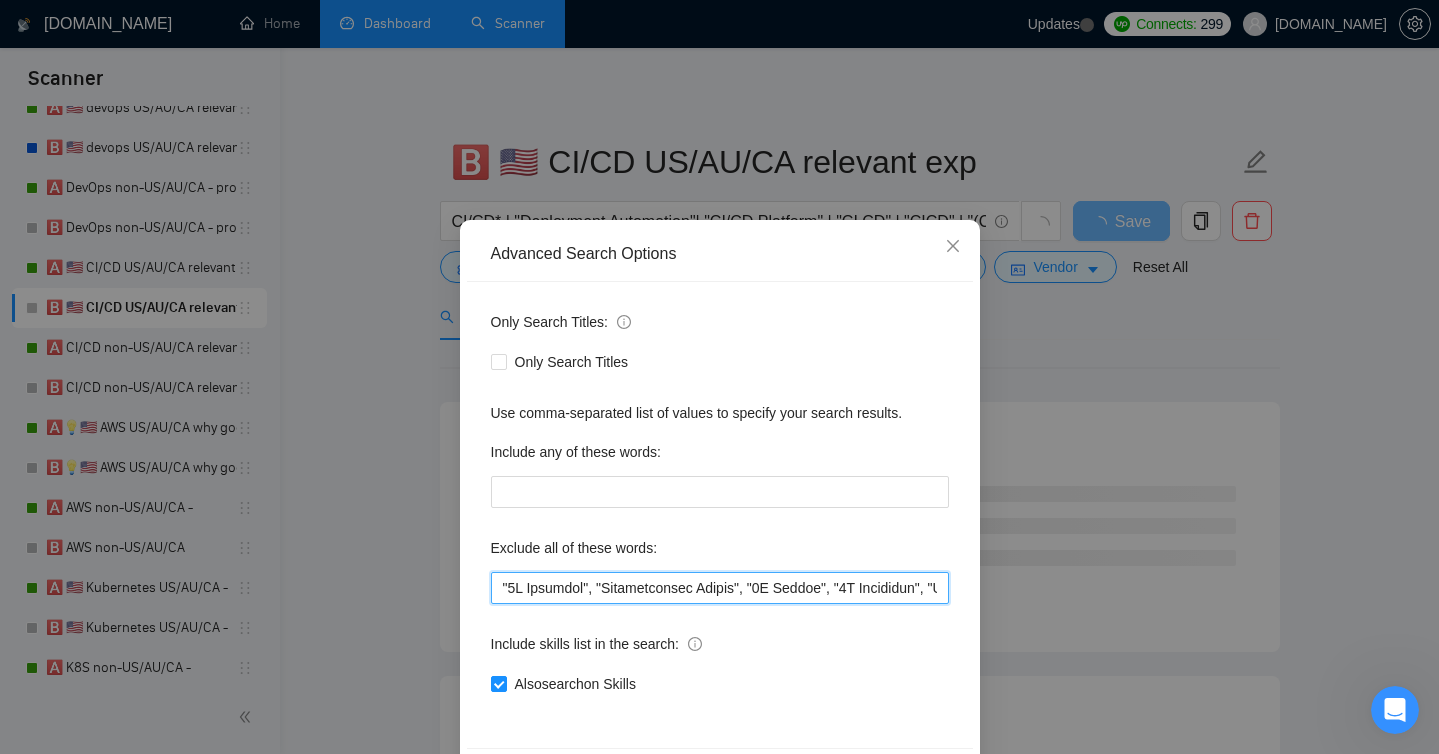 click at bounding box center [720, 588] 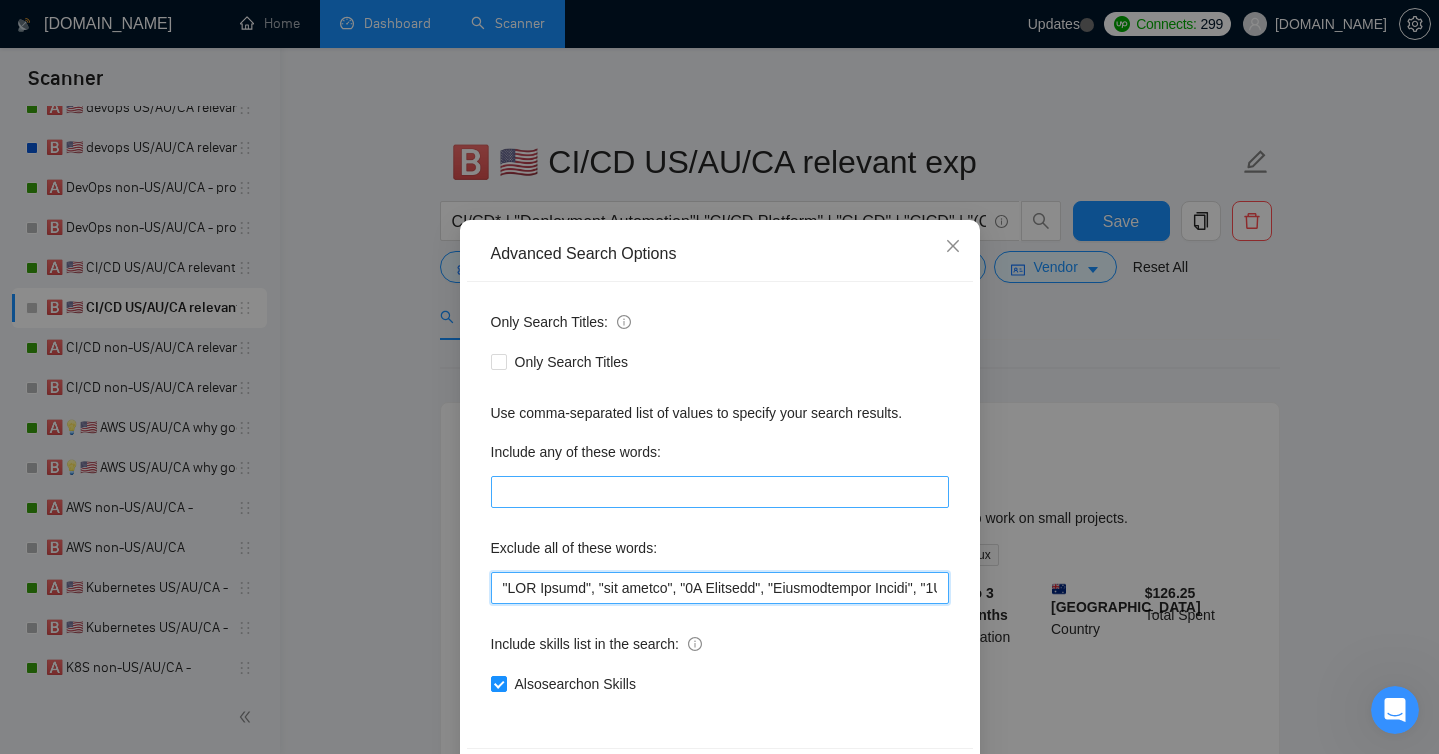 scroll, scrollTop: 78, scrollLeft: 0, axis: vertical 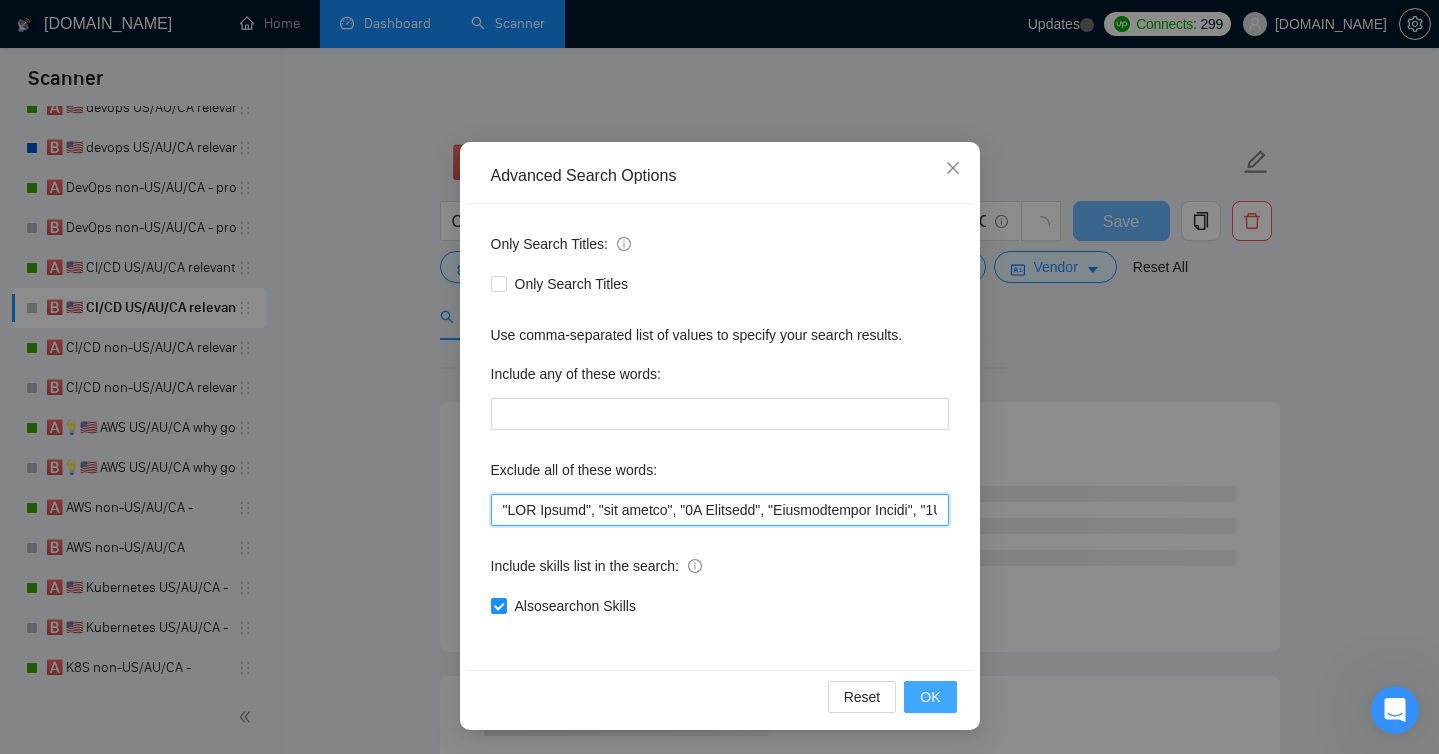 type on ""IBM Maximo", "ibm maximo", "3D Modeling", "Architectural Design", "3D Design", "3D Rendering", "Oracle IAM", "Oracle SFA", "Oracle Cloud Infrastructure", "[DATE][DOMAIN_NAME]", "PBX integration", "Zoho", "Kommo", "No-Code", "short-term", "LinkedIn integration", "Instagram", "Tik-Tok", "build backend", "Indonesia", "Bali", "Short-term", "short contract", "few weeks", "immediate start", "asap", "urgent support", "on-call", "quick turnaround", "ASAP", "emergency response", "start [DATE]", "life coding", "screensharing", "instagram", "phone farm", "phone farm", "DM outbound", "speak Spanish", "Spanisch", "Indian", "Ad Operations", "Google Ad Manager", "Ad Manager", "OpenRTB", "VPAID", "SSAI", "solve this specific issue","in an hour," "WordPress," "India," "less than an hour," "share my screen," "screen-sharing," "screen sharing," "YouTube Rate Limits," "YouTube Ban," "YouTube," "youtube," "VPN," "vpn," "break/fix issues," "fix issues," "screen-sharing session," "win11," "windows," "Adobe After Effects," "Adobe," "US ti..." 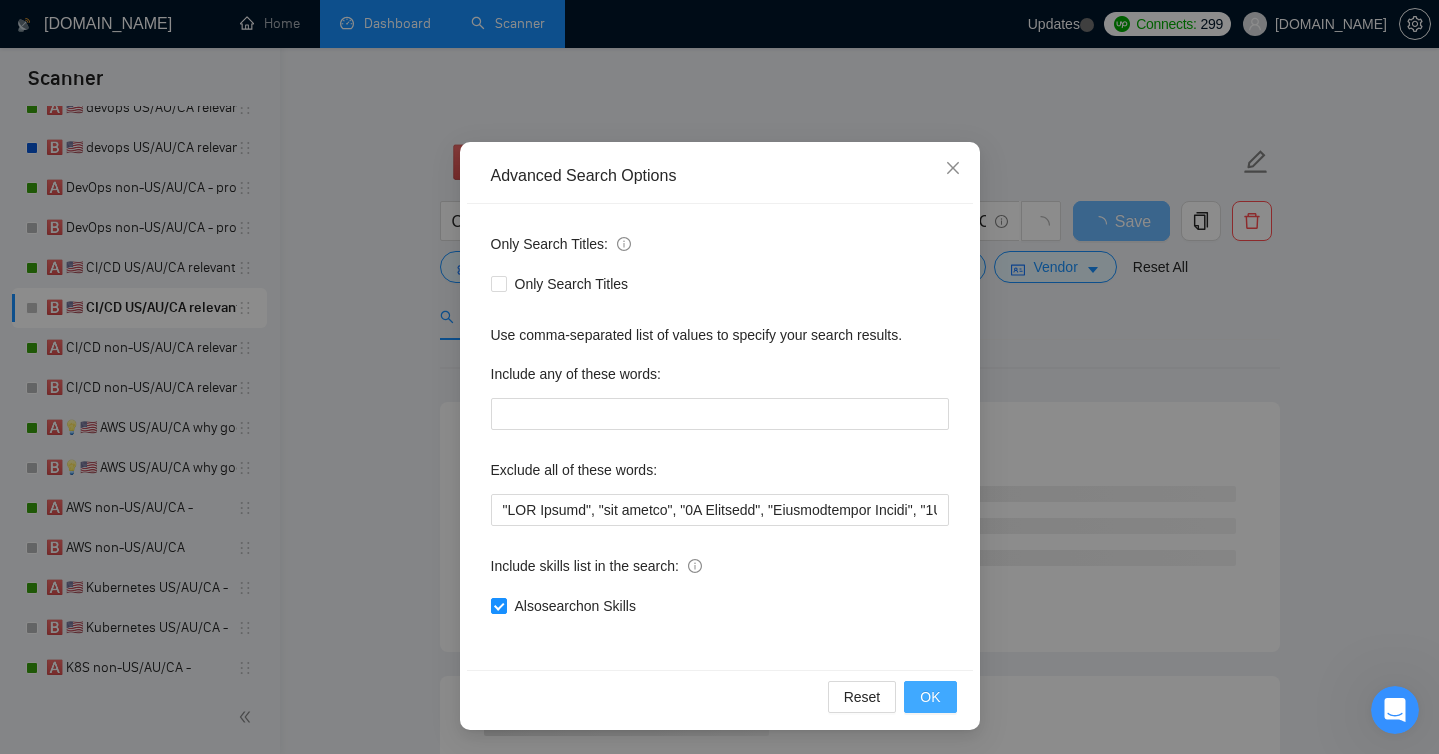 click on "OK" at bounding box center (930, 697) 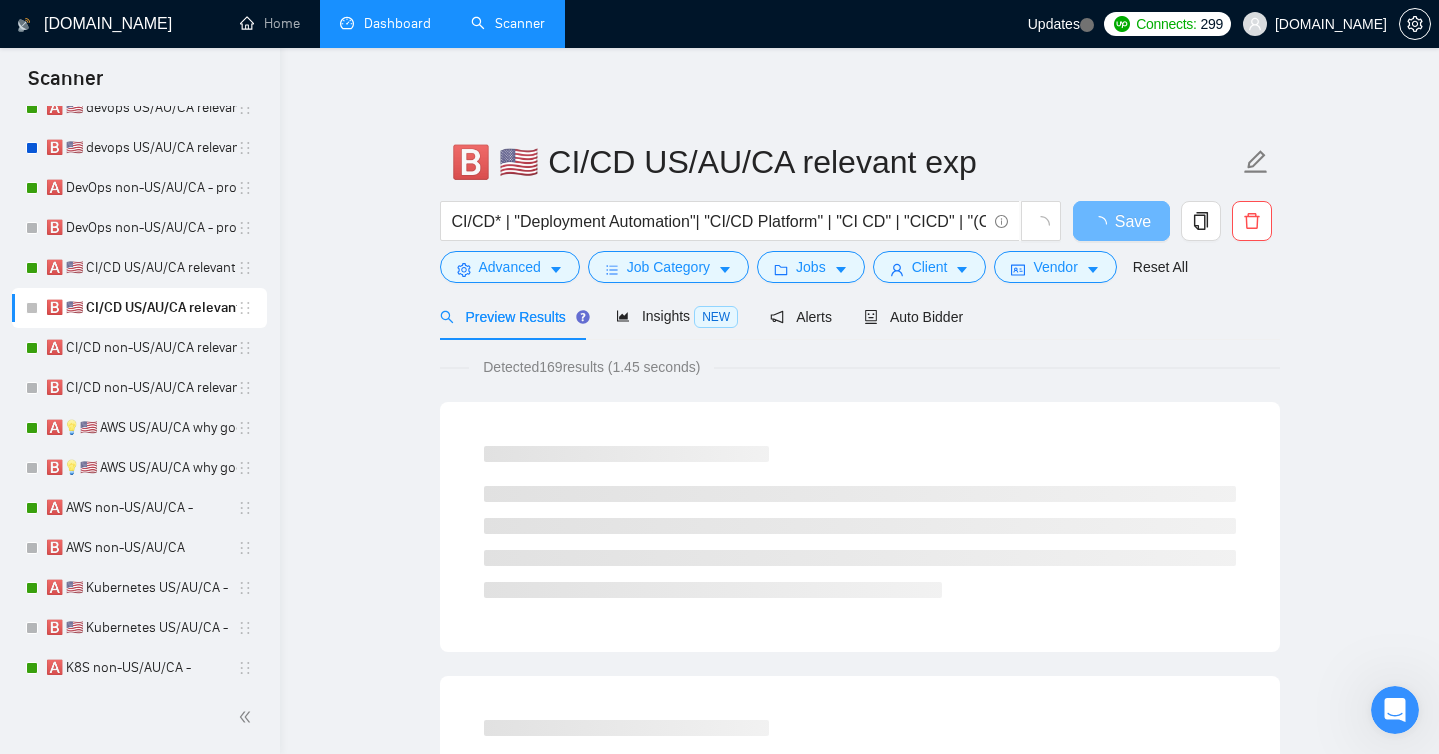scroll, scrollTop: 0, scrollLeft: 0, axis: both 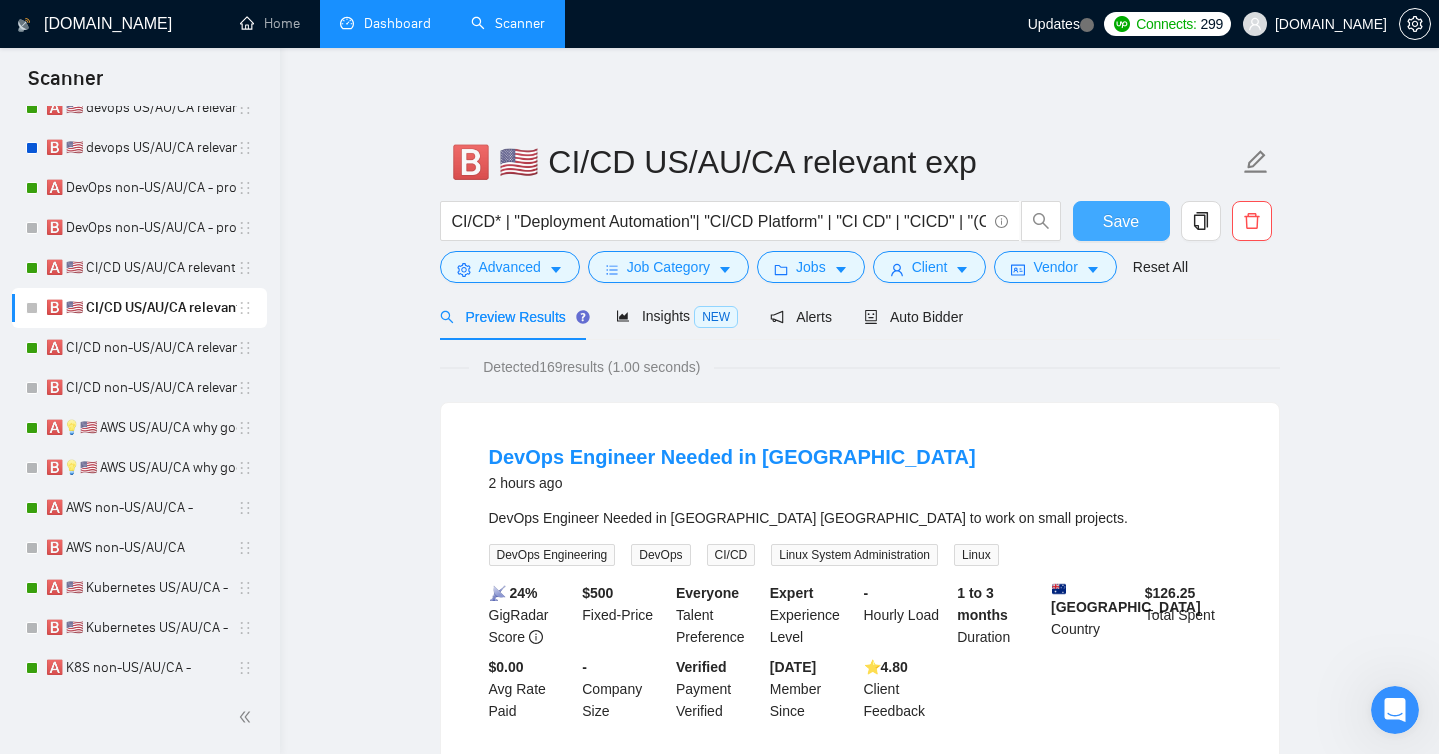 click on "Save" at bounding box center [1121, 221] 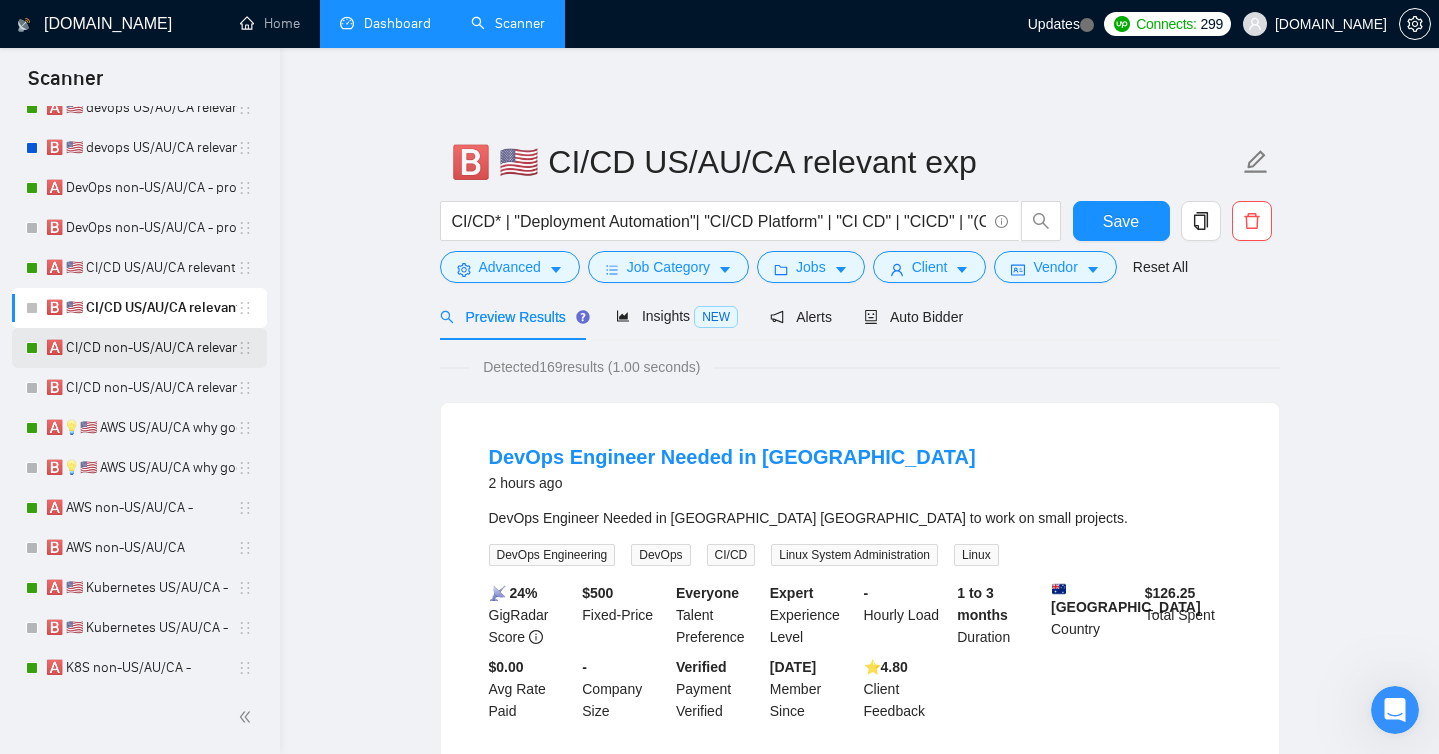 click on "🅰️ CI/CD non-US/AU/CA relevant exp" at bounding box center (141, 348) 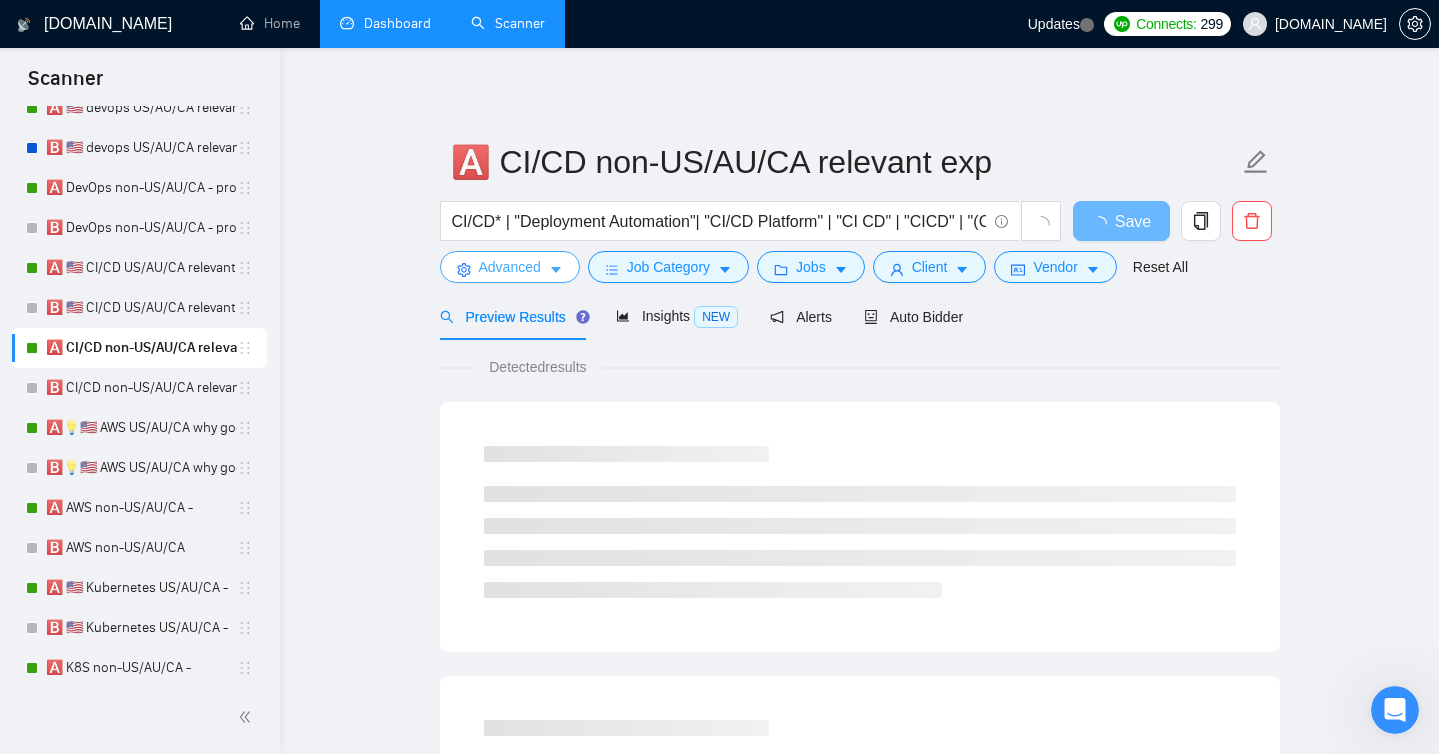 click on "Advanced" at bounding box center [510, 267] 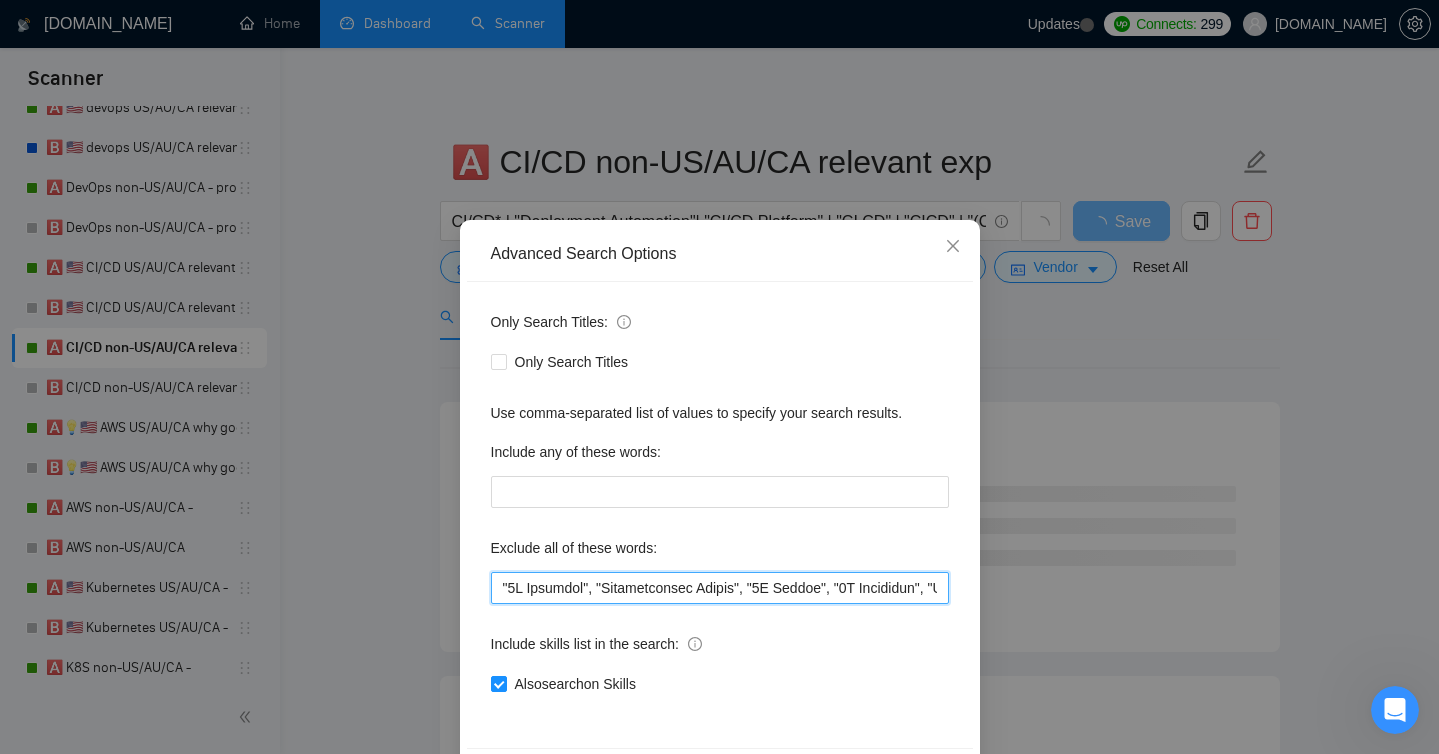 click at bounding box center (720, 588) 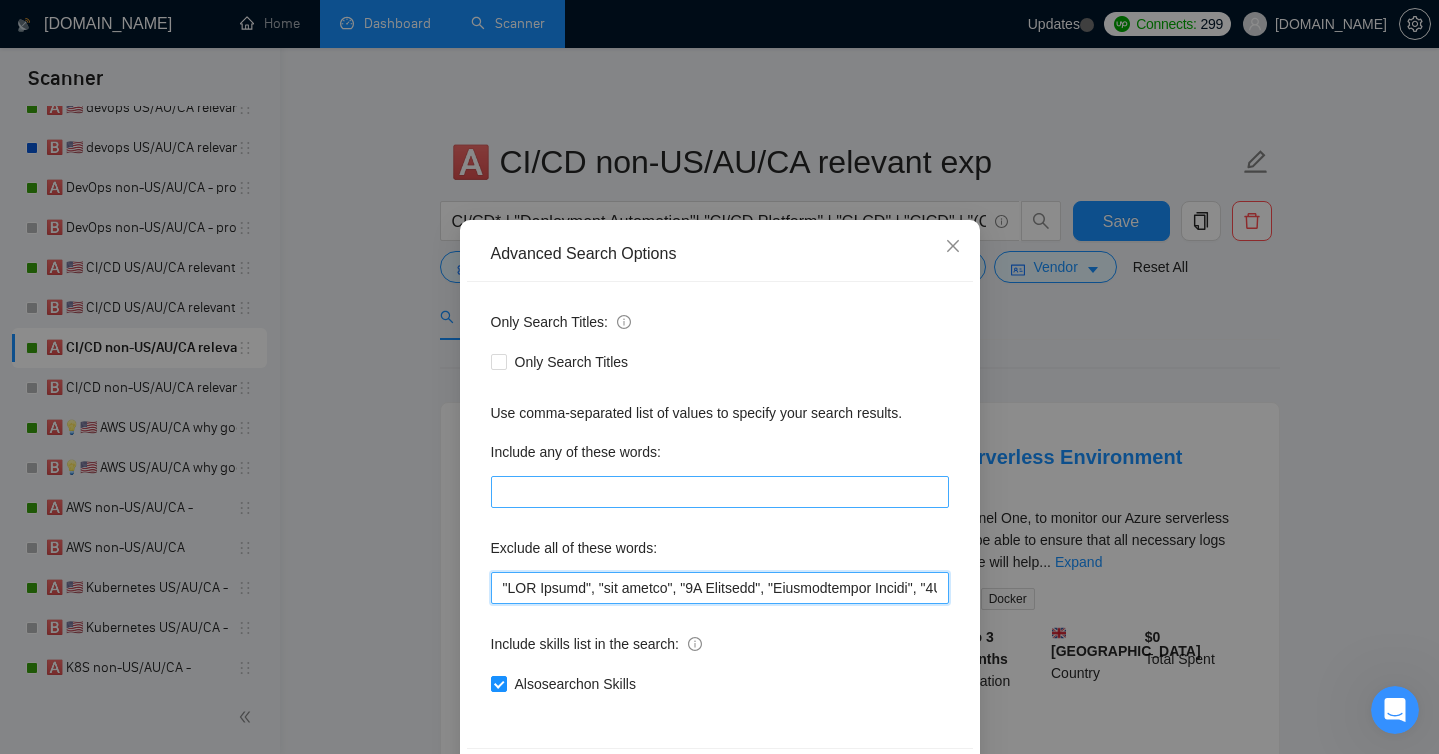 scroll, scrollTop: 78, scrollLeft: 0, axis: vertical 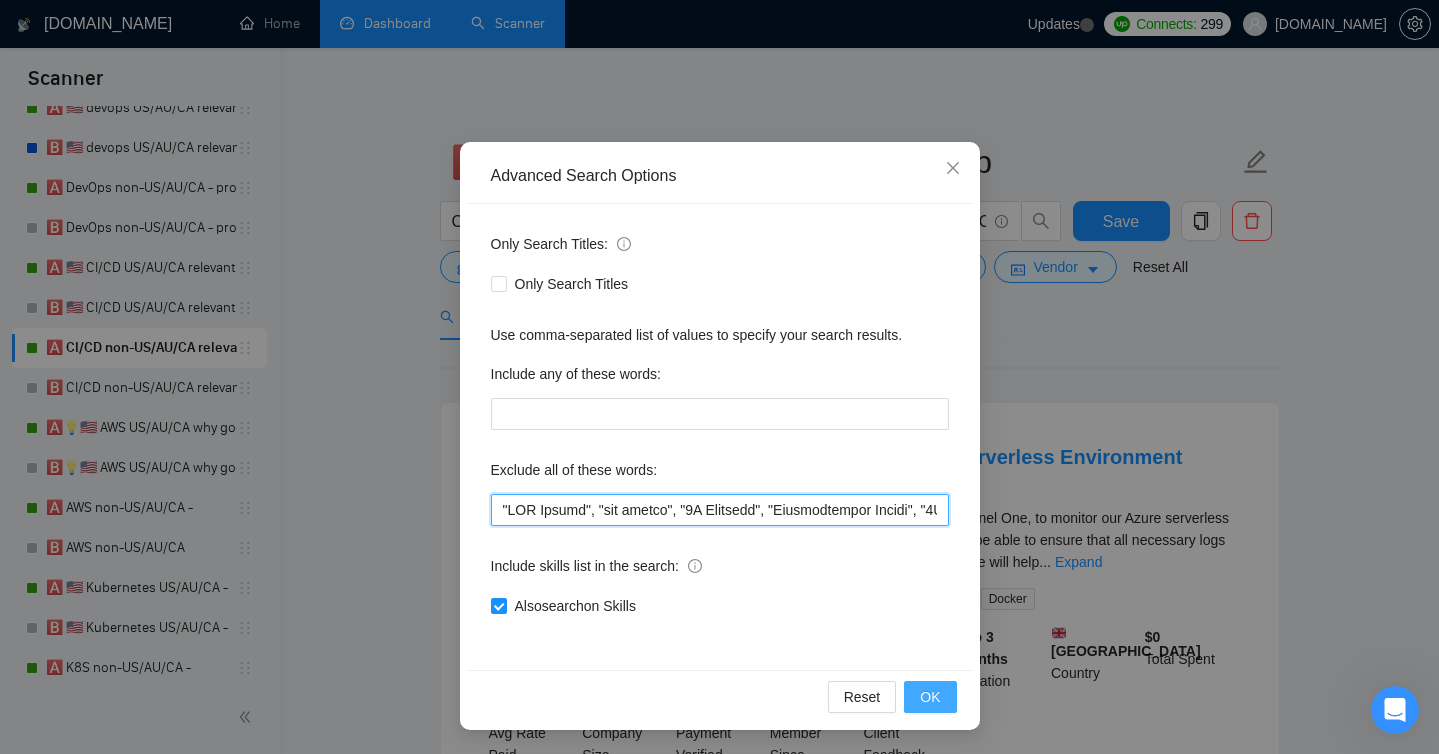type on ""IBM Maximo", "ibm maximo", "3D Modeling", "Architectural Design", "3D Design", "3D Rendering", "Oracle IAM", "Oracle SFA", "Oracle Cloud Infrastructure", "[DATE][DOMAIN_NAME]", "PBX integration", "Zoho", "Kommo", "No-Code", "short-term", "LinkedIn integration", "Instagram", "Tik-Tok", "build backend", "Indonesia", "Bali", "Short-term", "short contract", "few weeks", "immediate start", "asap", "urgent support", "on-call", "quick turnaround", "ASAP", "emergency response", "start [DATE]", "life coding", "screensharing", "instagram", "phone farm", "phone farm", "DM outbound", "speak Spanish", "Spanisch", "Indian", "Ad Operations", "Google Ad Manager", "Ad Manager", "OpenRTB", "VPAID", "SSAI", "solve this specific issue","in an hour," "WordPress," "India," "less than an hour," "share my screen," "screen-sharing," "screen sharing," "YouTube Rate Limits," "YouTube Ban," "YouTube," "youtube," "VPN," "vpn," "break/fix issues," "fix issues," "screen-sharing session," "win11," "windows," "Adobe After Effects," "Adobe," "US ti..." 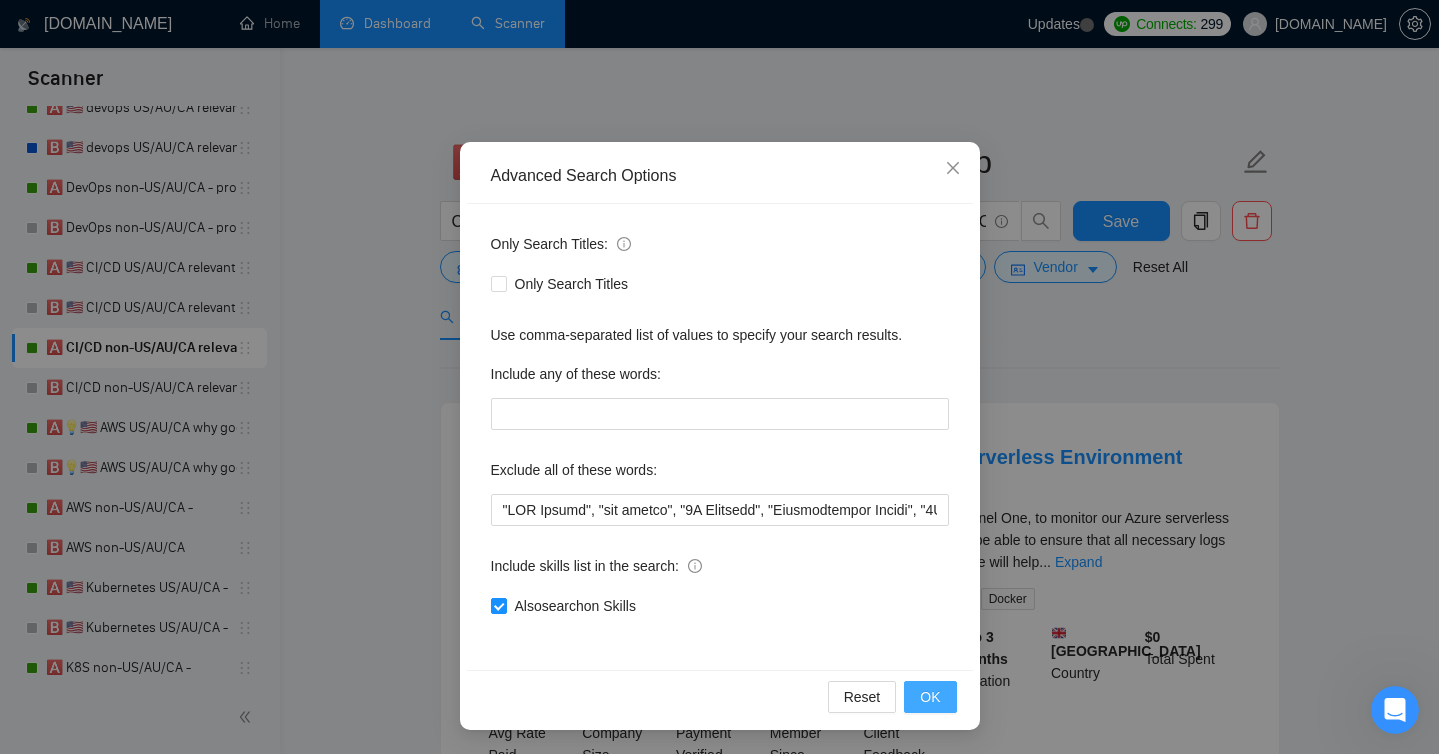 click on "OK" at bounding box center (930, 697) 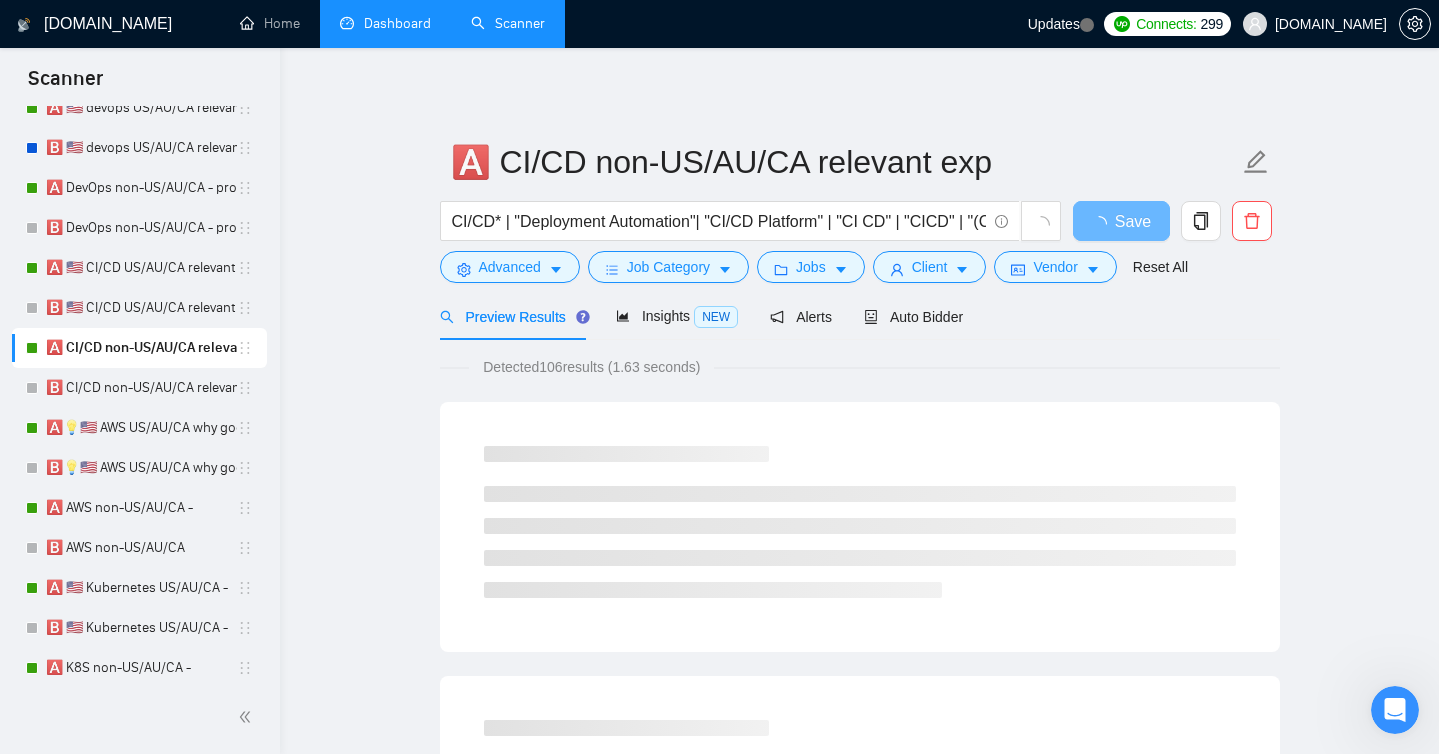 scroll, scrollTop: 0, scrollLeft: 0, axis: both 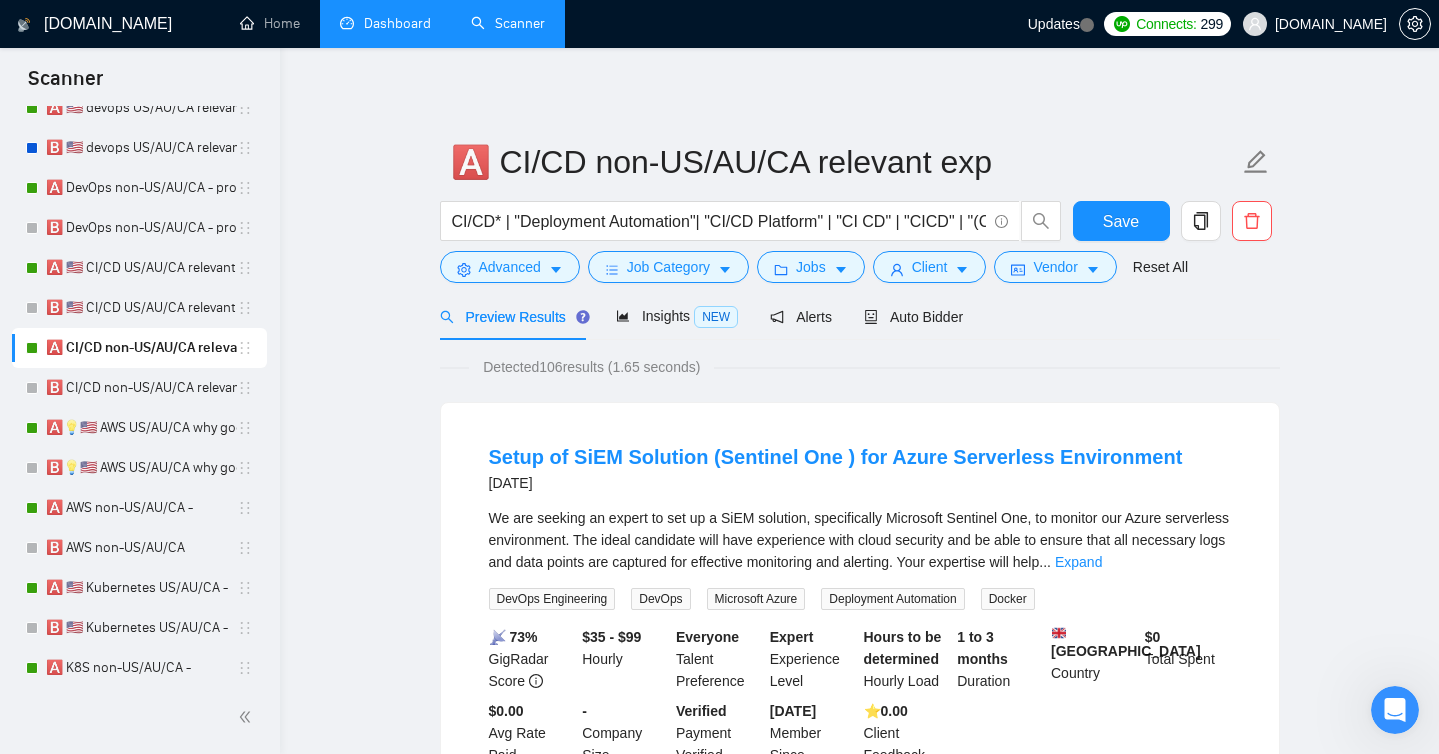 click on "CI/CD* | "Deployment Automation"| "CI/CD Platform" | "CI CD" | "CICD" | "(CICD" | "(CICD)" | "CICD)" | "(CI/CD" | "(CI/CD)" | "CI/CD)" | "[DOMAIN_NAME]"" at bounding box center [751, 226] 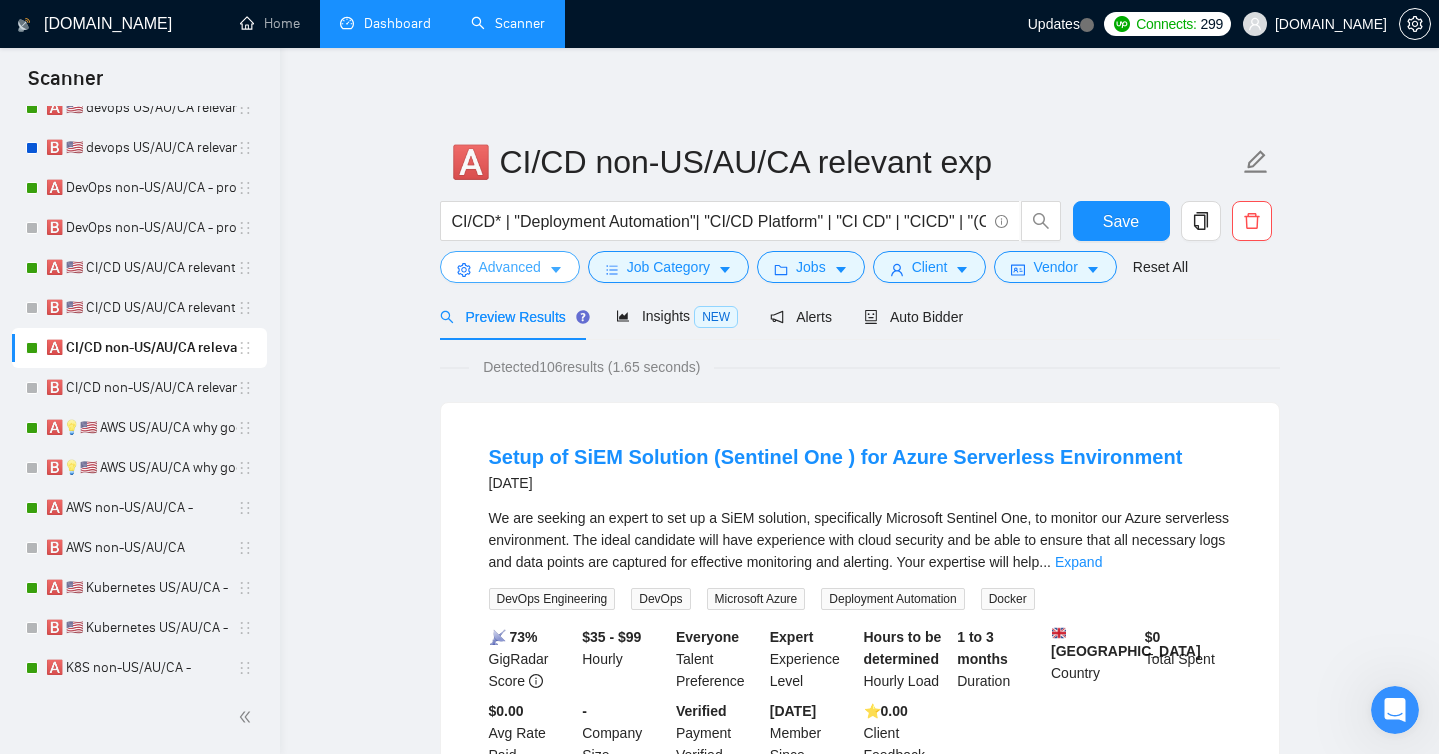 click on "Advanced" at bounding box center (510, 267) 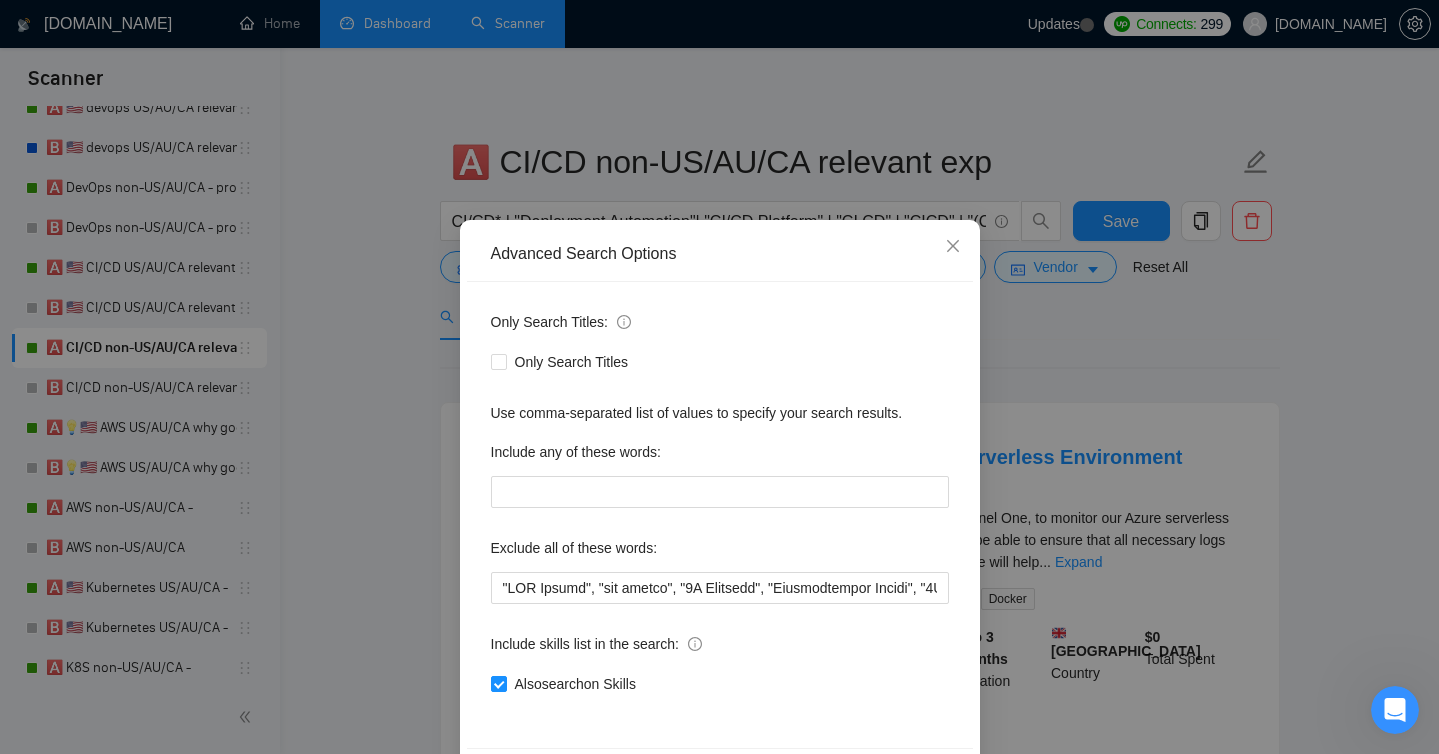 click on "Advanced Search Options Only Search Titles:   Only Search Titles Use comma-separated list of values to specify your search results. Include any of these words: Exclude all of these words: Include skills list in the search:   Also  search  on Skills Reset OK" at bounding box center (719, 377) 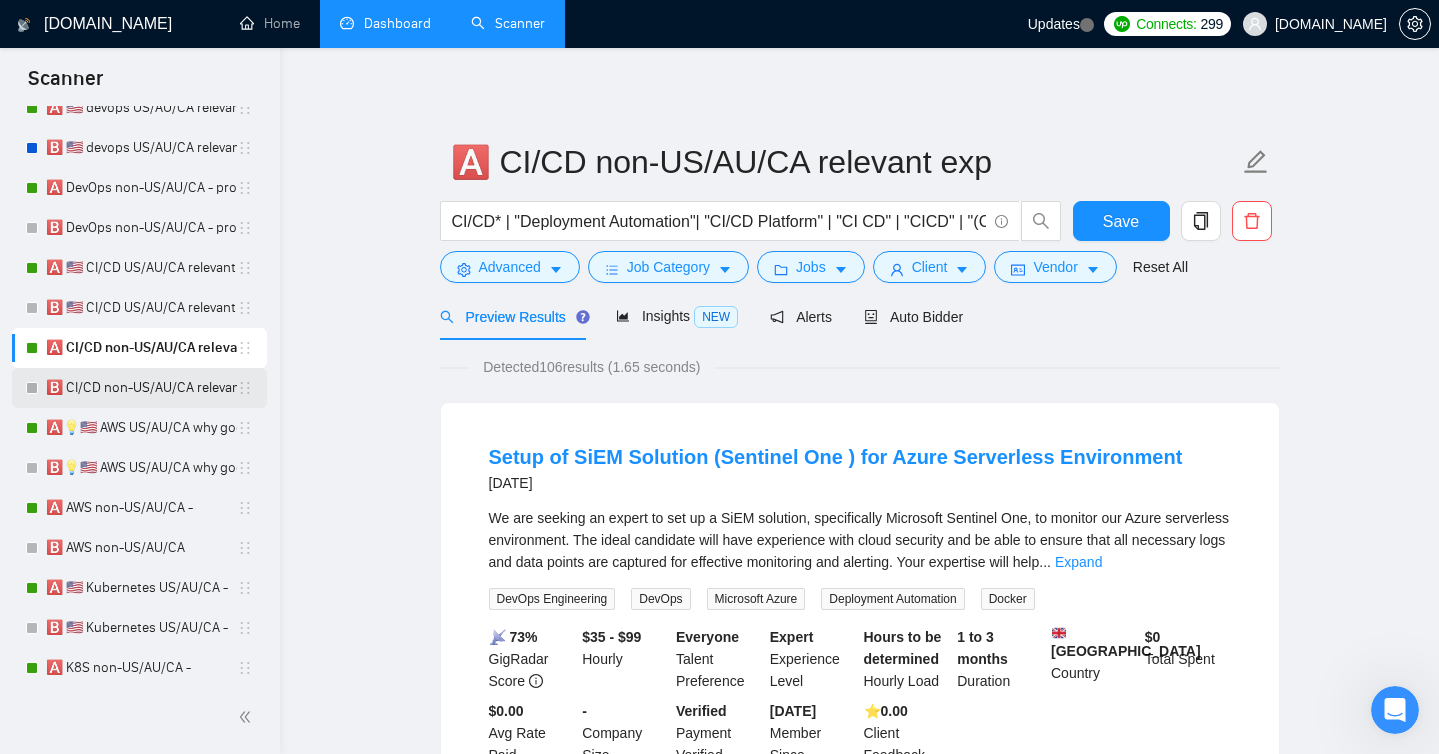 click on "🅱️  CI/CD non-US/AU/CA relevant exp" at bounding box center [141, 388] 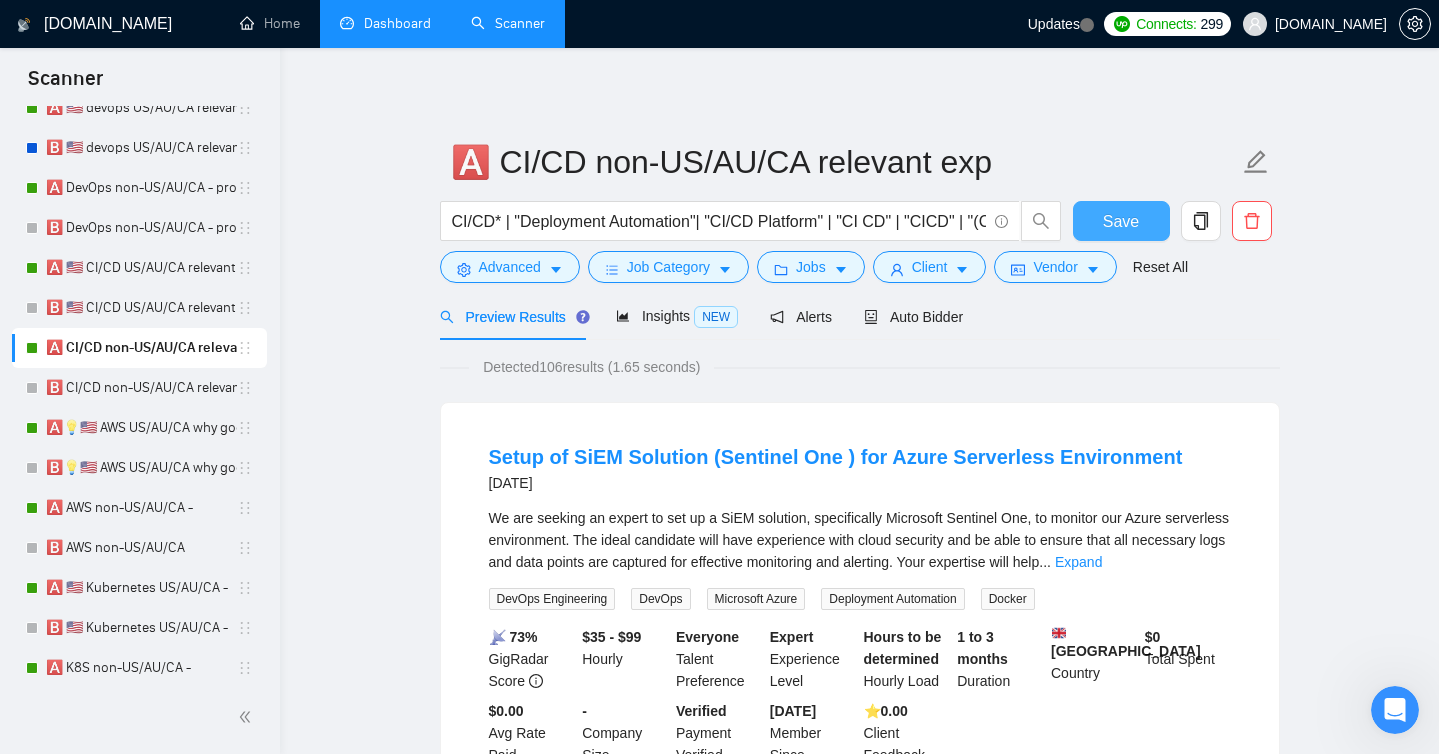 click on "Save" at bounding box center (1121, 221) 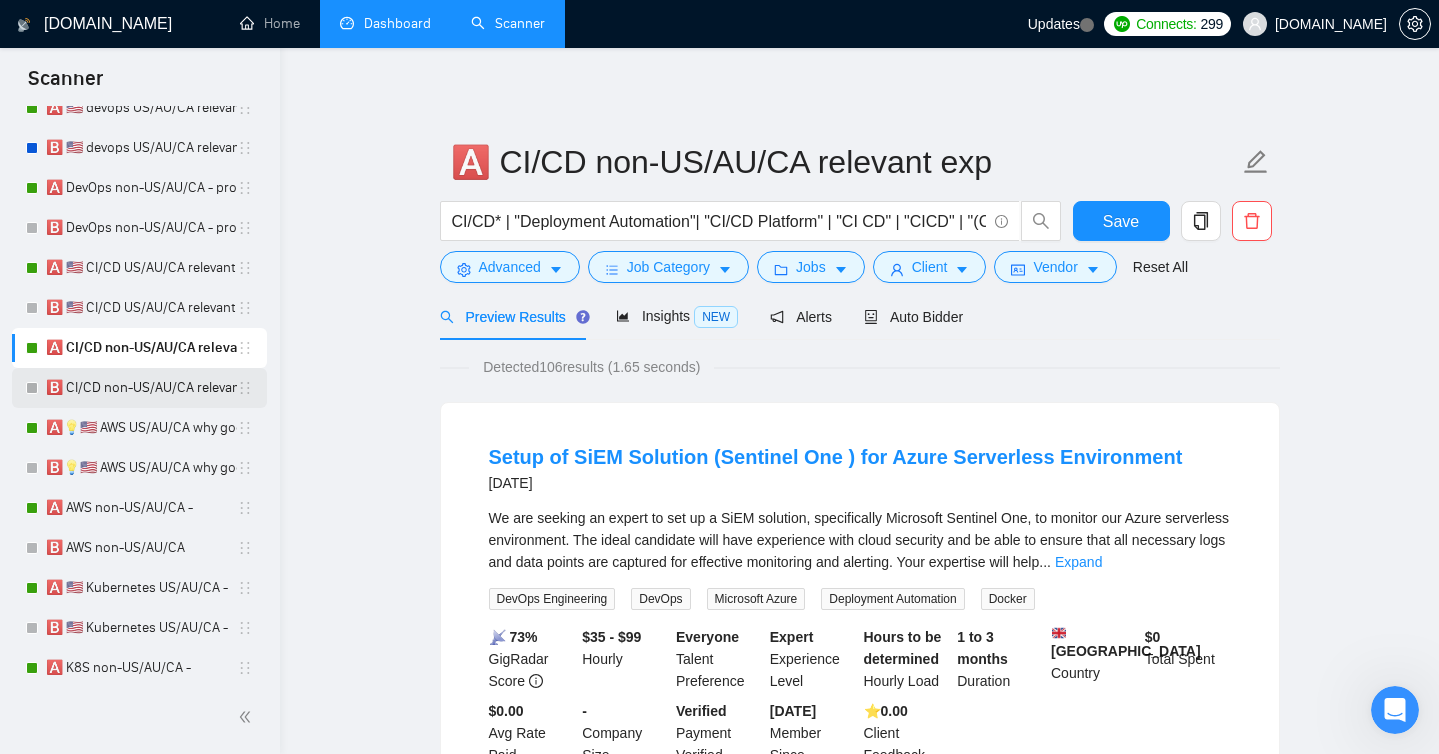click on "🅱️  CI/CD non-US/AU/CA relevant exp" at bounding box center [141, 388] 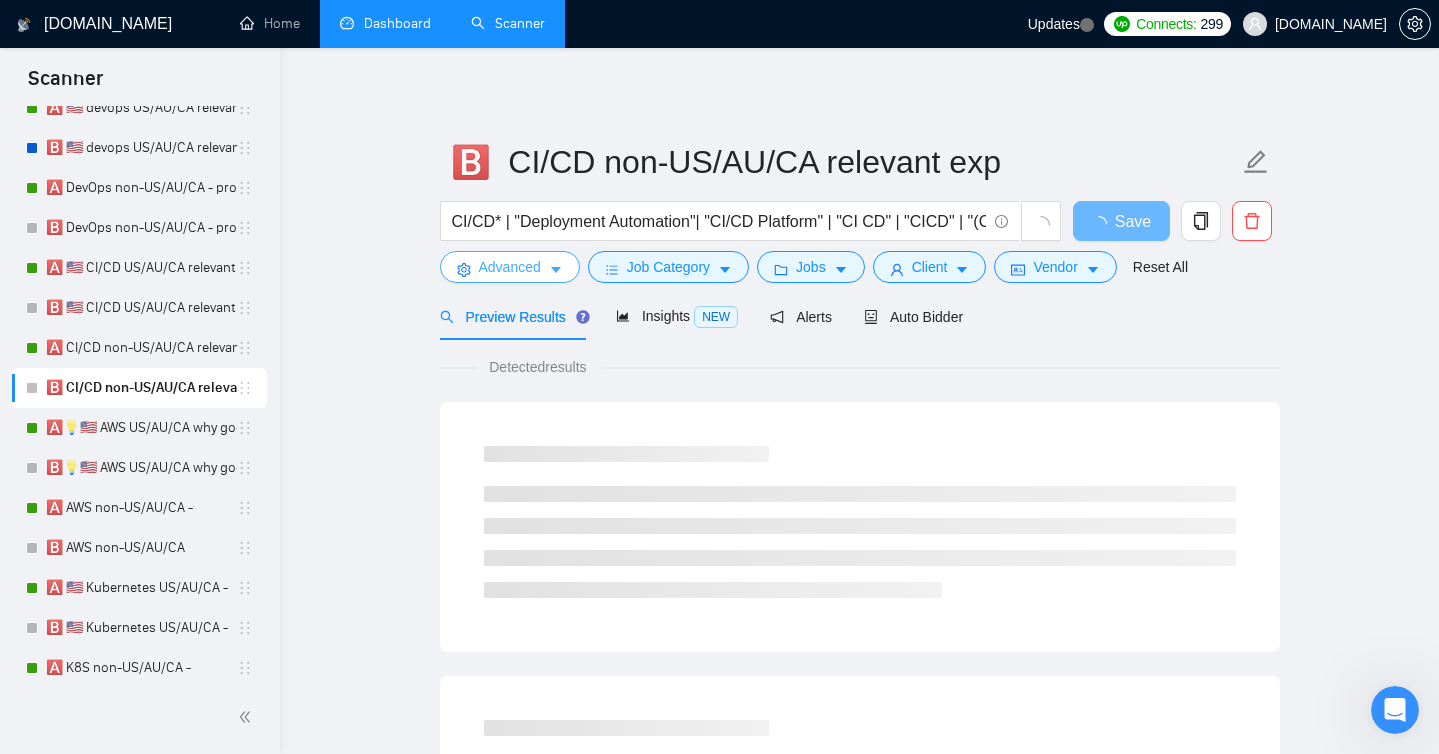 click 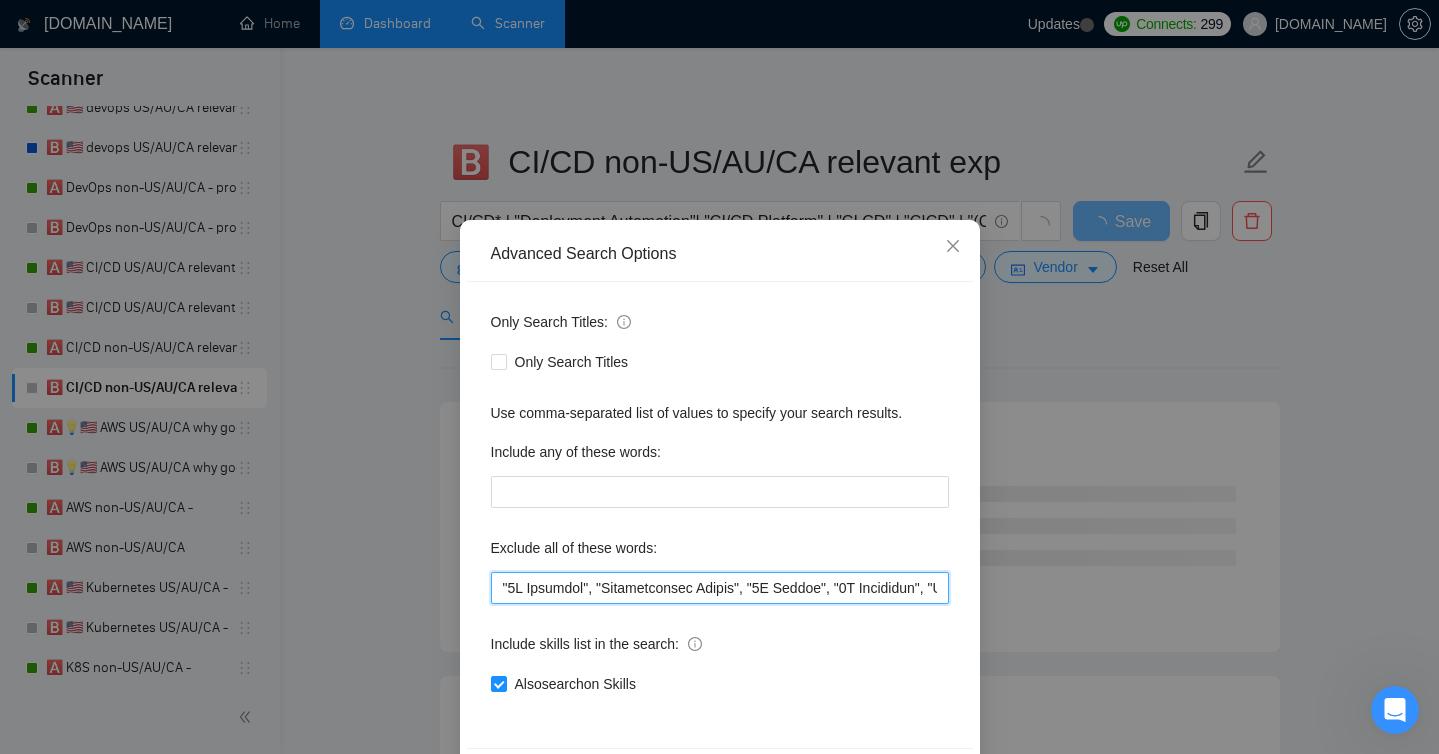 click at bounding box center [720, 588] 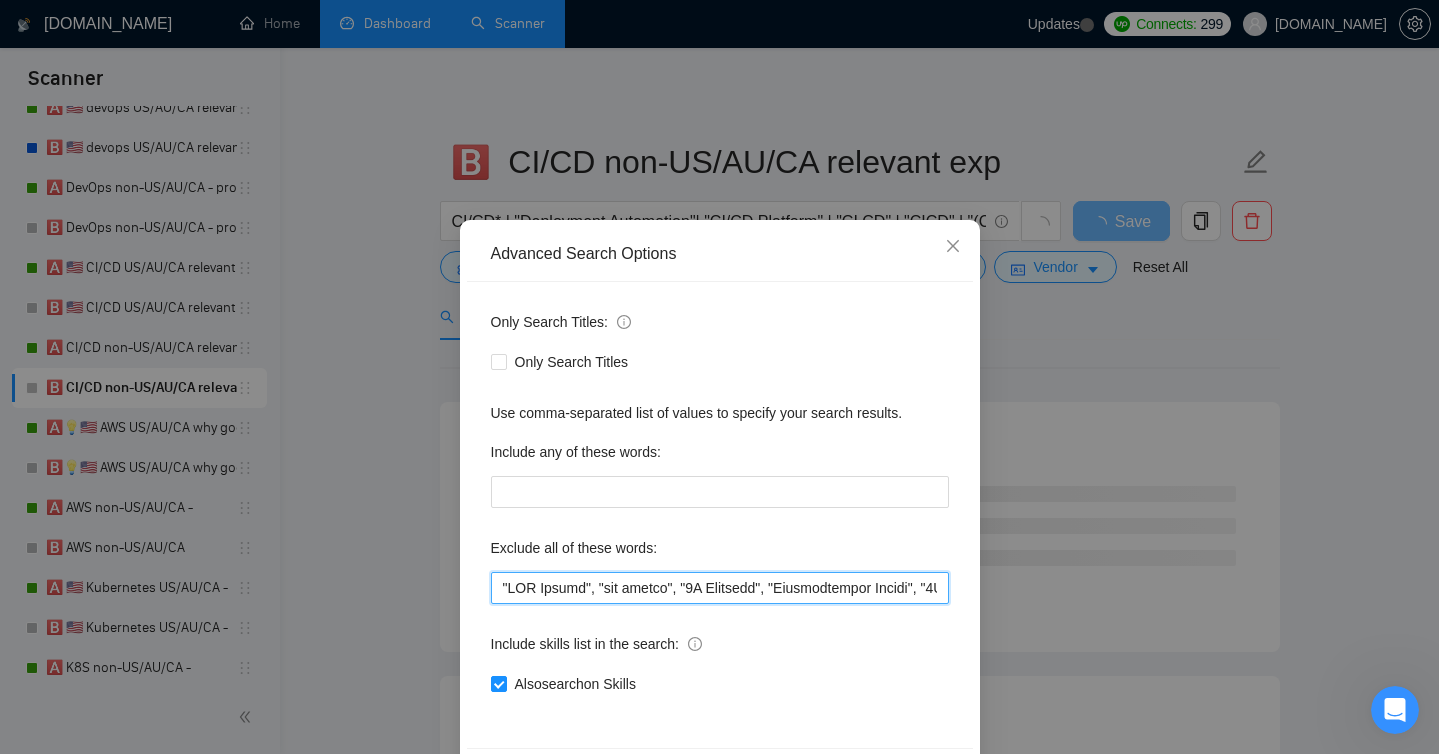 scroll, scrollTop: 78, scrollLeft: 0, axis: vertical 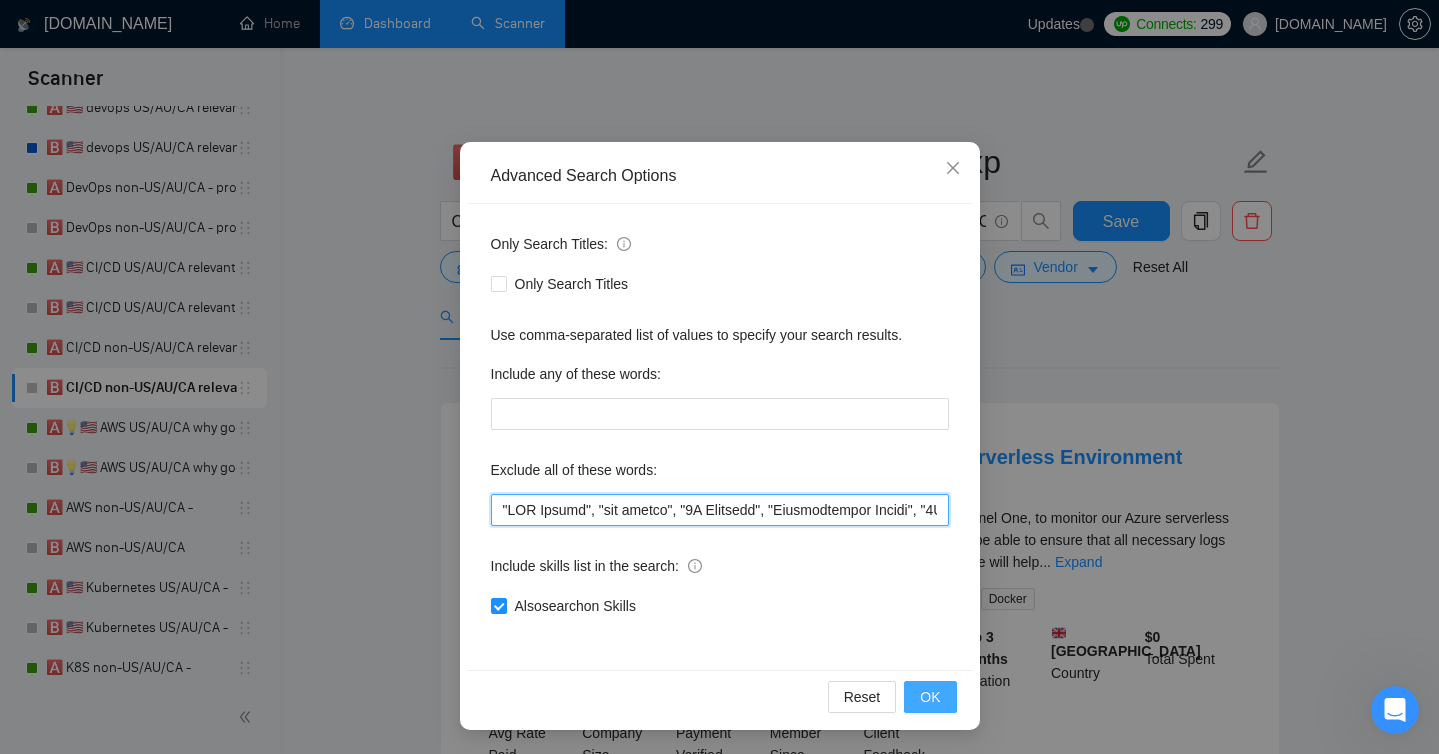 type on ""IBM Maximo", "ibm maximo", "3D Modeling", "Architectural Design", "3D Design", "3D Rendering", "Oracle IAM", "Oracle SFA", "Oracle Cloud Infrastructure", "[DATE][DOMAIN_NAME]", "PBX integration", "Zoho", "Kommo", "No-Code", "short-term", "LinkedIn integration", "Instagram", "Tik-Tok", "build backend", "Indonesia", "Bali", "Short-term", "short contract", "few weeks", "immediate start", "asap", "urgent support", "on-call", "quick turnaround", "ASAP", "emergency response", "start [DATE]", "life coding", "screensharing", "instagram", "phone farm", "phone farm", "DM outbound", "speak Spanish", "Spanisch", "Indian", "Ad Operations", "Google Ad Manager", "Ad Manager", "OpenRTB", "VPAID", "SSAI", "solve this specific issue","in an hour," "WordPress," "India," "less than an hour," "share my screen," "screen-sharing," "screen sharing," "YouTube Rate Limits," "YouTube Ban," "YouTube," "youtube," "VPN," "vpn," "break/fix issues," "fix issues," "screen-sharing session," "win11," "windows," "Adobe After Effects," "Adobe," "US ti..." 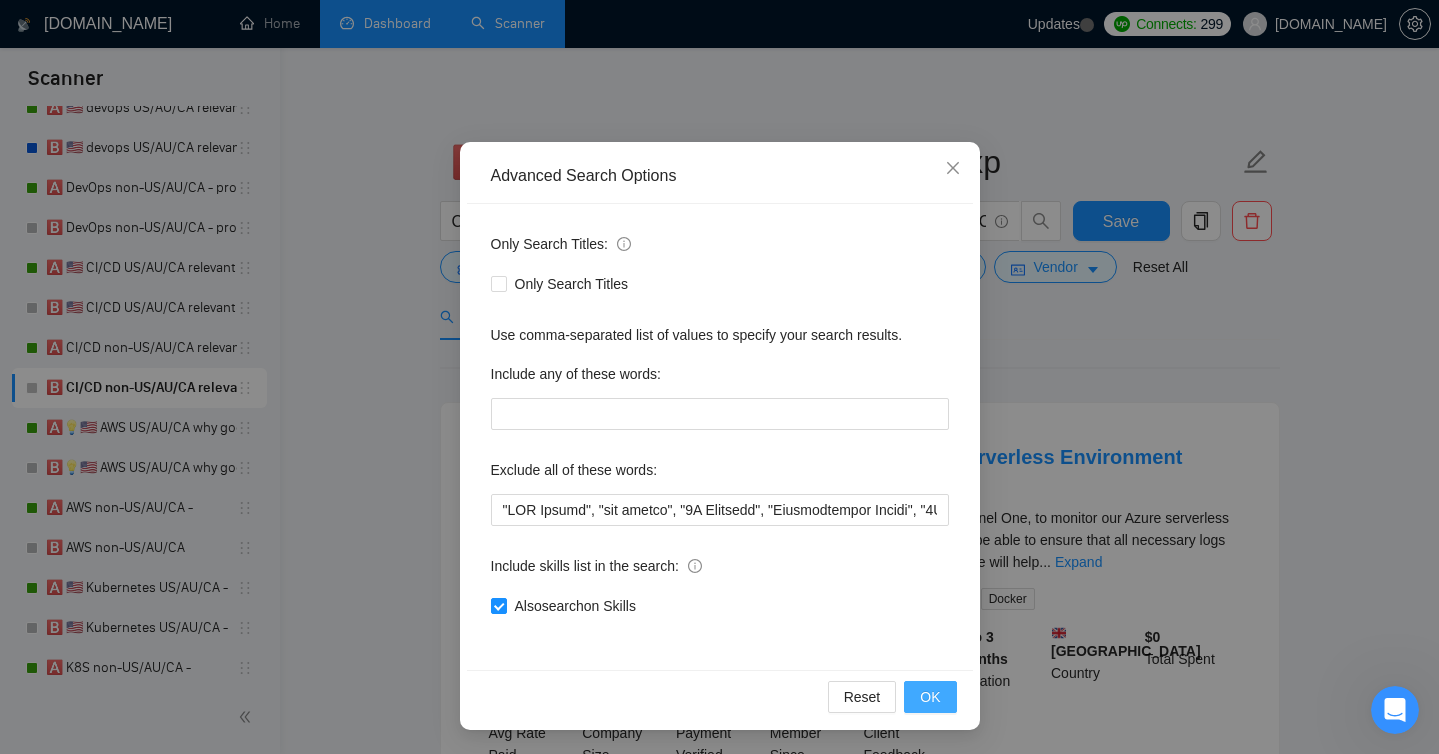 click on "OK" at bounding box center [930, 697] 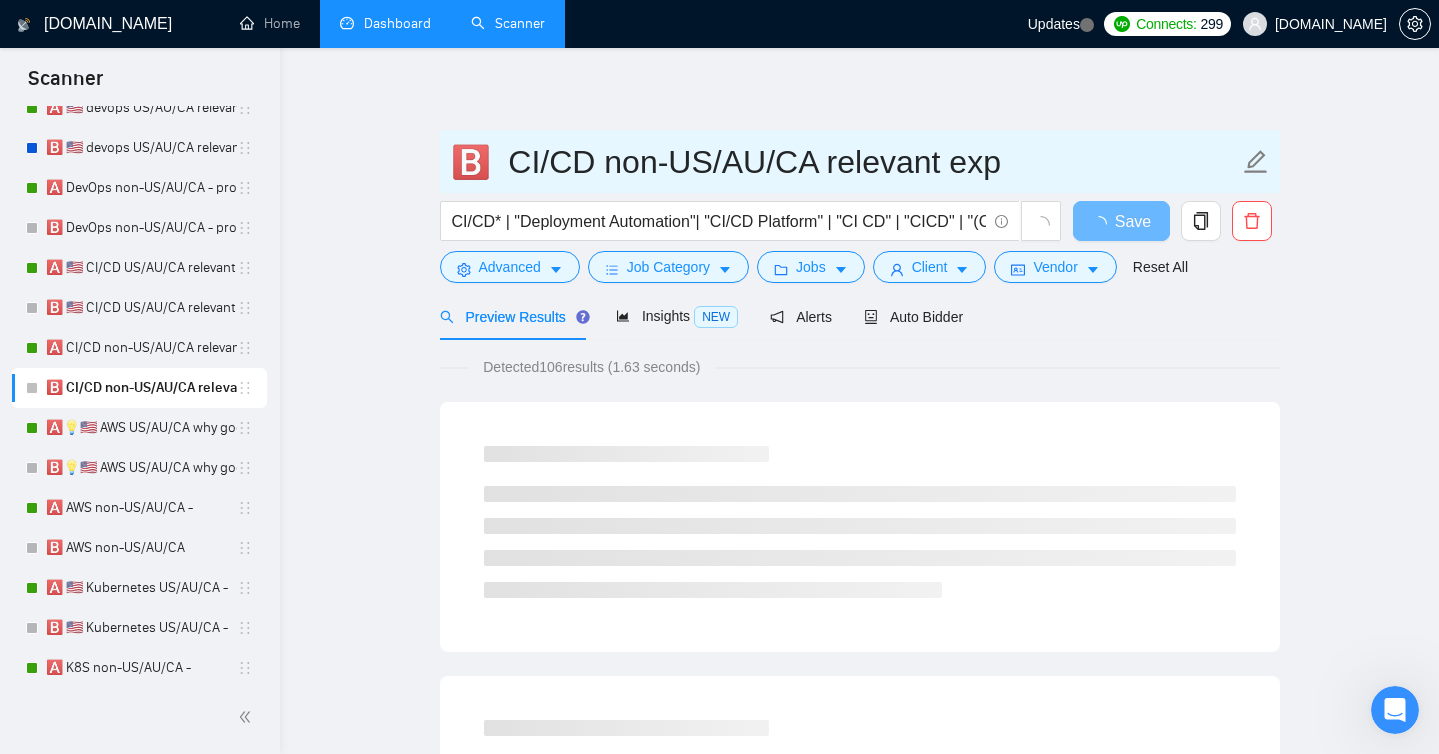 scroll, scrollTop: 0, scrollLeft: 0, axis: both 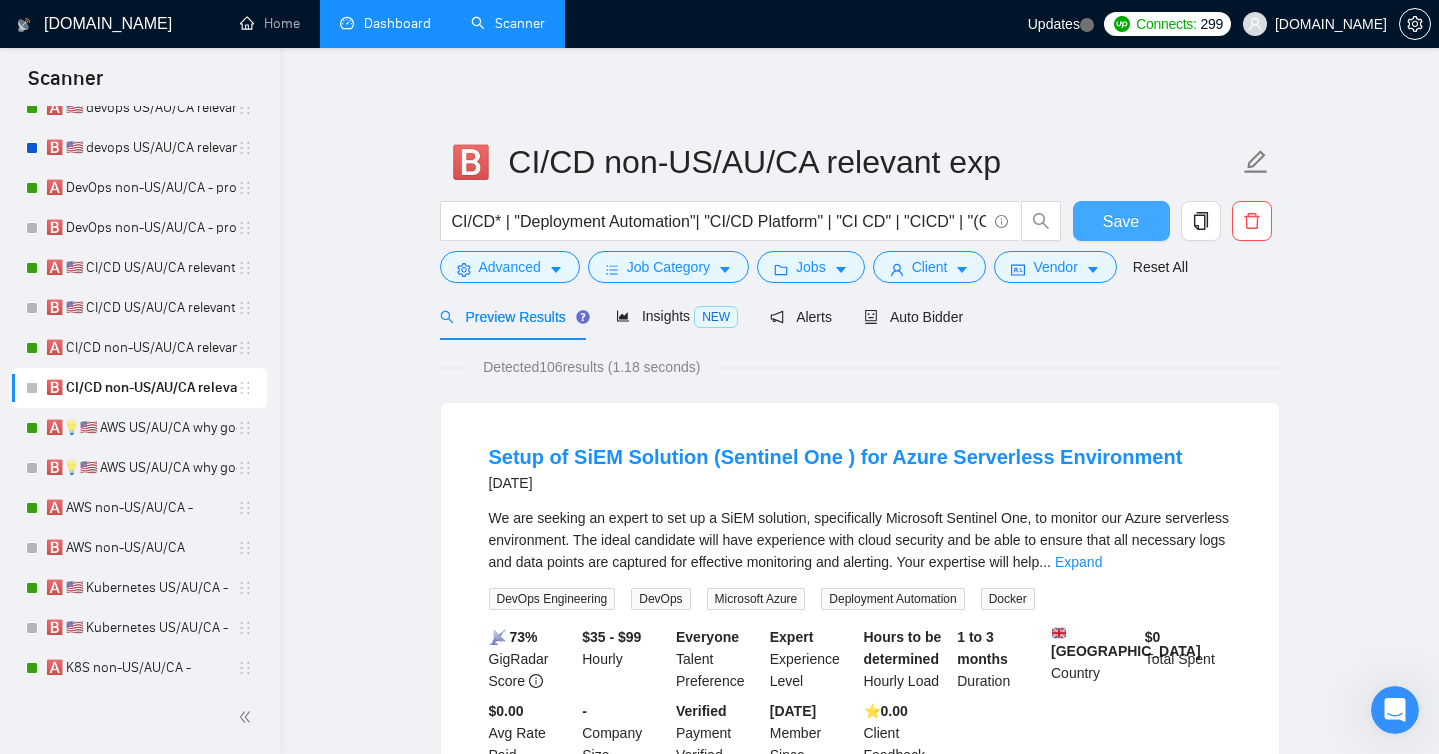 click on "Save" at bounding box center (1121, 221) 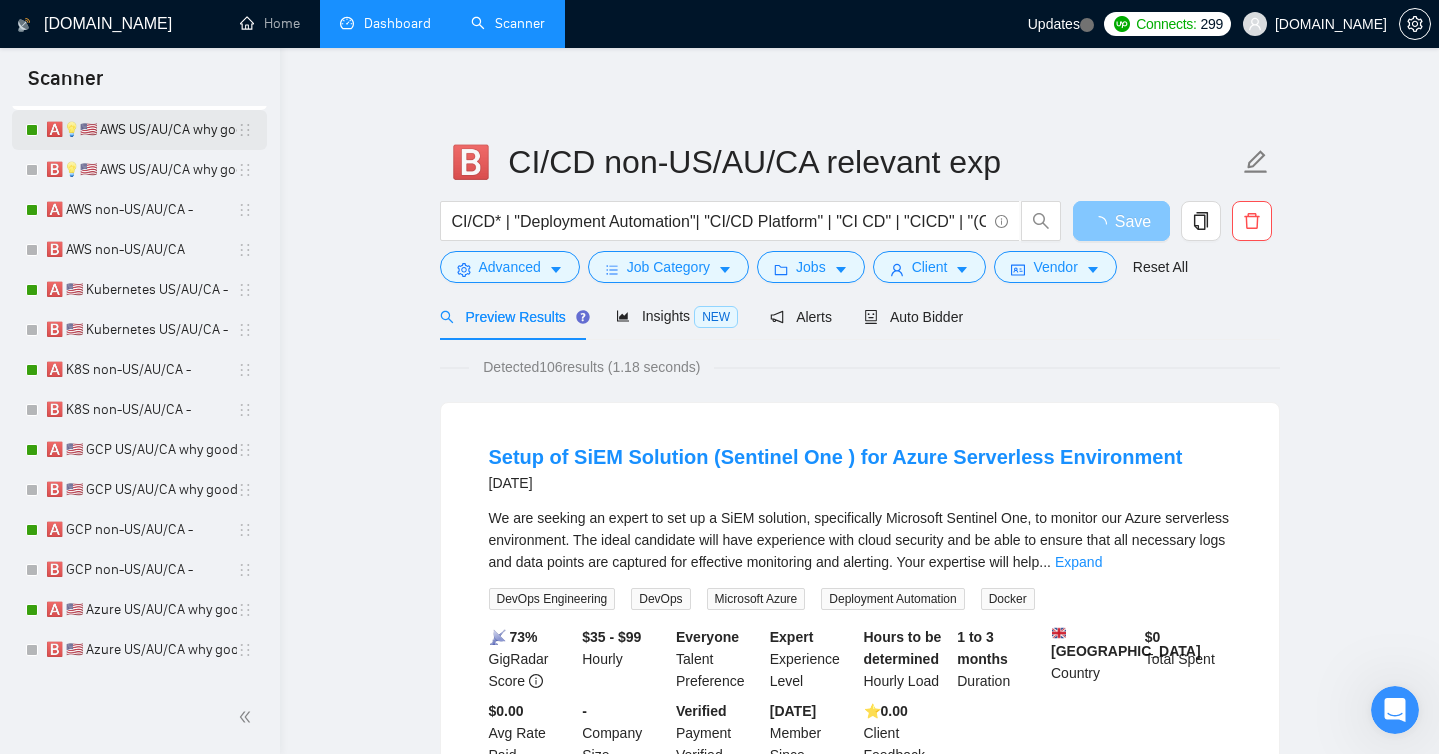 scroll, scrollTop: 580, scrollLeft: 0, axis: vertical 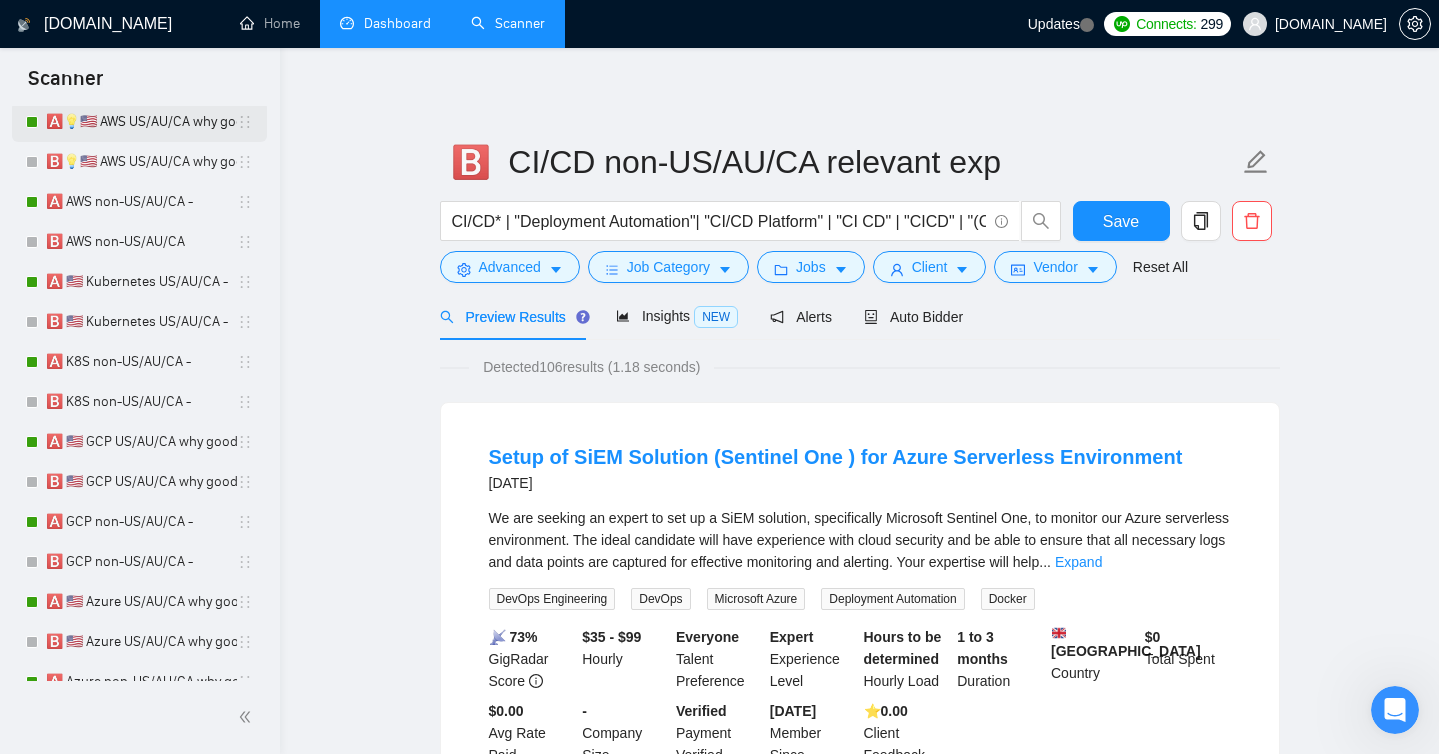 click on "🅰️💡🇺🇸 AWS US/AU/CA why good fit -" at bounding box center (141, 122) 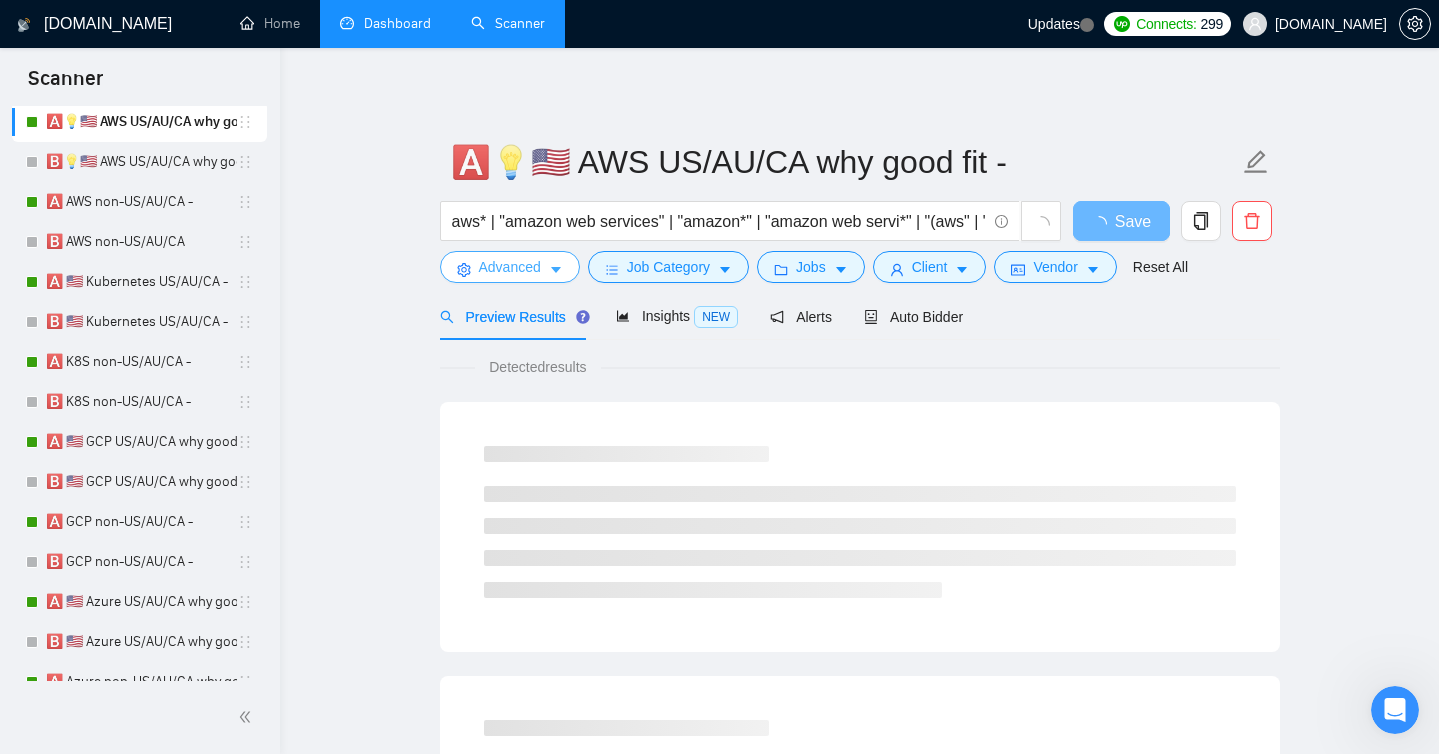click on "Advanced" at bounding box center [510, 267] 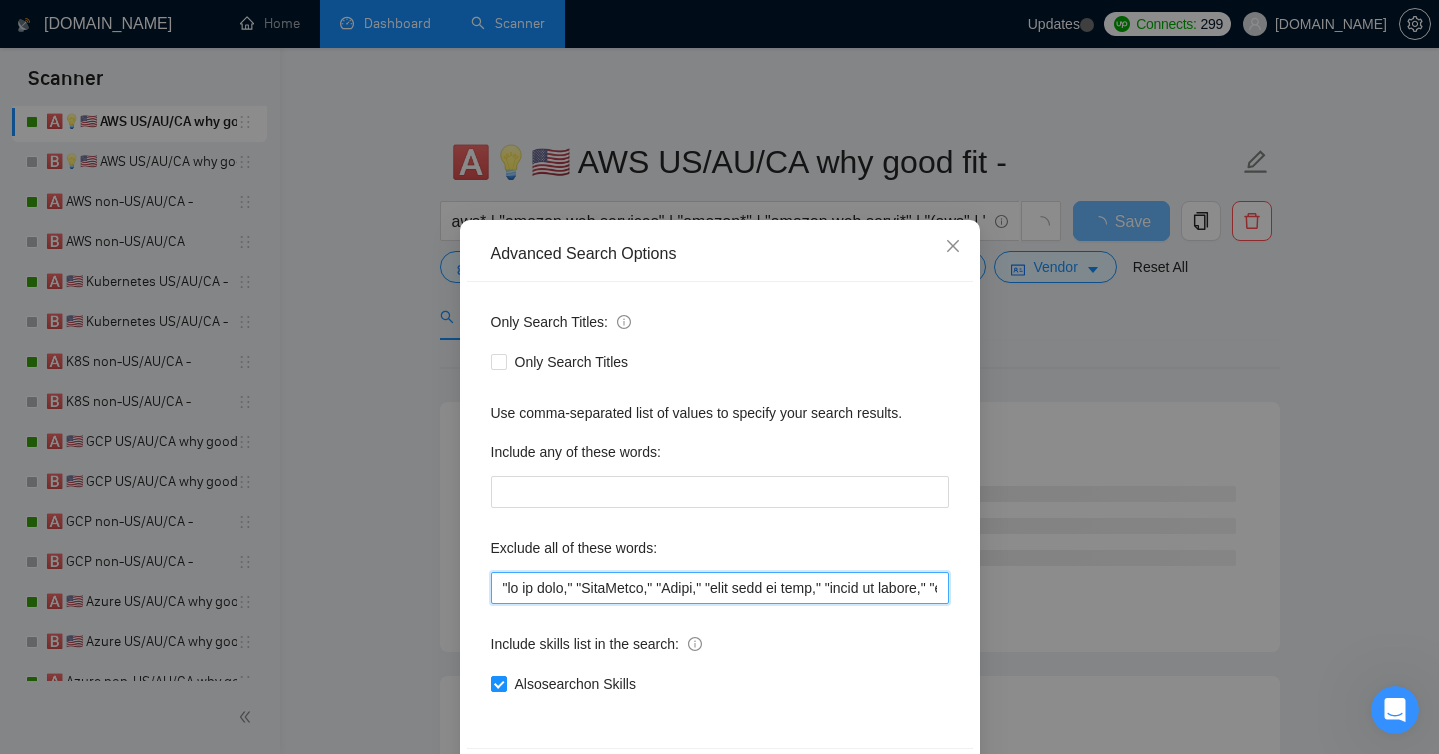 click at bounding box center (720, 588) 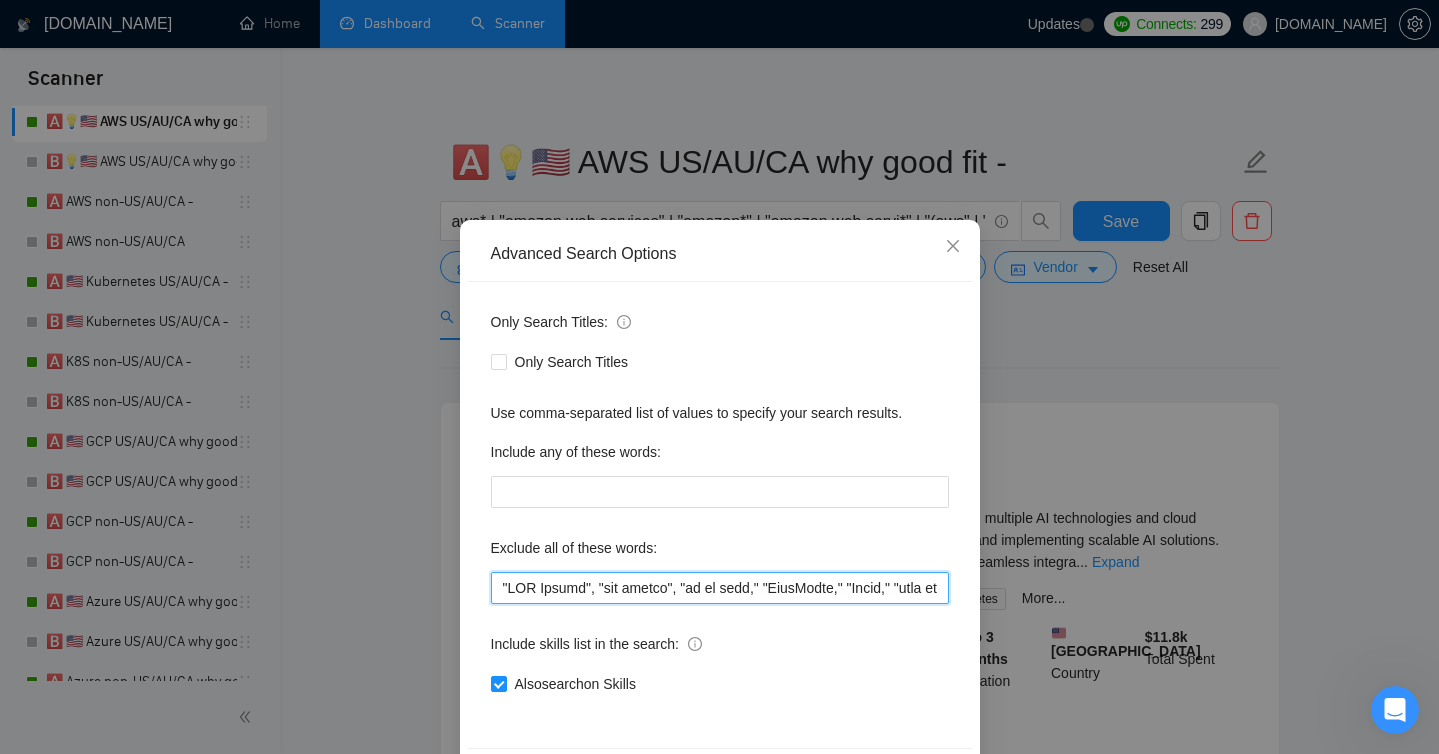 scroll, scrollTop: 78, scrollLeft: 0, axis: vertical 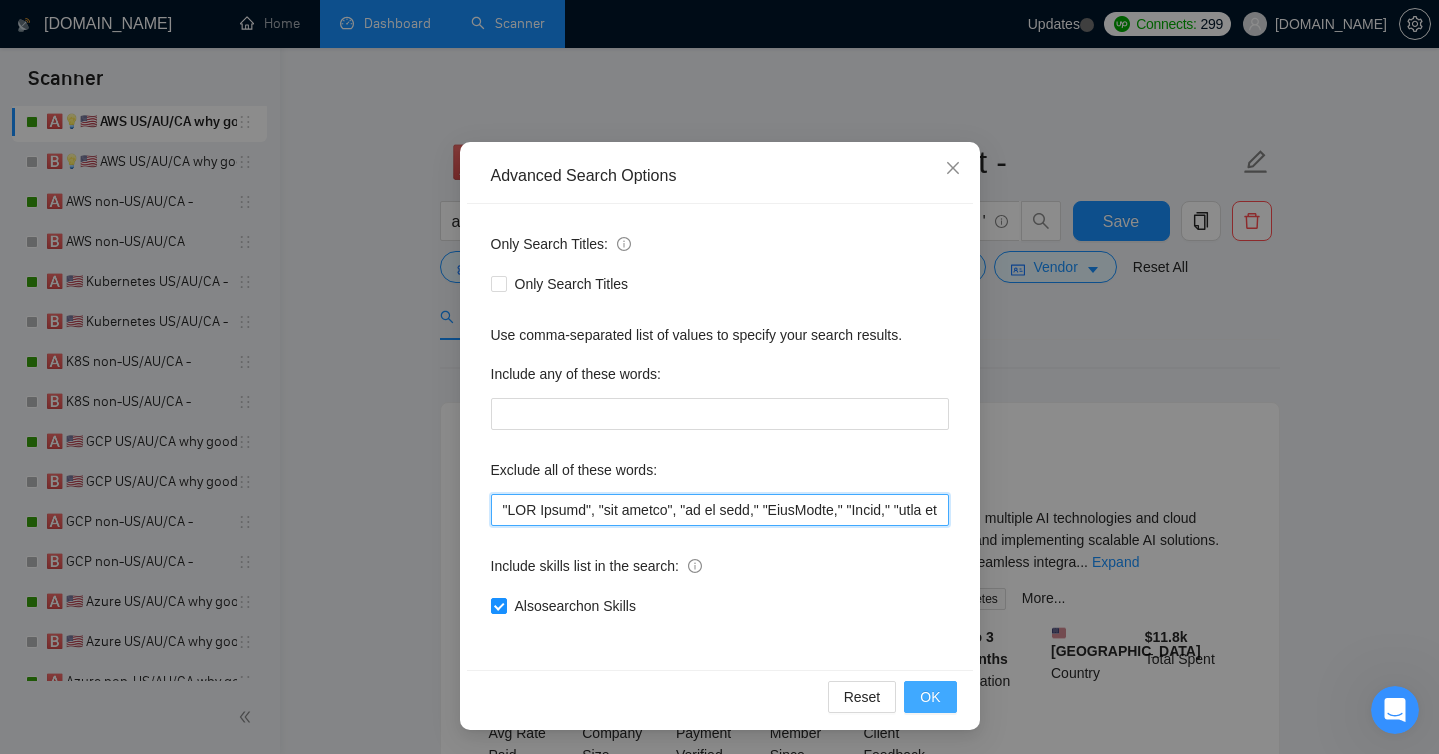 type on ""IBM Maximo", "ibm maximo", "in an hour," "WordPress," "India," "less than an hour," "share my screen," "screen-sharing," "screen sharing," "YouTube Rate Limits," "YouTube Ban," "YouTube," "youtube," "VPN," "vpn," "break/fix issues," "fix issues," "screen-sharing session," "win11," "windows," "Adobe After Effects," "Adobe," "US timezone work schedule," "US timezone schedule," "immediately," "as soon as possible," "$10/hour," "$15/hour," "$20/hour," "One-Off Task," "Facebook Ads Manager," "Facebook," "Facebook's," "Pipedrive CRM," "Pipedrive," "only consulting/mentoring via Zoom meetings," "only consulting," "mentoring via Zoom meetings", "developer", "frontend", "backend", "full-stack", "Full Stack Developer", "Full-Stack Developer", "Full Stack Dev", "software engineer", "data engineer", "frontend developer", "backend developer", "OpenProject", "ERP System architect", "Java Engineer", "Senior QA Engineer", "Node Developer", "JavaScript Developer", "TypeScript Developer", "Wordpress Developer", "Blockchain..." 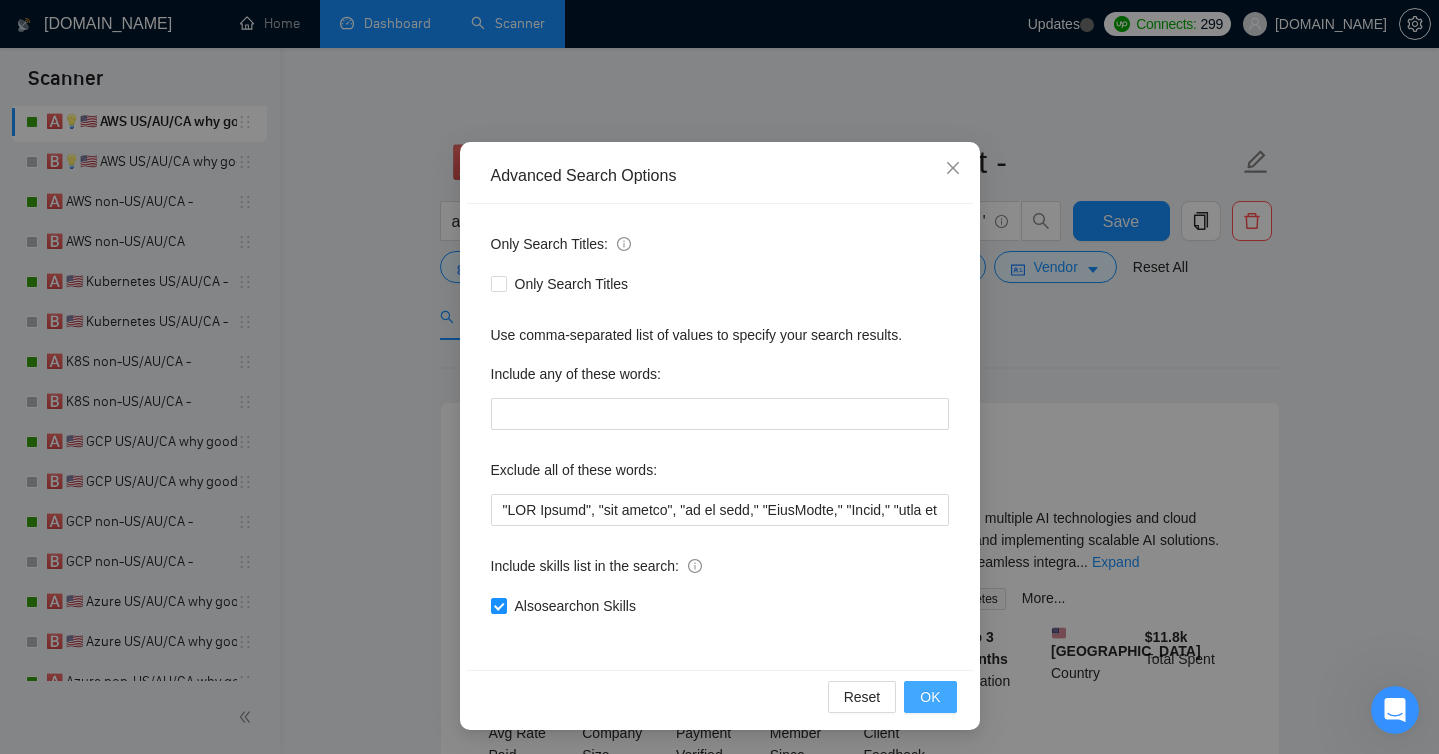 click on "OK" at bounding box center [930, 697] 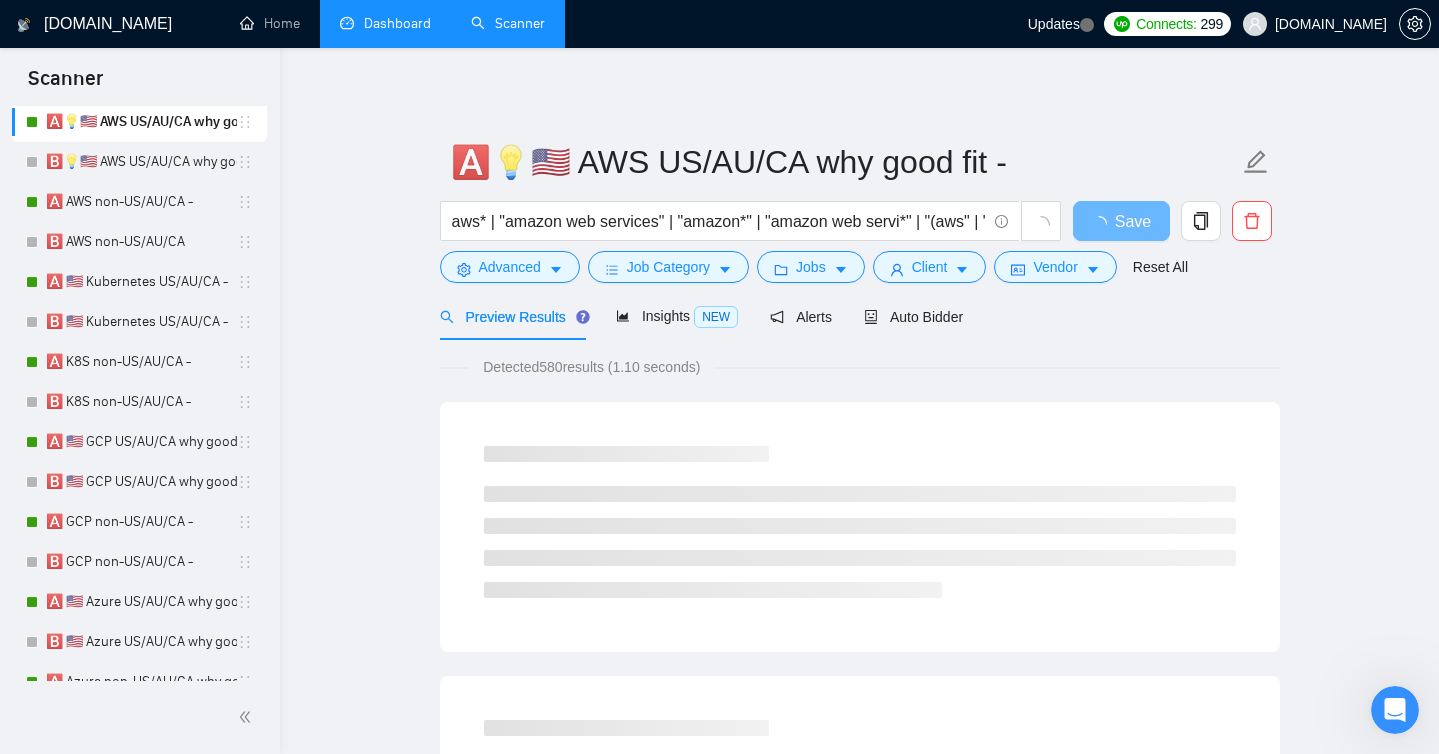 scroll, scrollTop: 0, scrollLeft: 0, axis: both 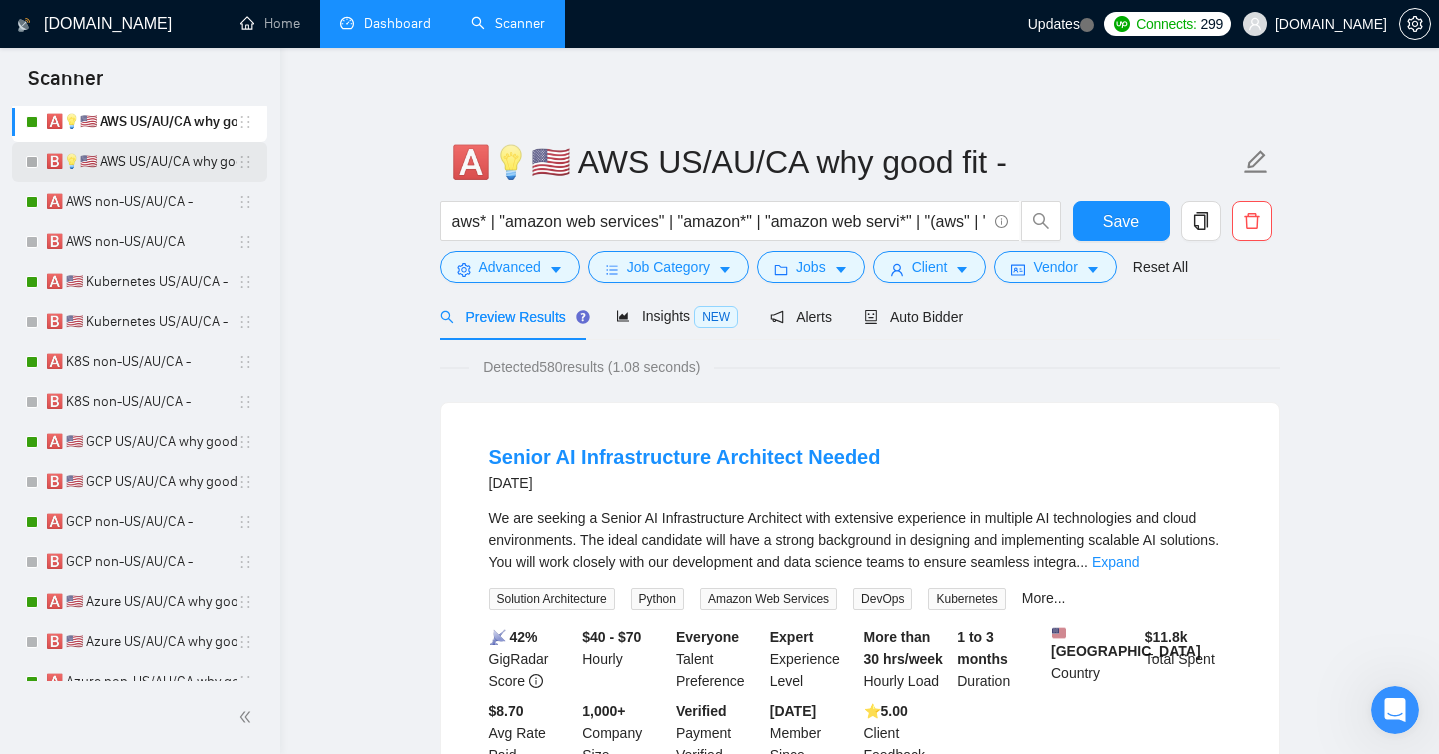 click on "🅱️💡🇺🇸 AWS US/AU/CA why good fit - new CL and Laziza AI" at bounding box center [141, 162] 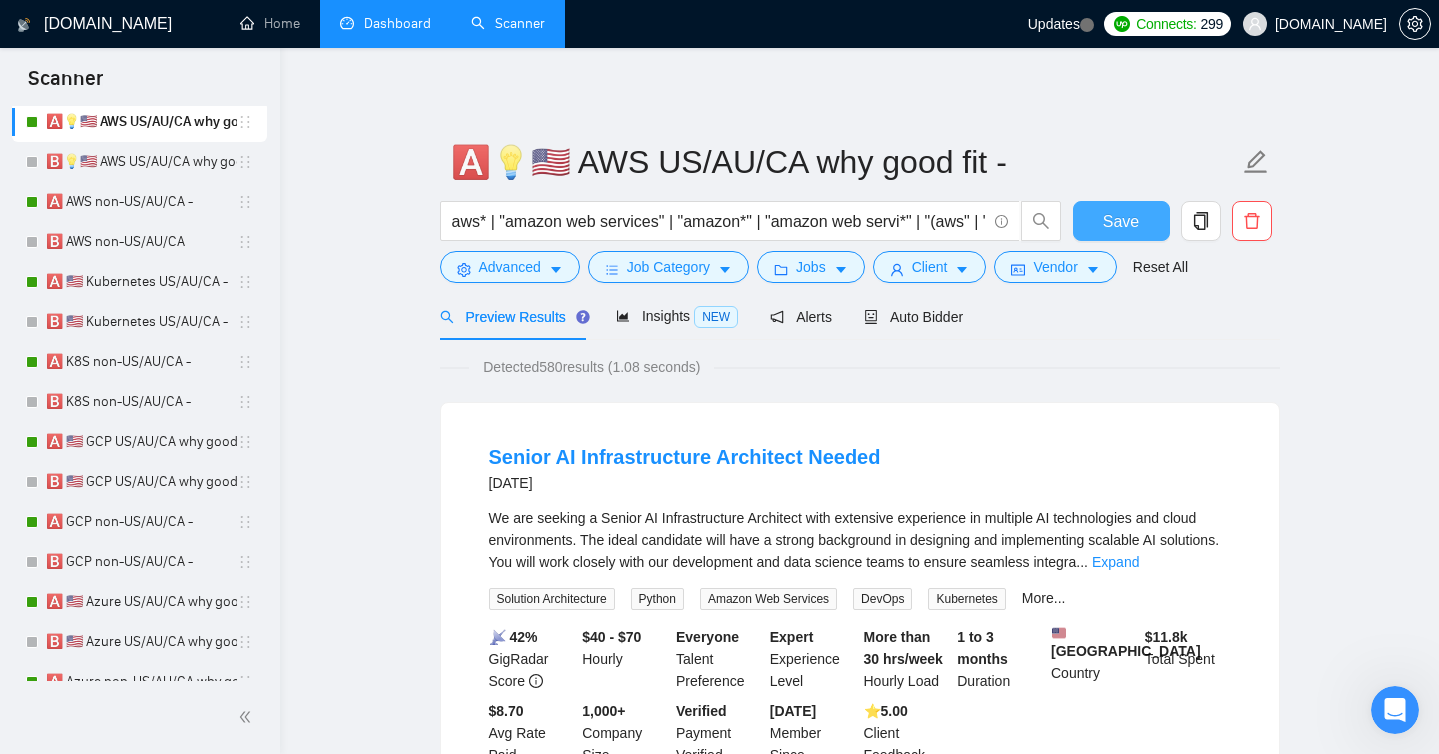 click on "Save" at bounding box center [1121, 221] 